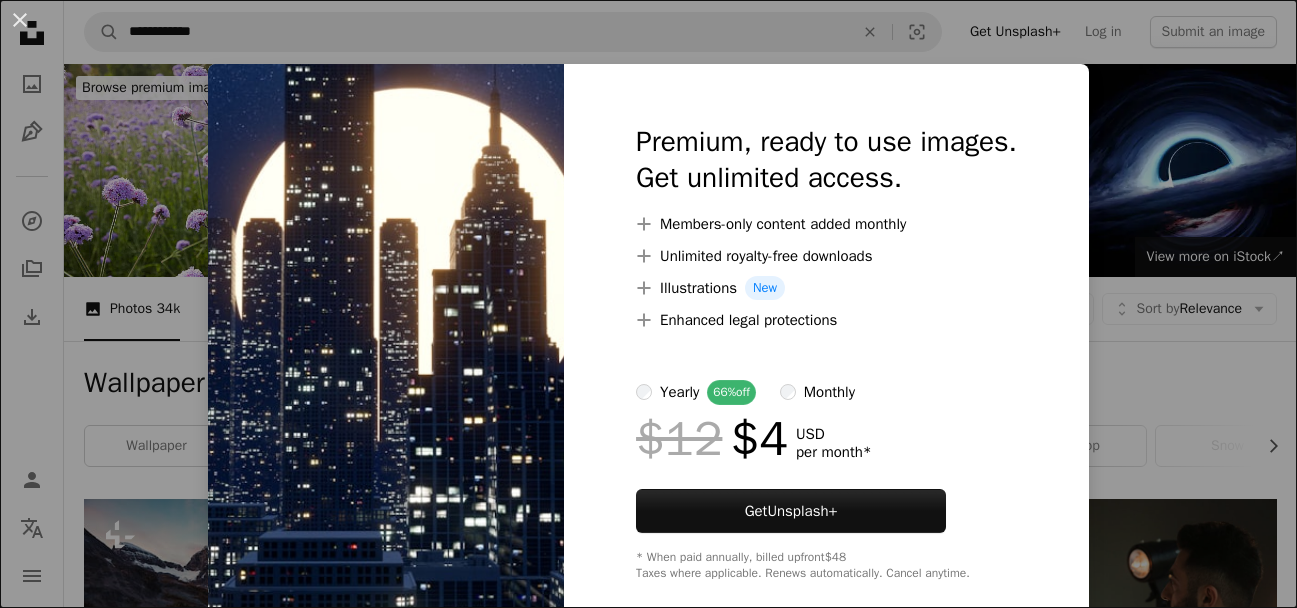 scroll, scrollTop: 1067, scrollLeft: 0, axis: vertical 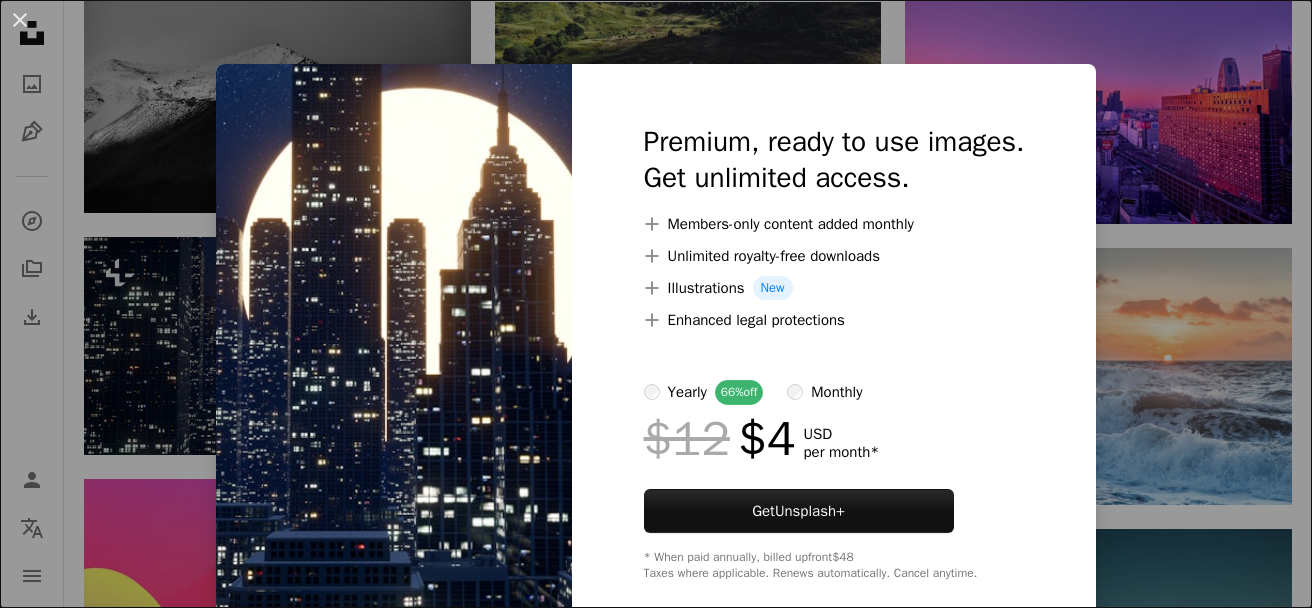 click on "An X shape Premium, ready to use images. Get unlimited access. A plus sign Members-only content added monthly A plus sign Unlimited royalty-free downloads A plus sign Illustrations  New A plus sign Enhanced legal protections yearly 66%  off monthly $12   $4 USD per month * Get  Unsplash+ * When paid annually, billed upfront  $48 Taxes where applicable. Renews automatically. Cancel anytime." at bounding box center (656, 304) 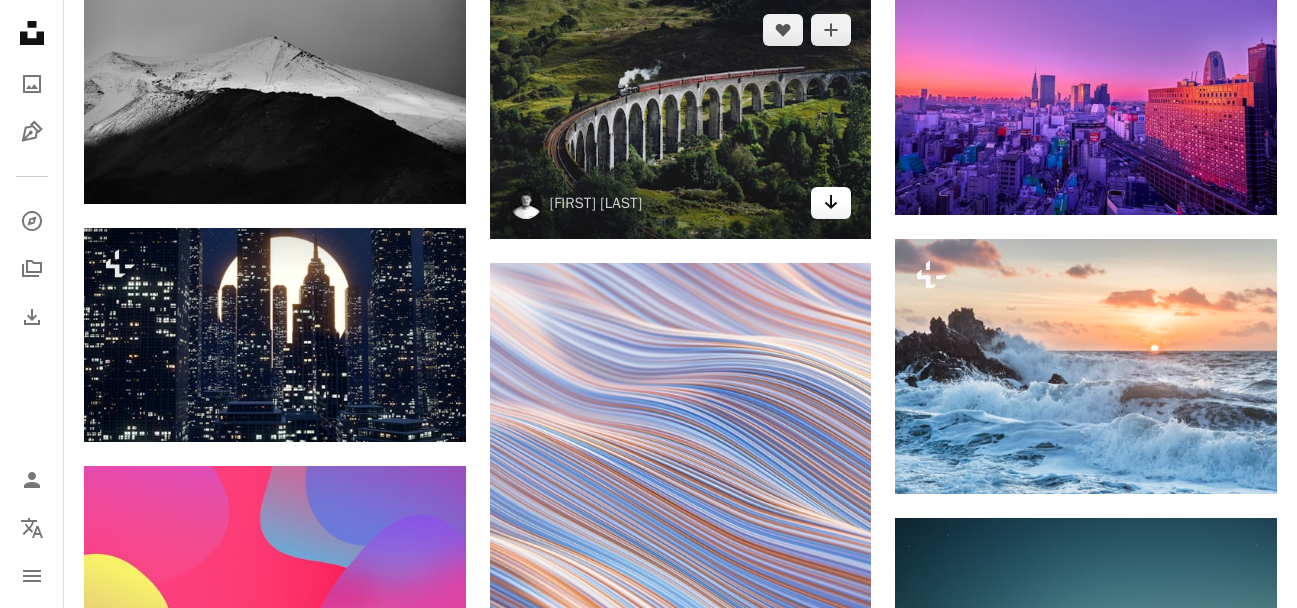 click on "Arrow pointing down" 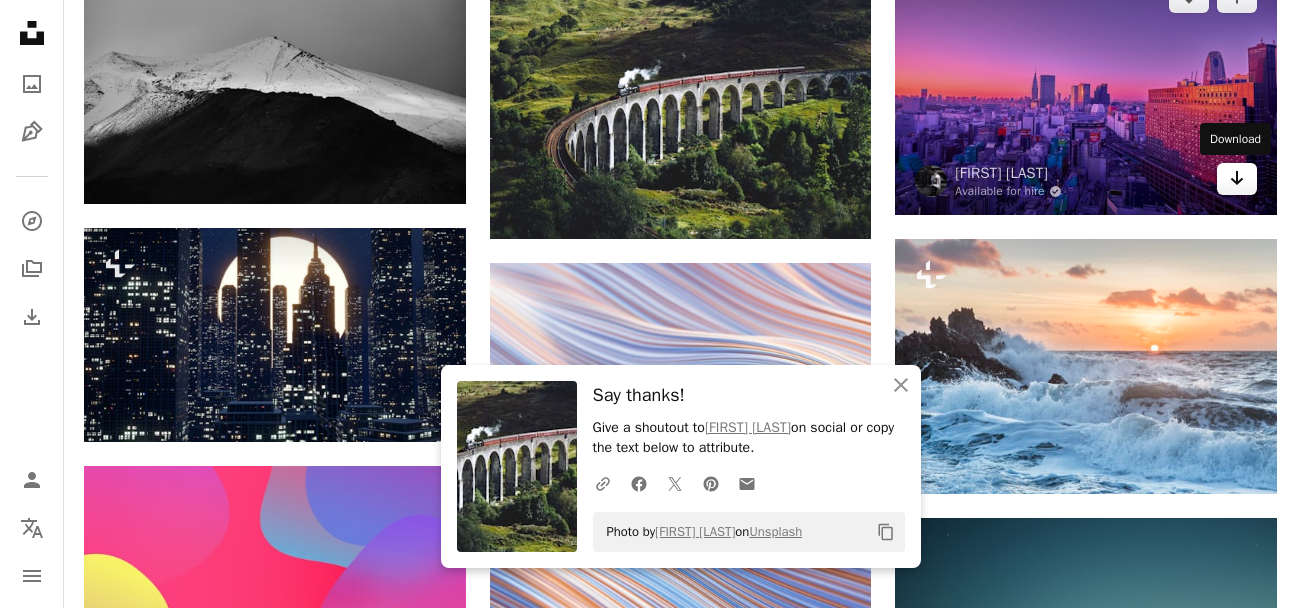 click on "Arrow pointing down" at bounding box center [1237, 179] 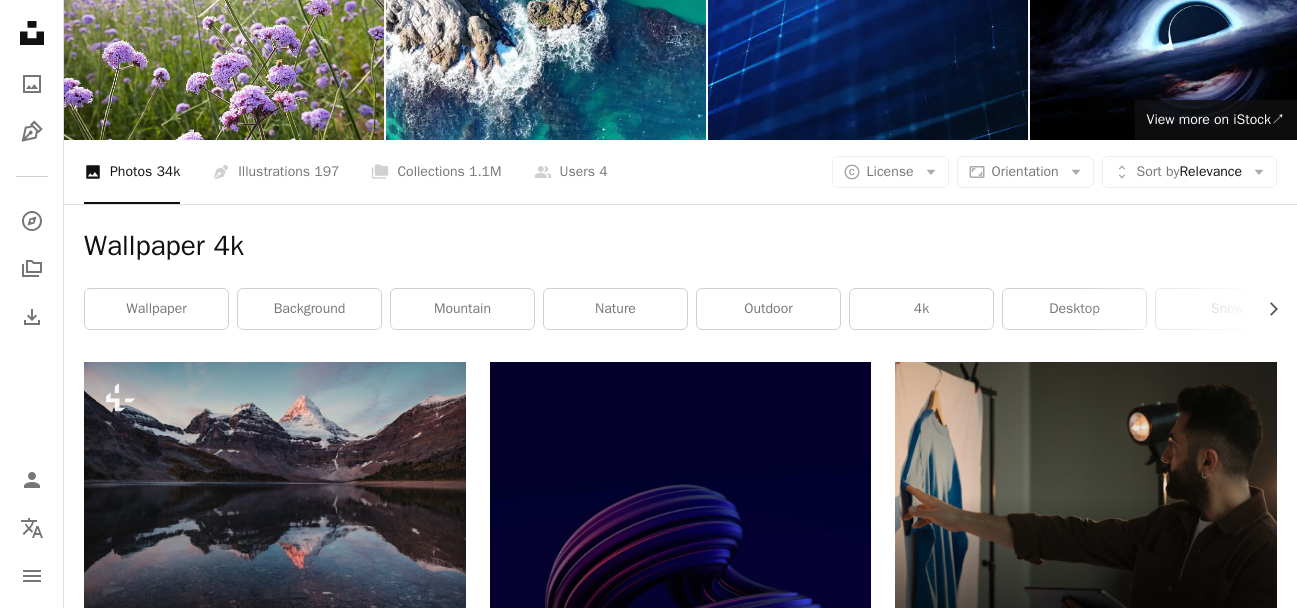 scroll, scrollTop: 0, scrollLeft: 0, axis: both 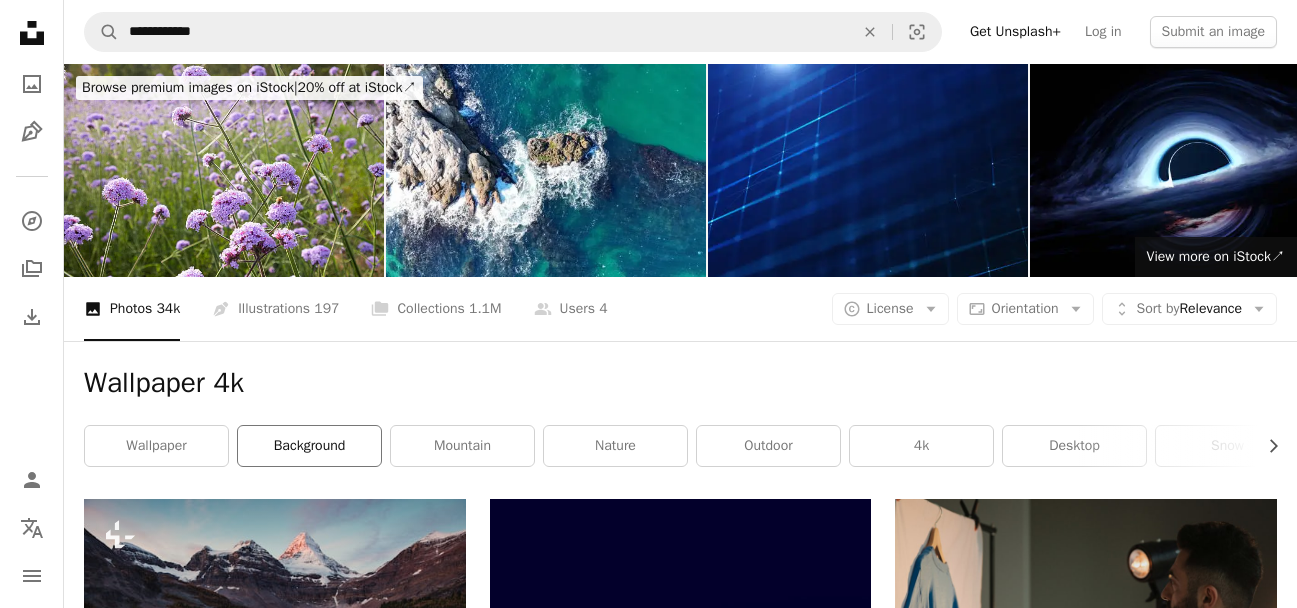 click on "background" at bounding box center (309, 446) 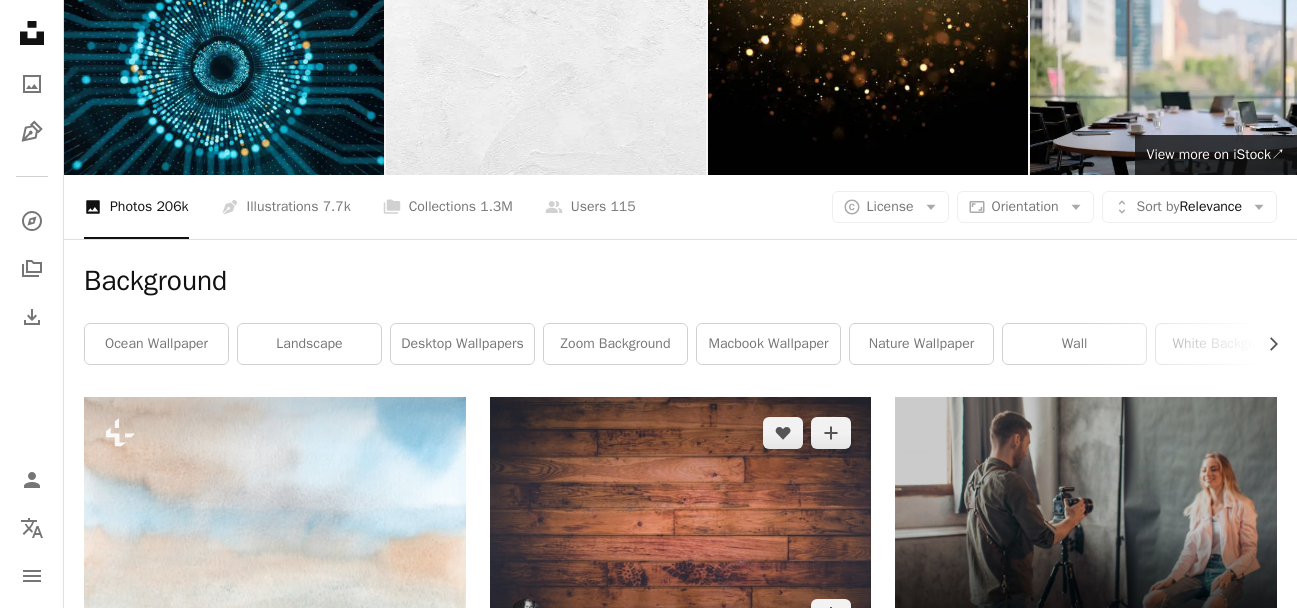 scroll, scrollTop: 0, scrollLeft: 0, axis: both 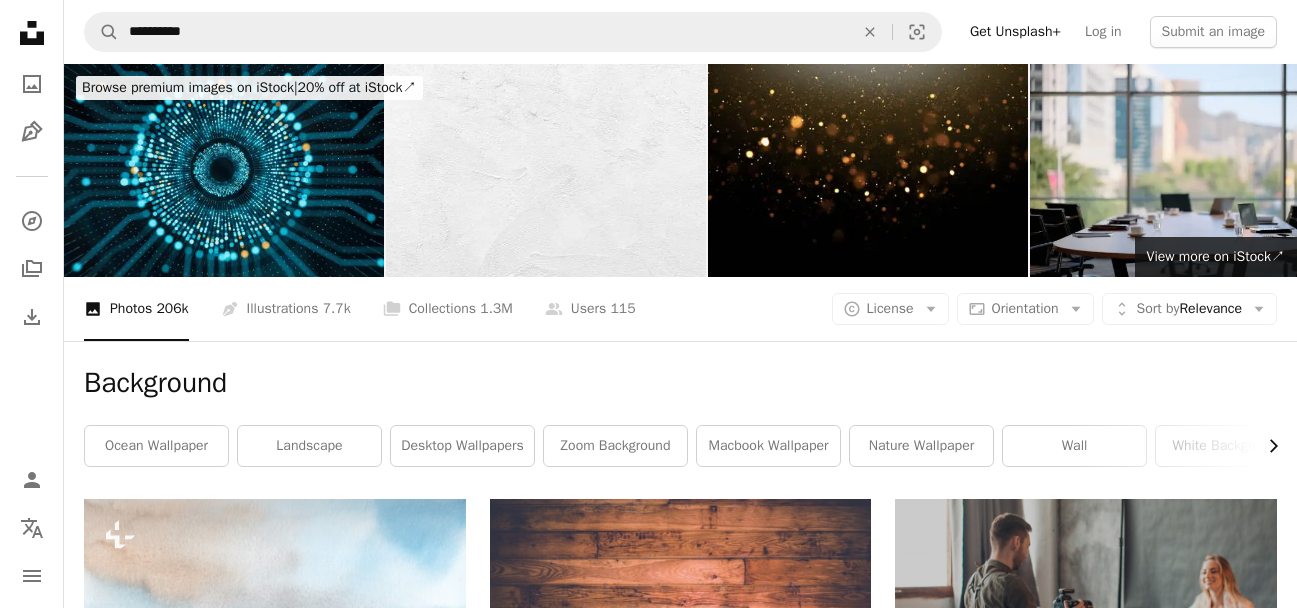 click on "Chevron right" 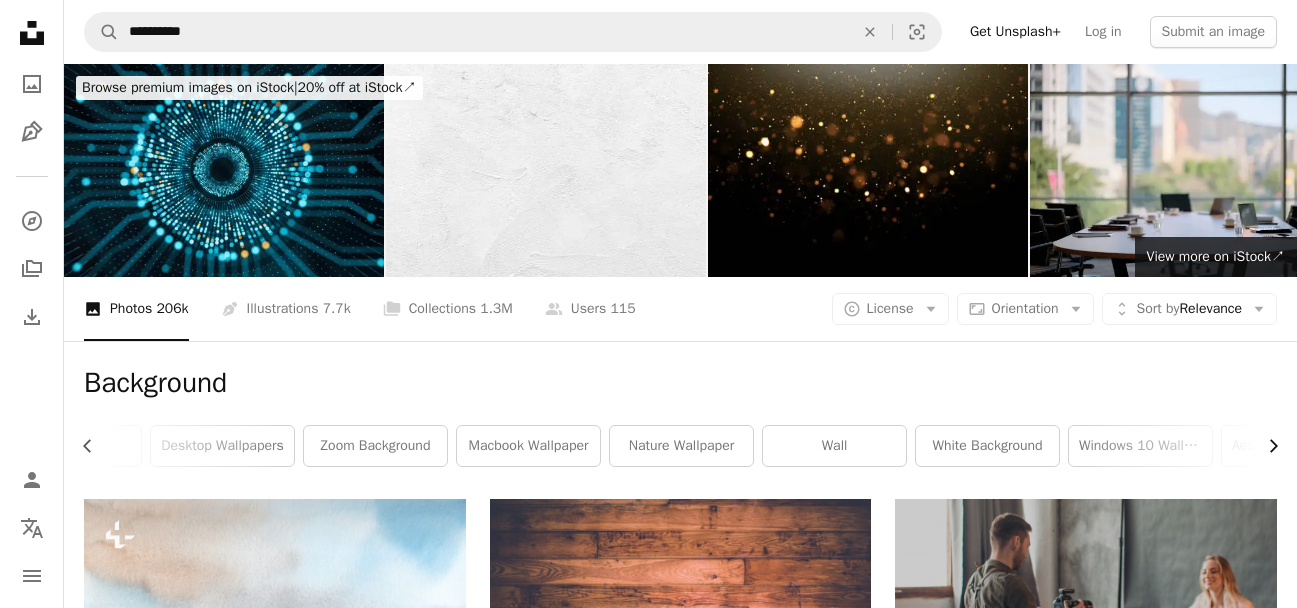 scroll, scrollTop: 0, scrollLeft: 300, axis: horizontal 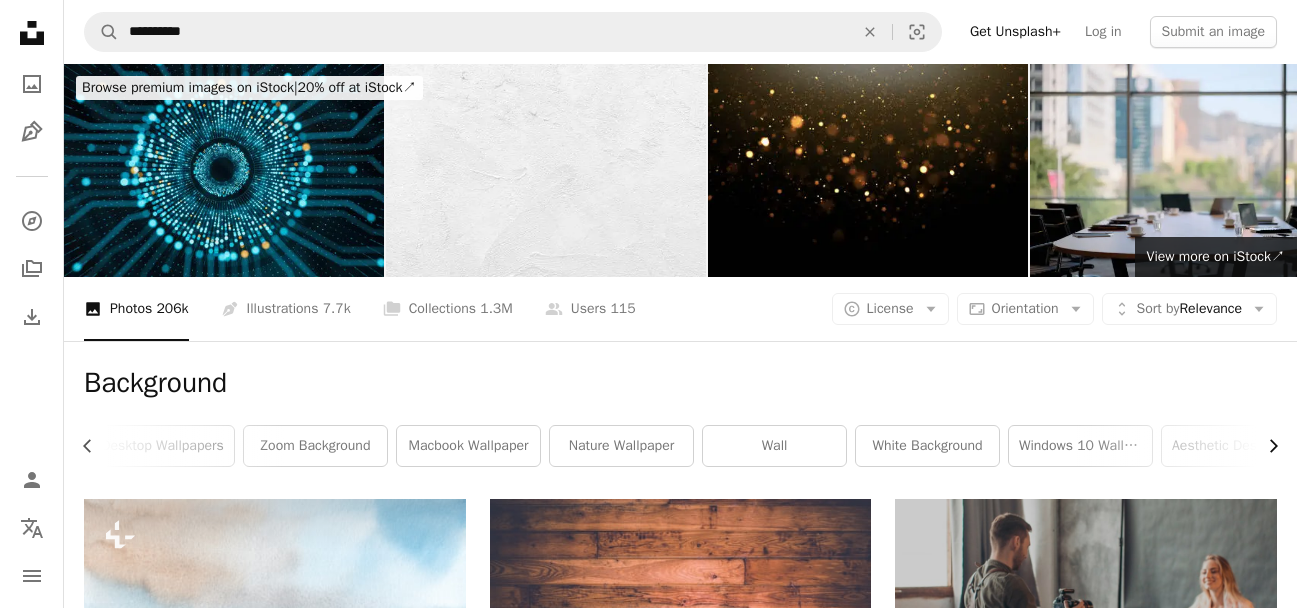 click on "Chevron right" 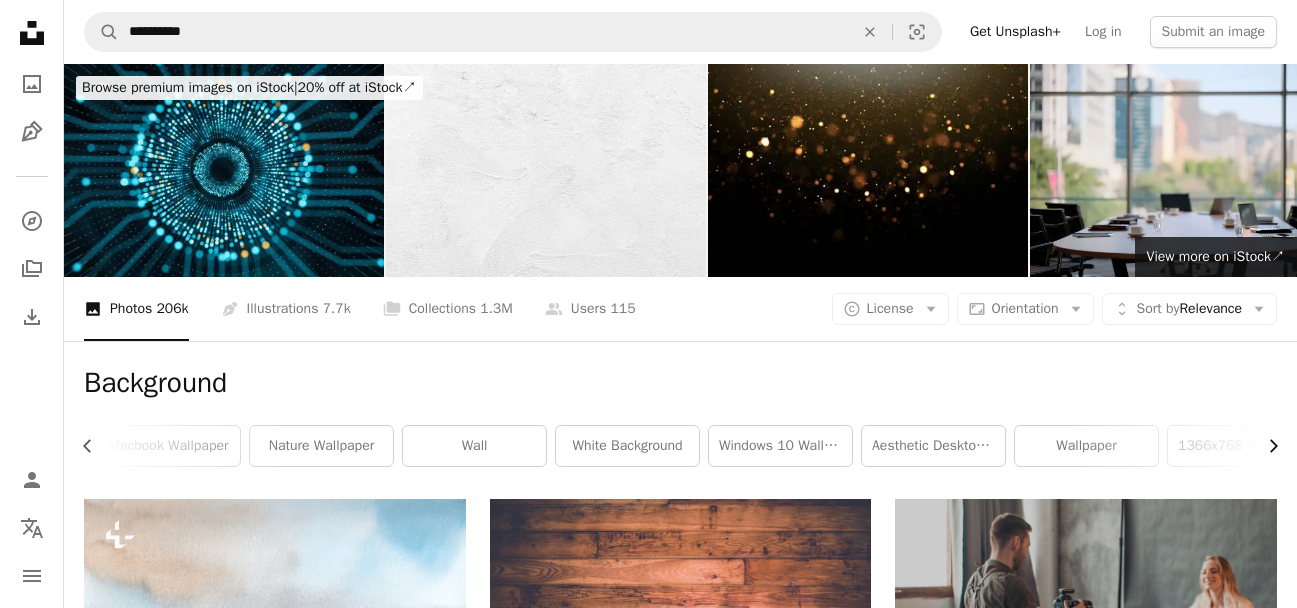 click on "Chevron right" 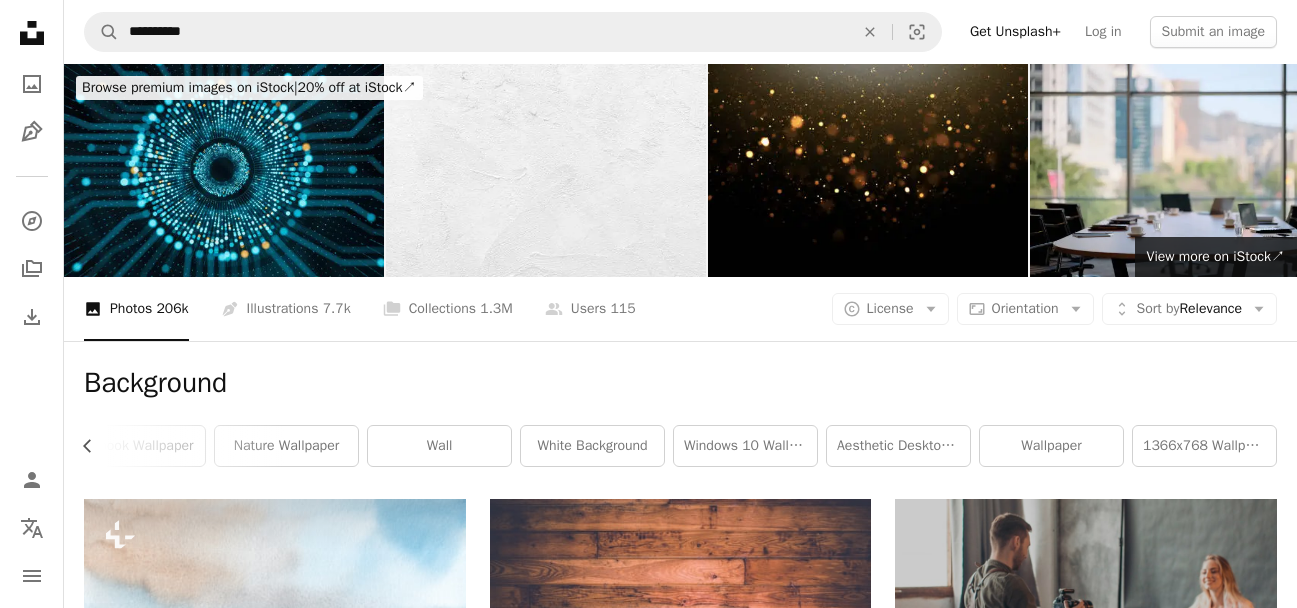click on "1366x768 wallpaper" at bounding box center (1204, 446) 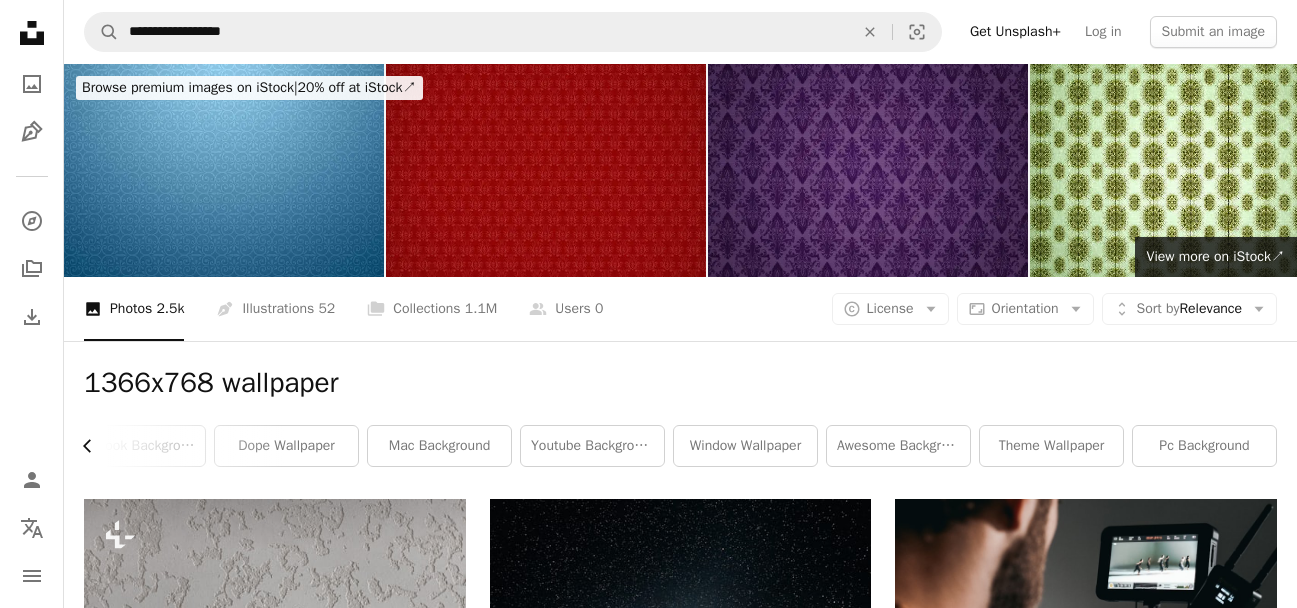 click on "Chevron left" 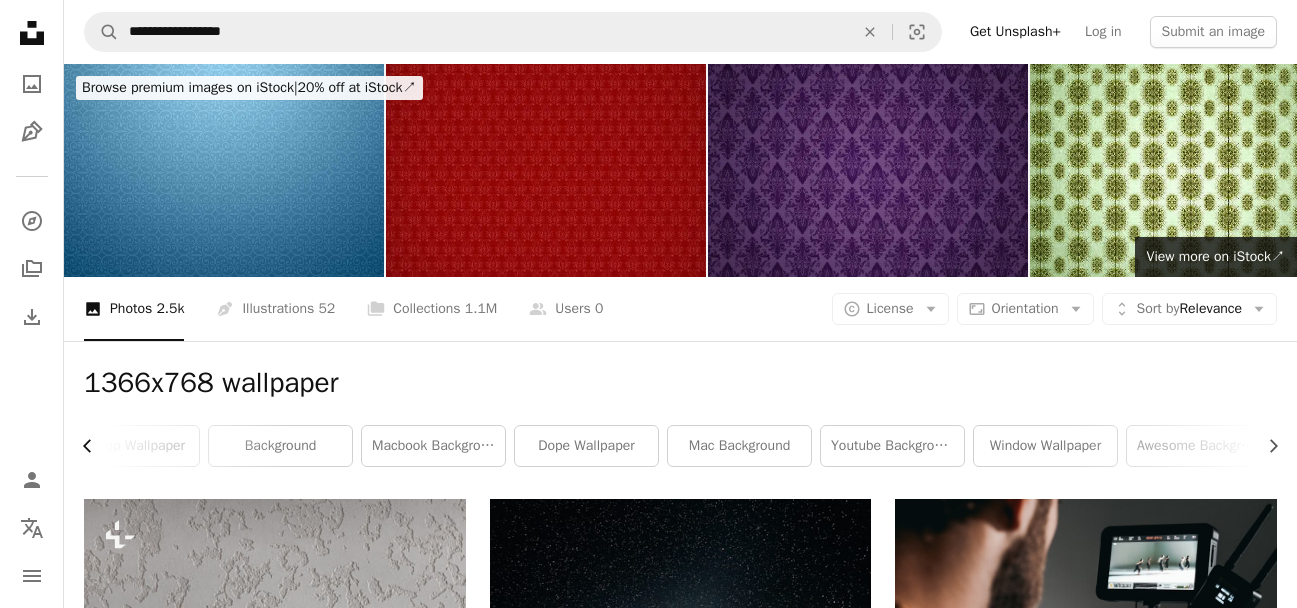 click on "Chevron left" 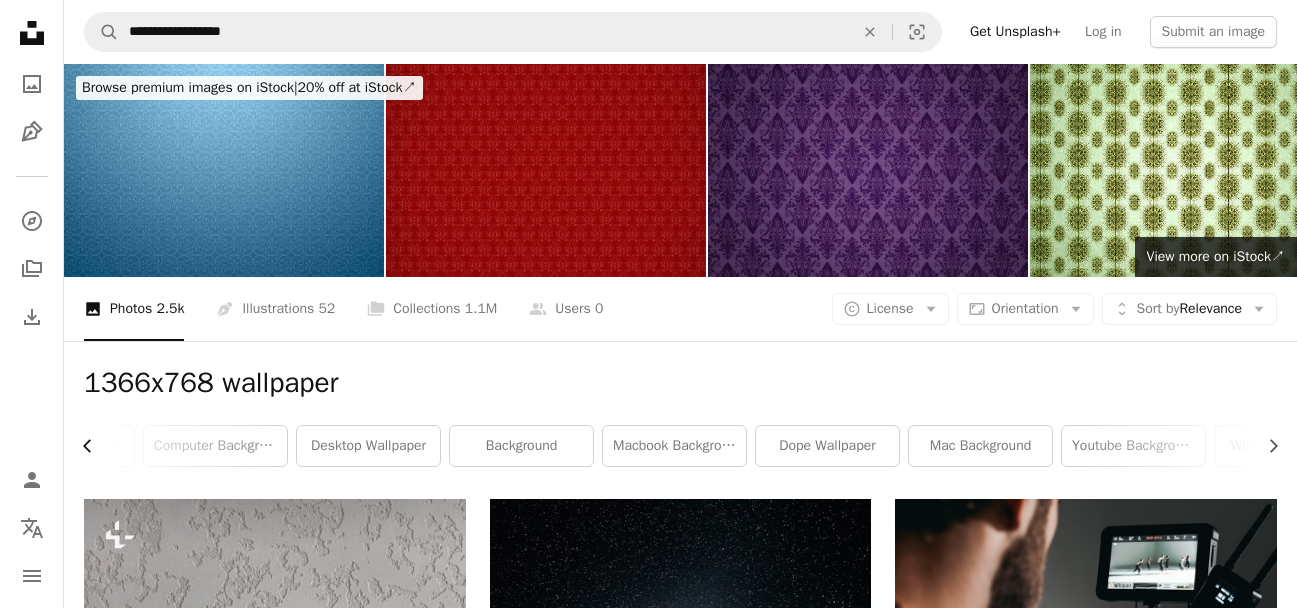 scroll, scrollTop: 0, scrollLeft: 35, axis: horizontal 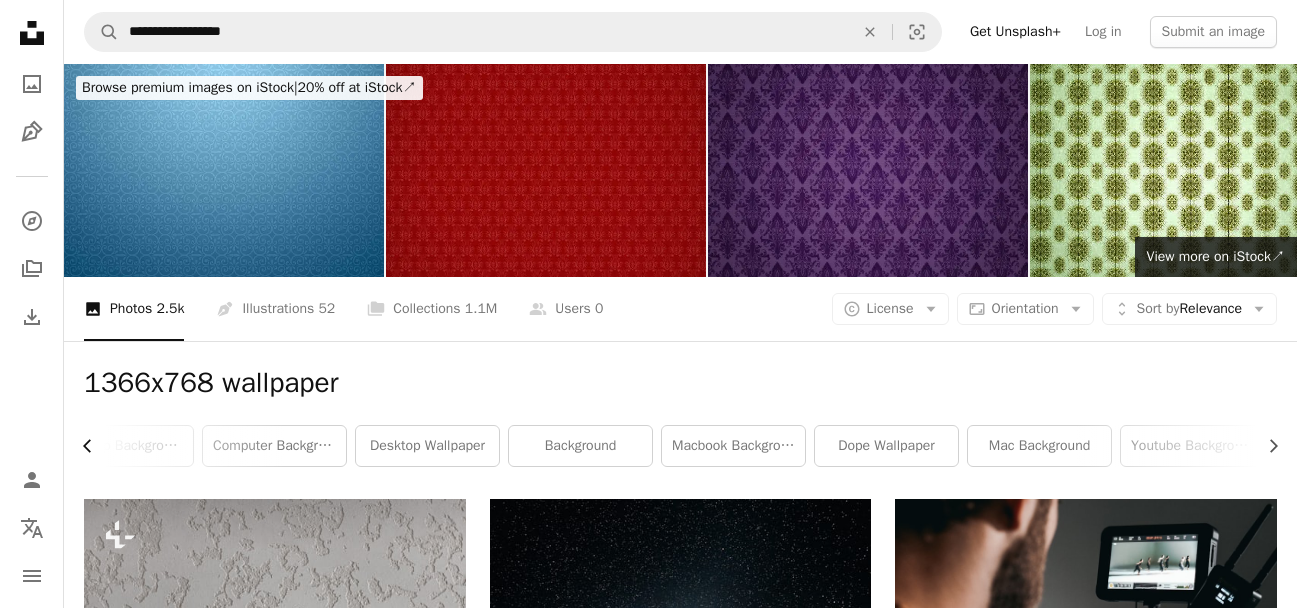 click on "Chevron left" 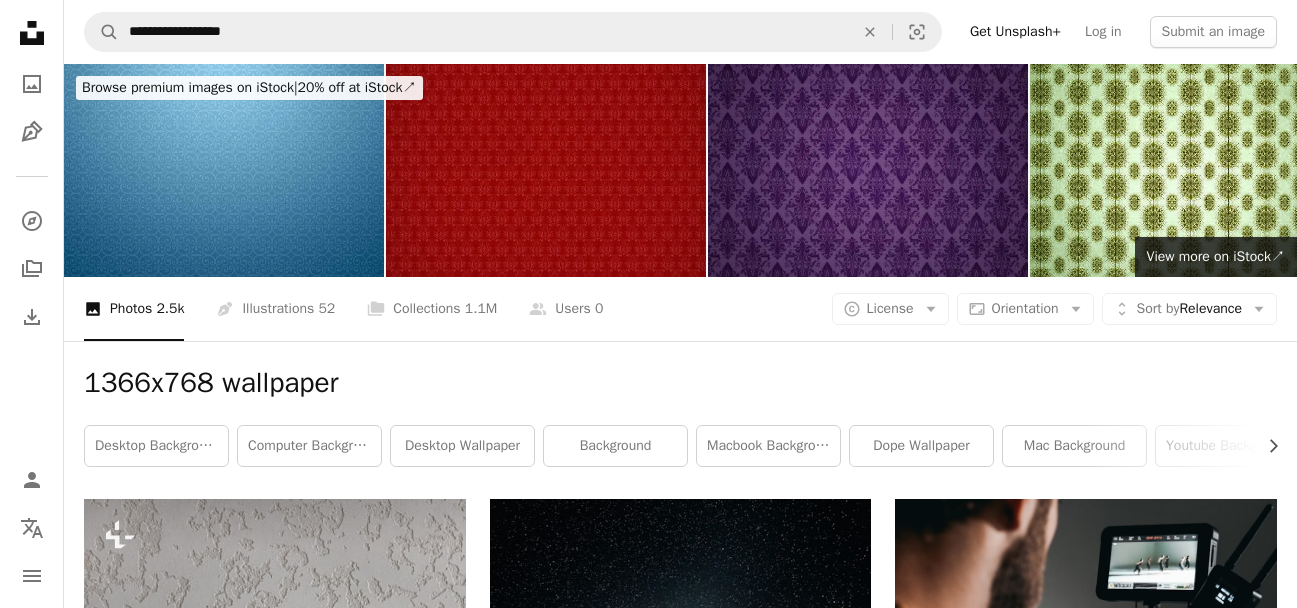 click on "desktop background" at bounding box center (156, 446) 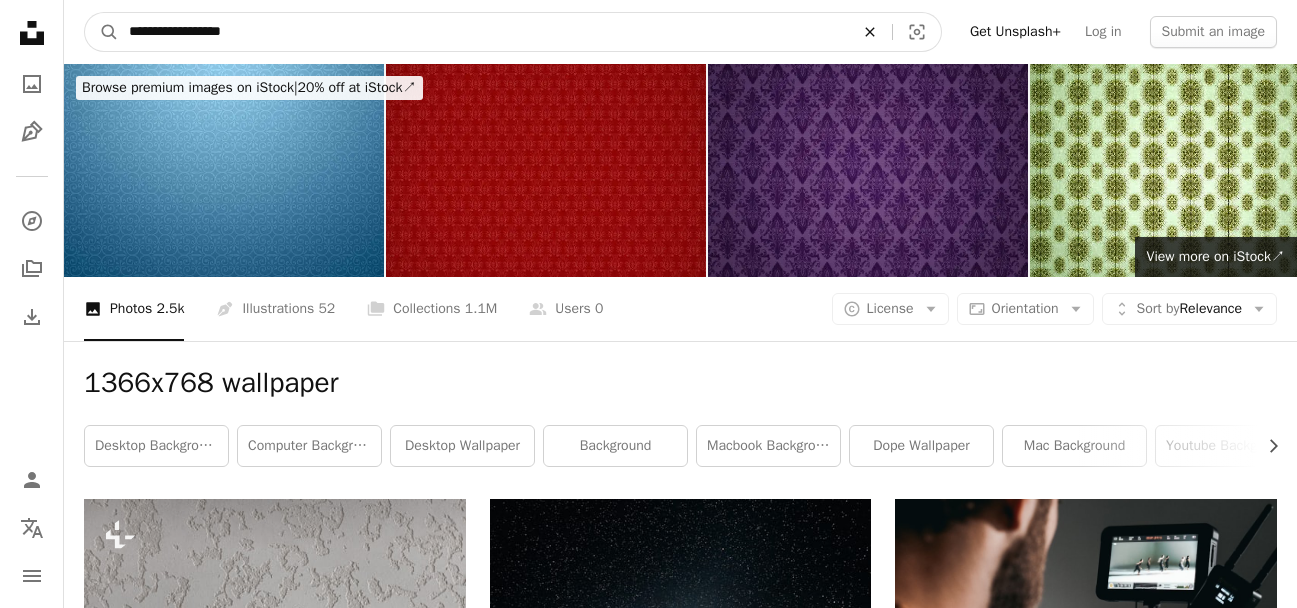 click on "An X shape" 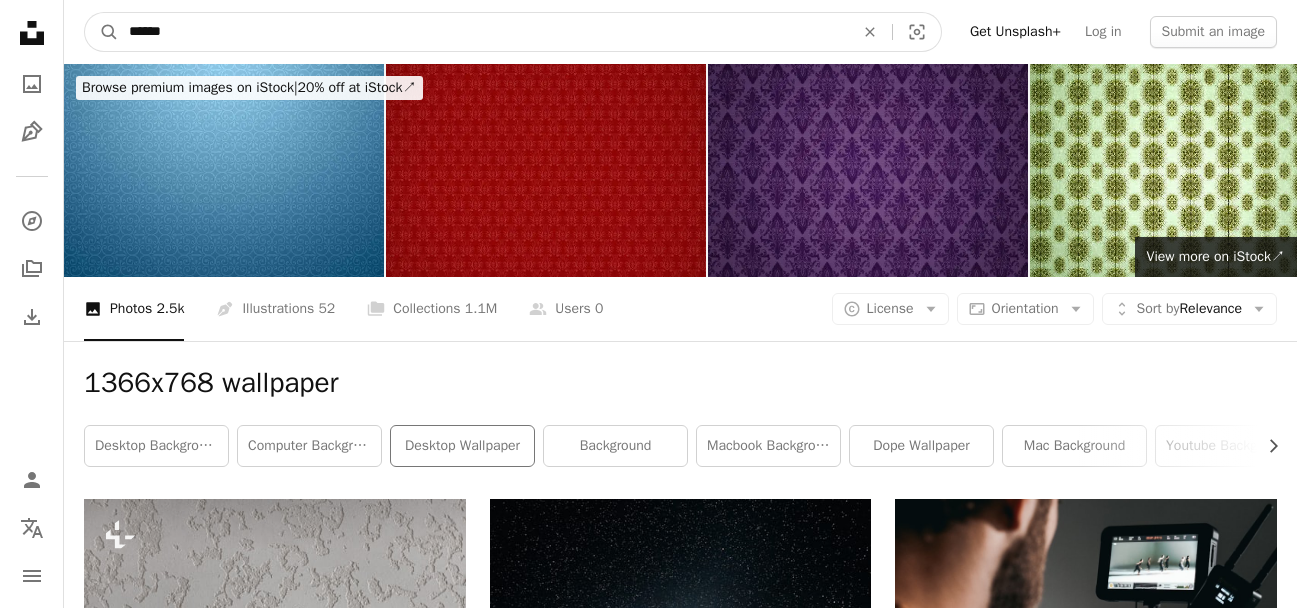 type on "******" 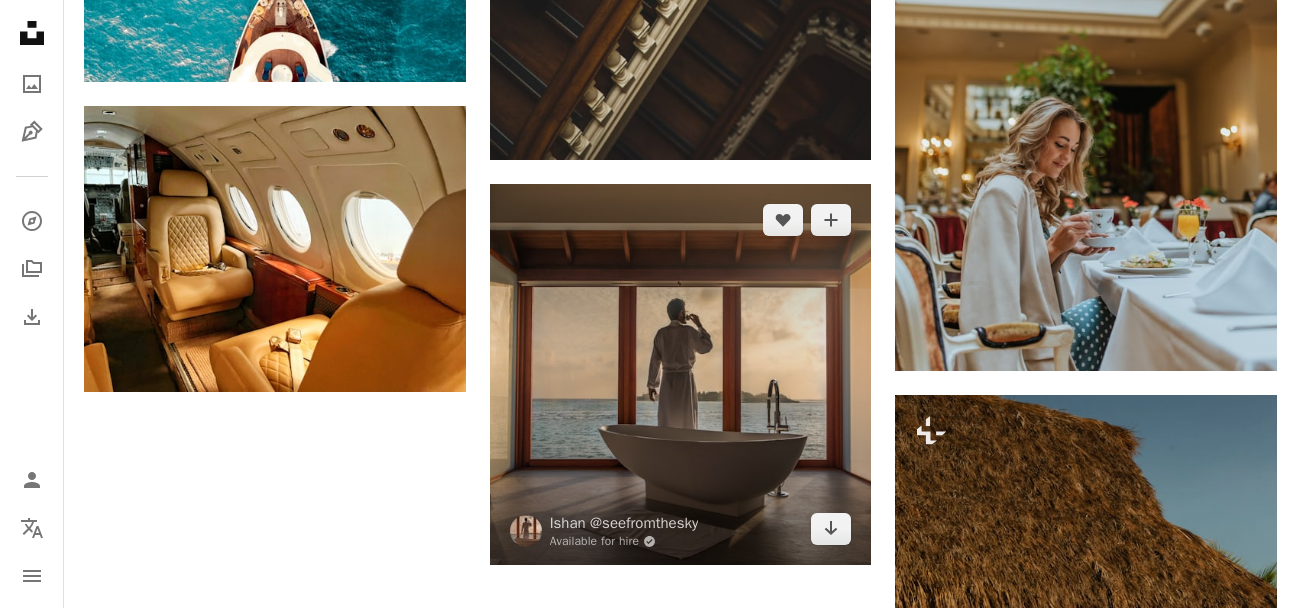 scroll, scrollTop: 3200, scrollLeft: 0, axis: vertical 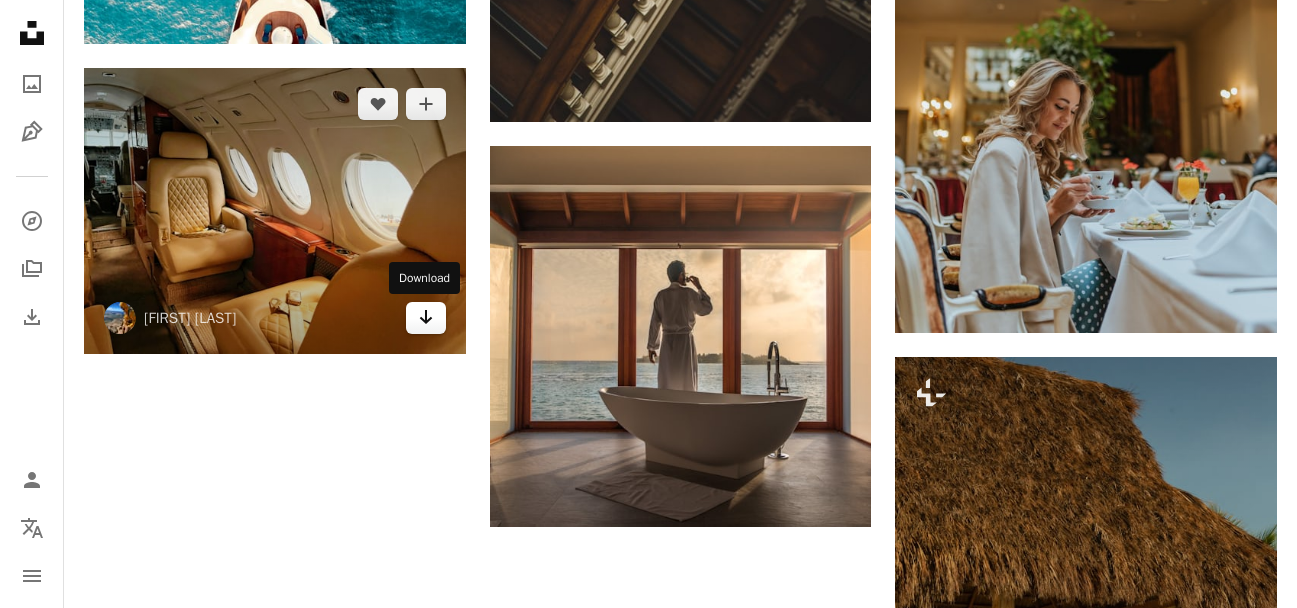 click 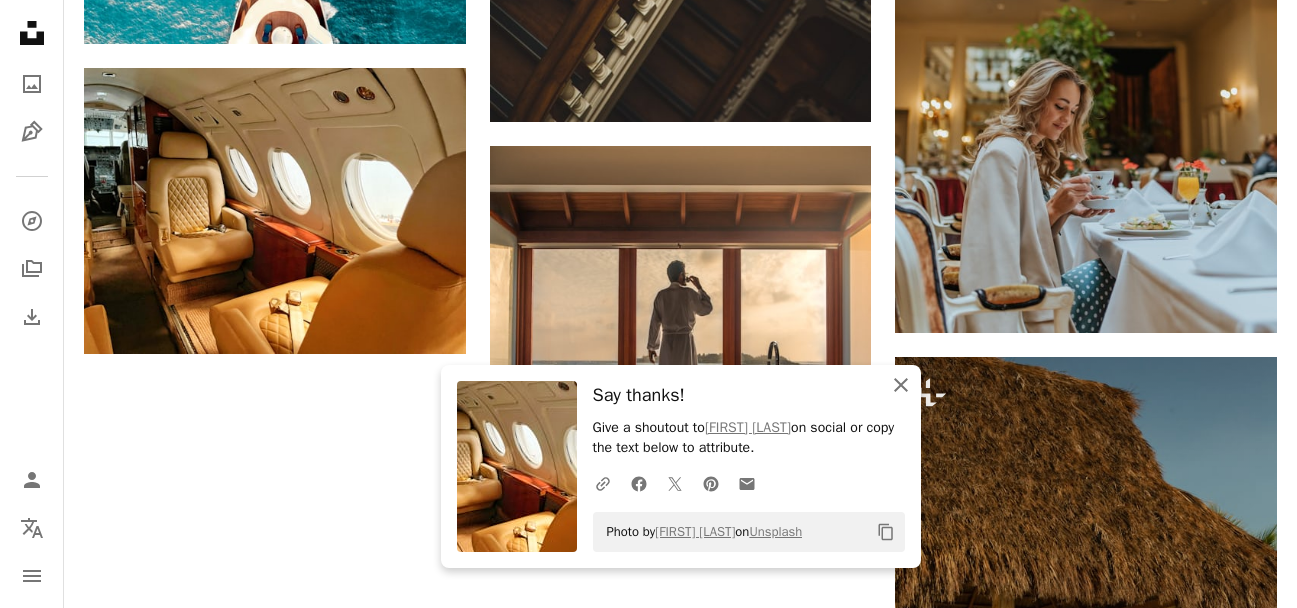 click 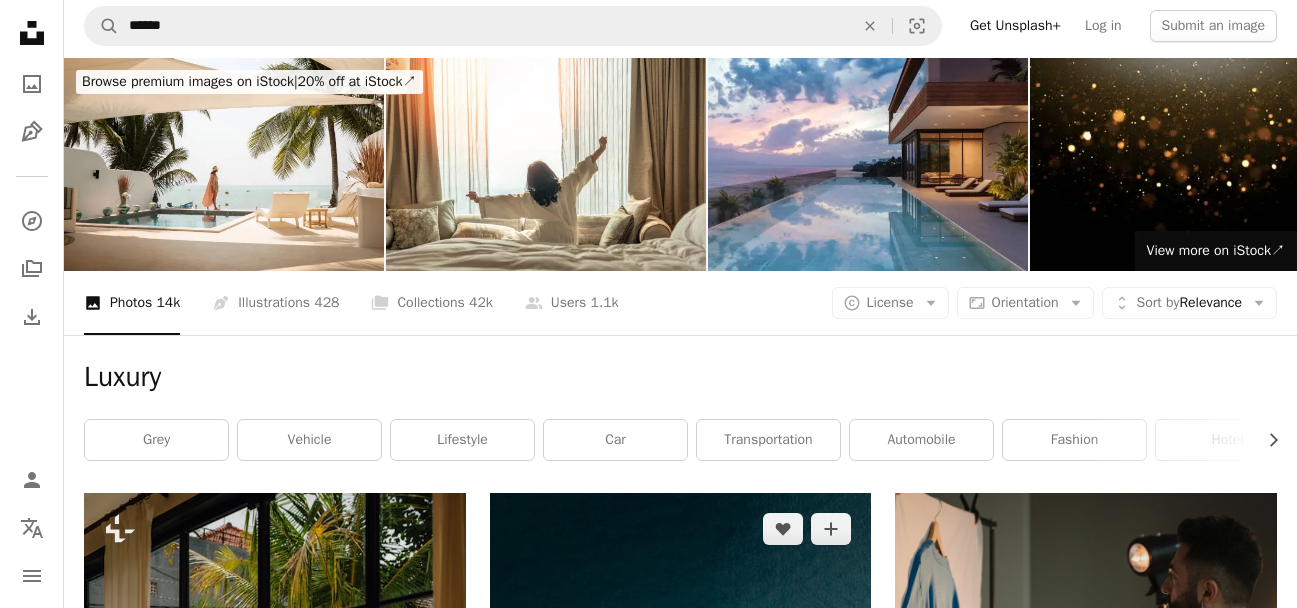 scroll, scrollTop: 0, scrollLeft: 0, axis: both 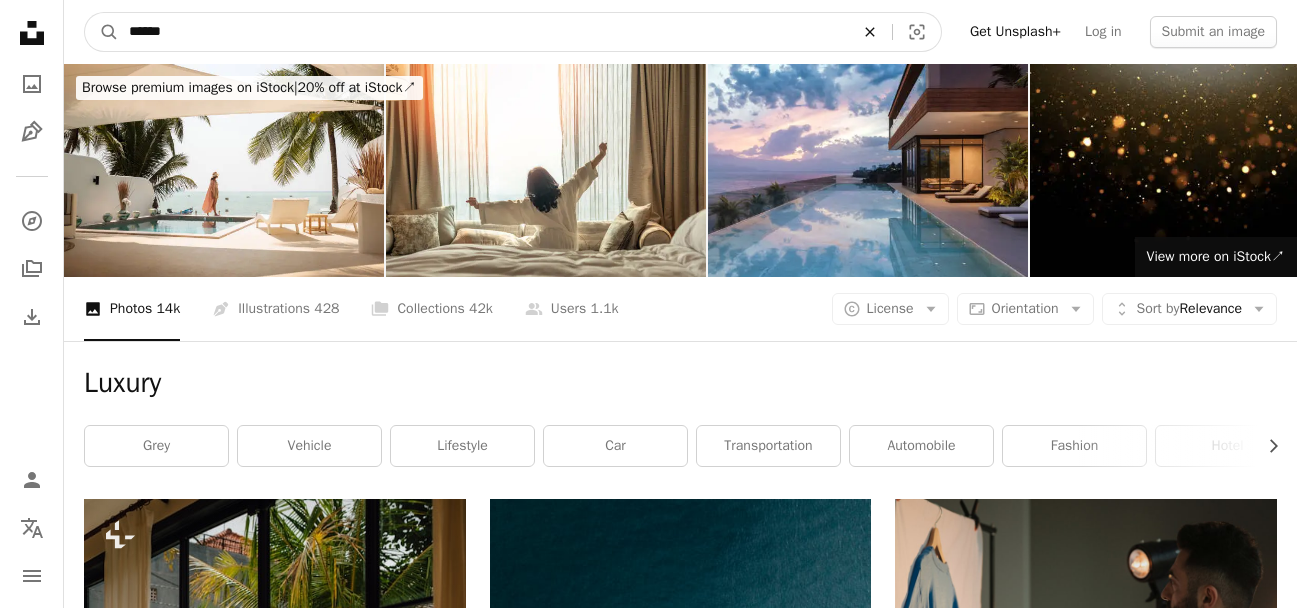 click 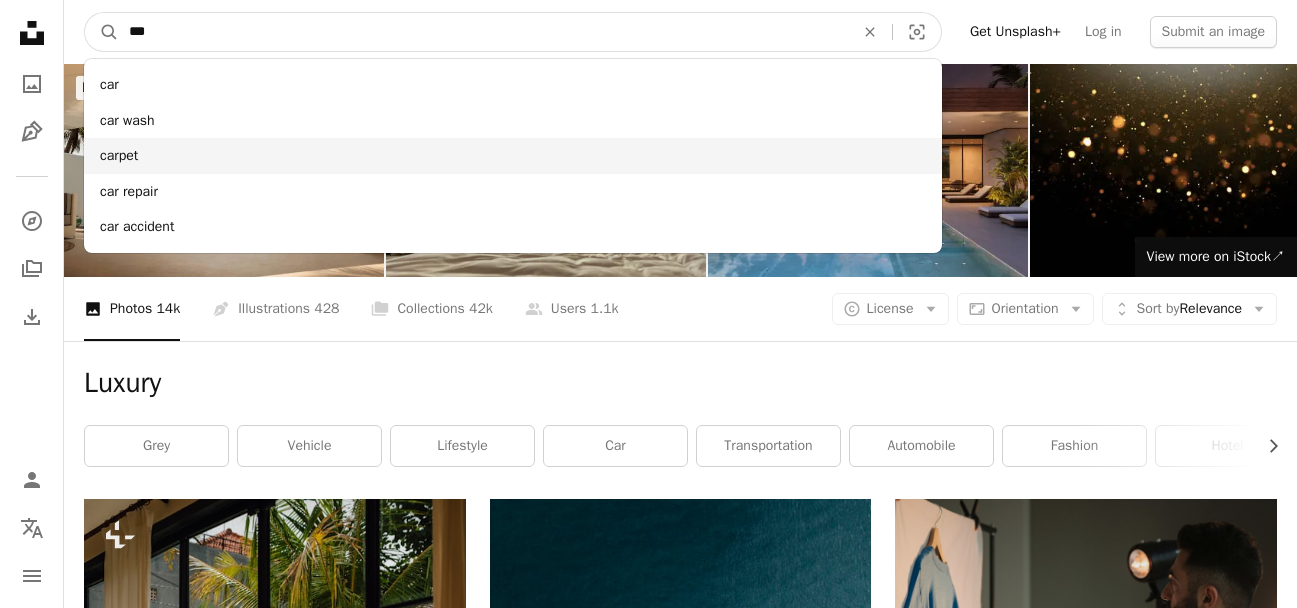 type on "***" 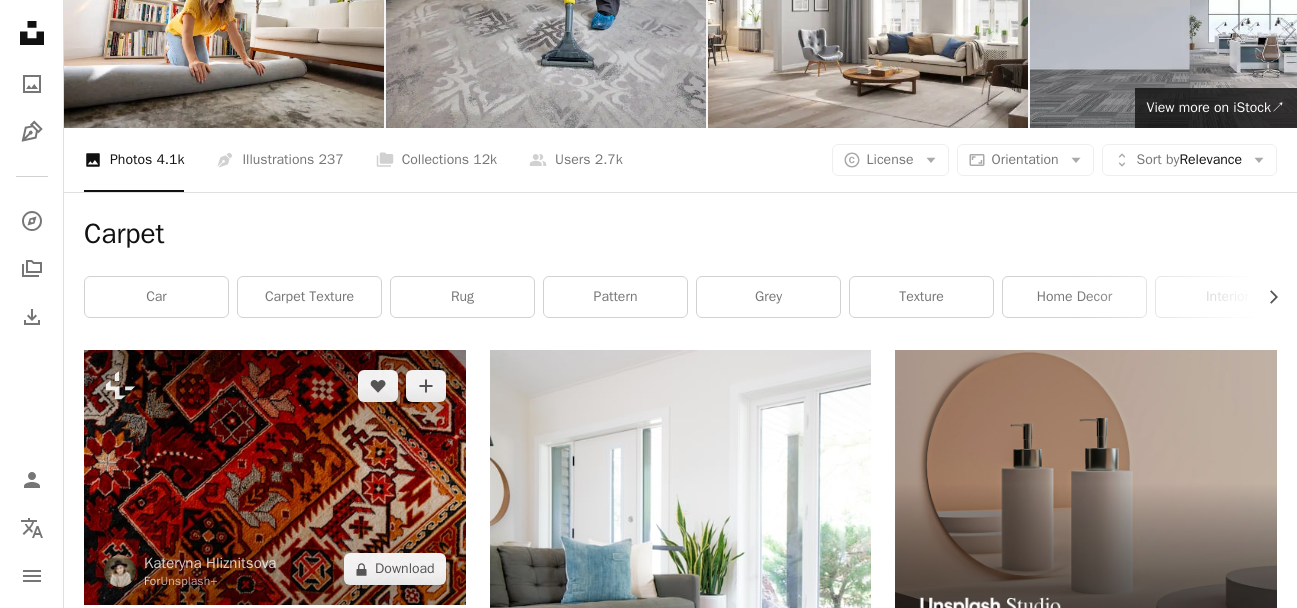 scroll, scrollTop: 0, scrollLeft: 0, axis: both 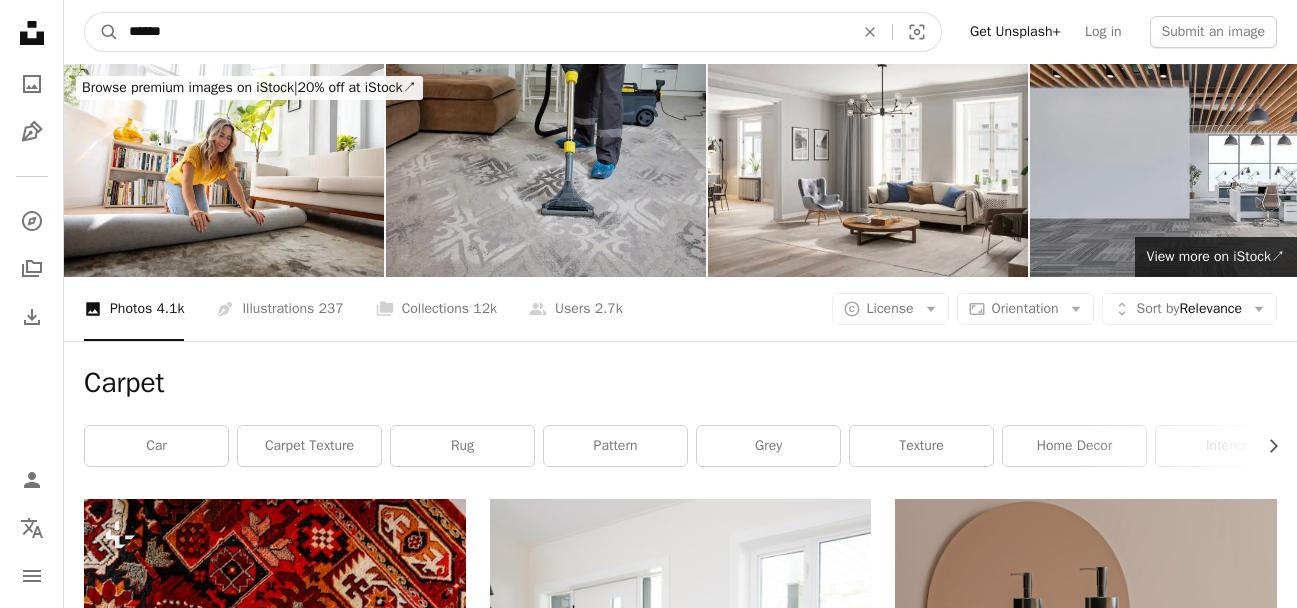click on "******" at bounding box center [483, 32] 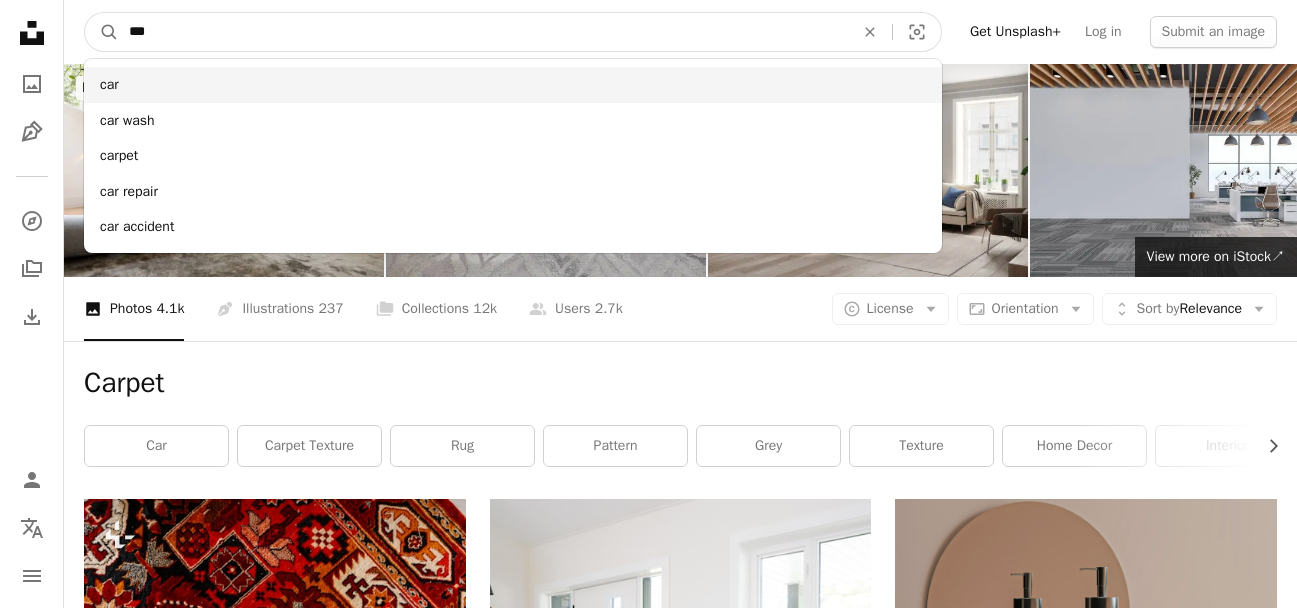 type on "***" 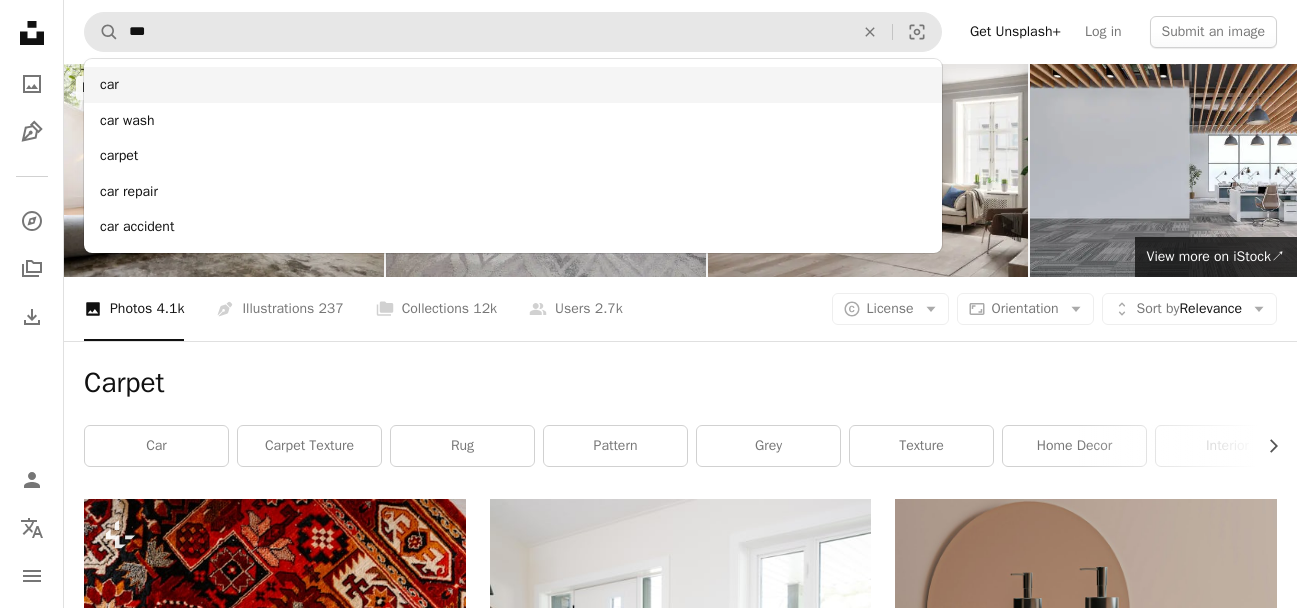 click on "car" at bounding box center [513, 85] 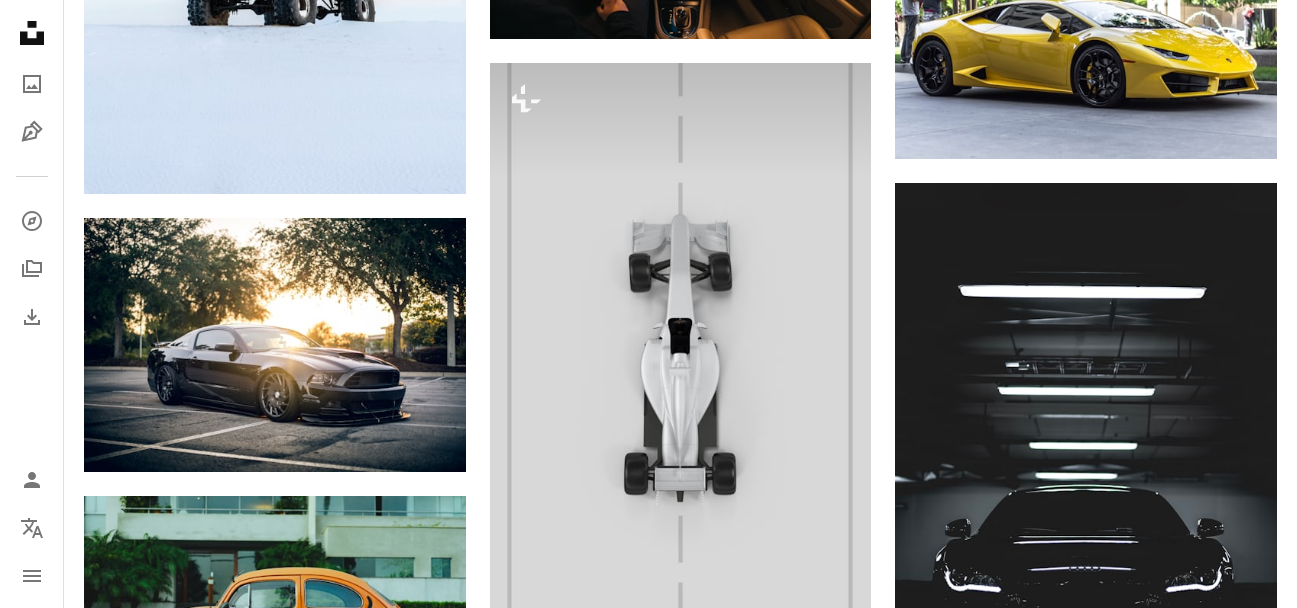 scroll, scrollTop: 3333, scrollLeft: 0, axis: vertical 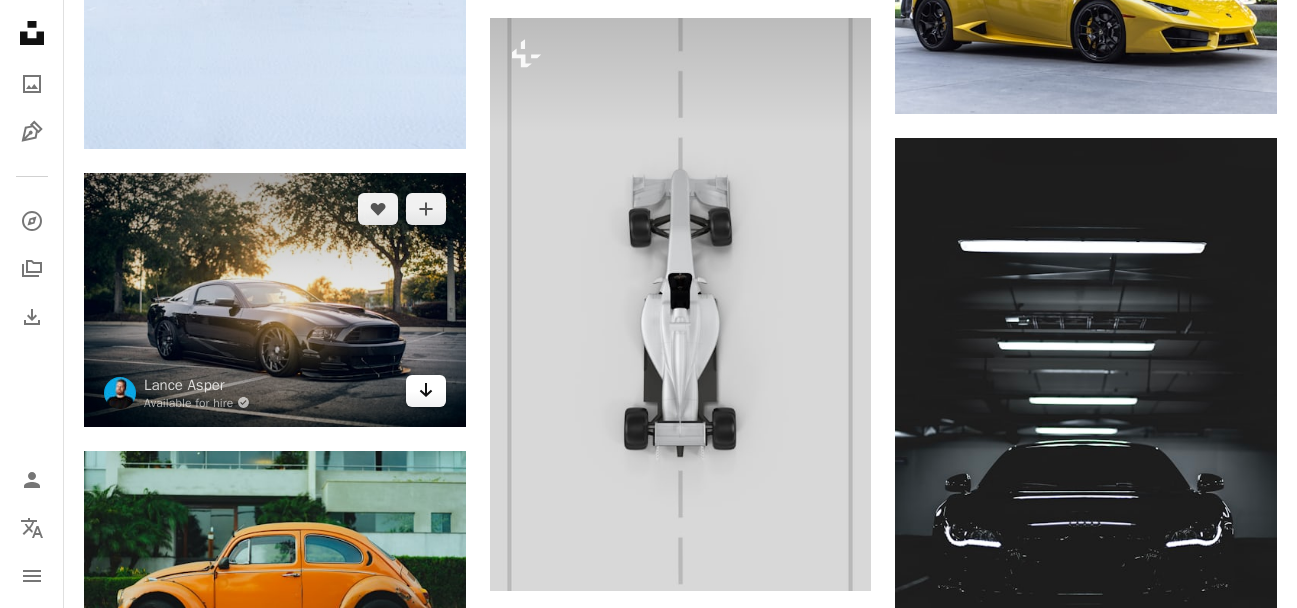 click on "Arrow pointing down" at bounding box center [426, 391] 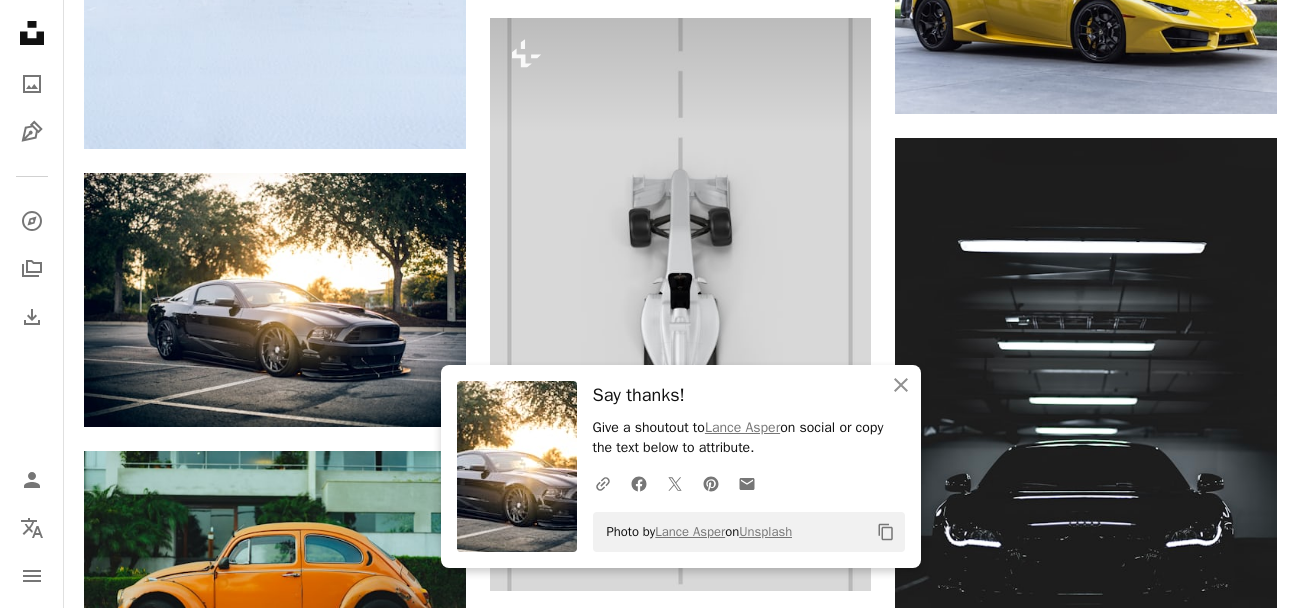 click on "Promoted A heart A plus sign Hyundai Motor Group Our vision is clear: Progress for Humanity.   ↗ Arrow pointing down A heart A plus sign Sven D Arrow pointing down A heart A plus sign Josh Berquist Available for hire A checkmark inside of a circle Arrow pointing down A heart A plus sign Andrew Pons Arrow pointing down A heart A plus sign Campbell Arrow pointing down A heart A plus sign Jon Flobrant Arrow pointing down A heart A plus sign Tabea Schimpf Available for hire A checkmark inside of a circle Arrow pointing down A heart A plus sign Grahame Jenkins Arrow pointing down A heart A plus sign Chris Liverani Arrow pointing down A heart A plus sign Filip Mroz Arrow pointing down A heart A plus sign Lance Asper Available for hire A checkmark inside of a circle Arrow pointing down A heart A plus sign Dan Gold Available for hire A checkmark inside of a circle Arrow pointing down A heart A plus sign Brock Wegner Available for hire A checkmark inside of a circle Arrow pointing down Plus sign for Unsplash+ For" at bounding box center [680, 652] 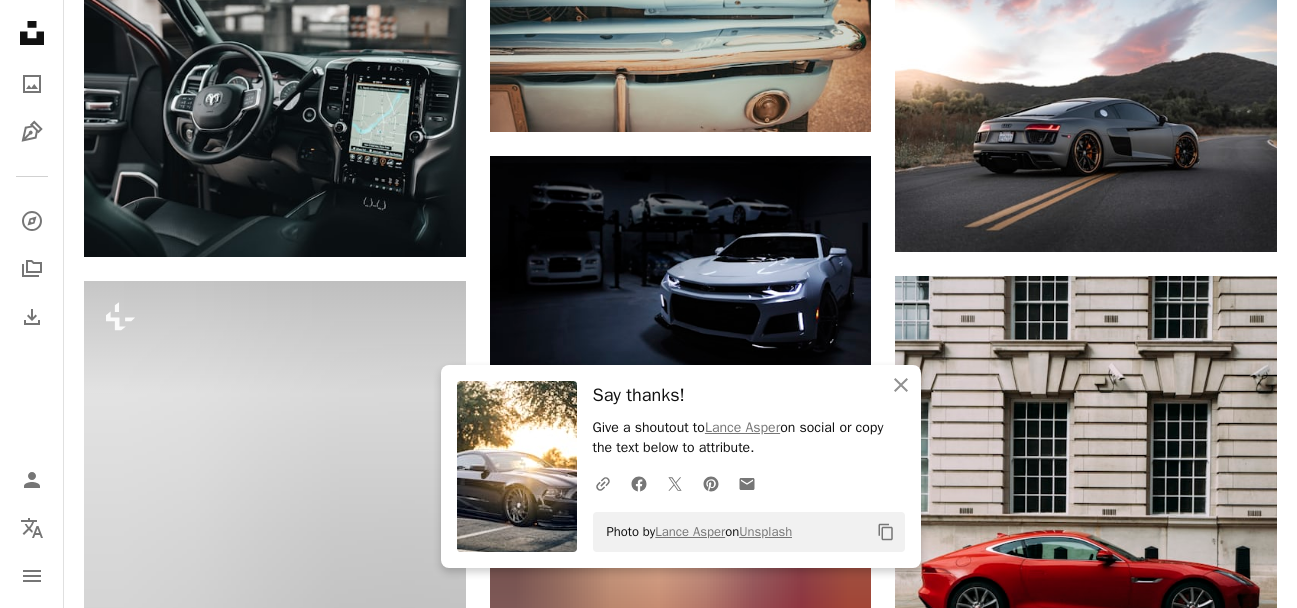 scroll, scrollTop: 4133, scrollLeft: 0, axis: vertical 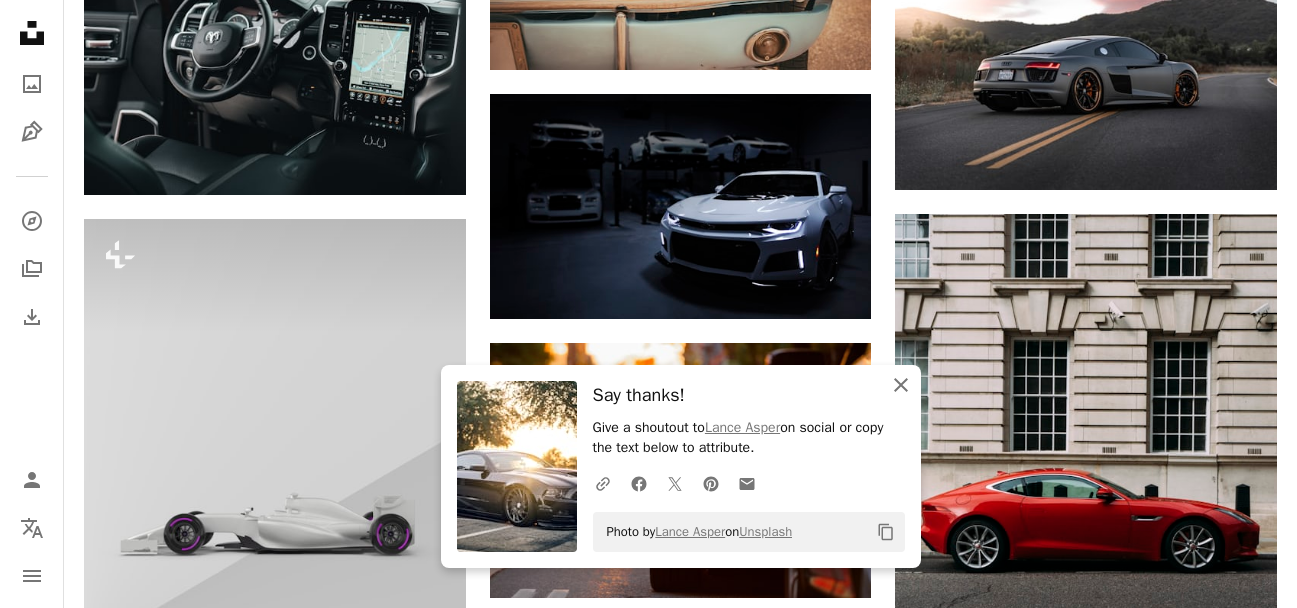 click on "An X shape" 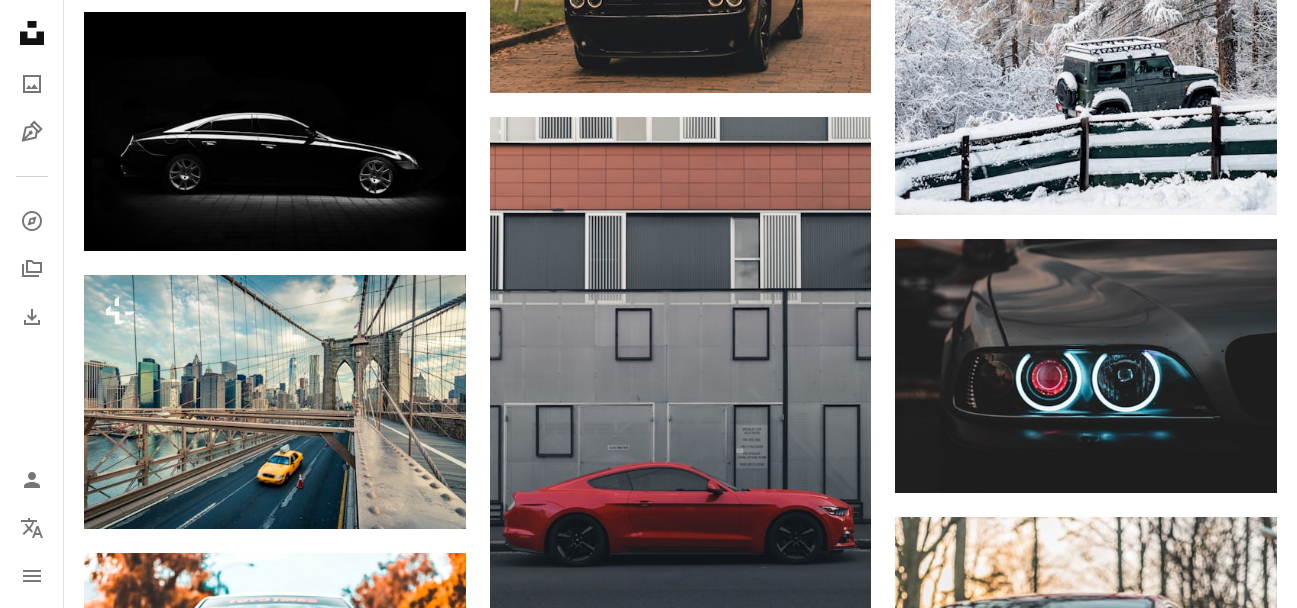scroll, scrollTop: 6133, scrollLeft: 0, axis: vertical 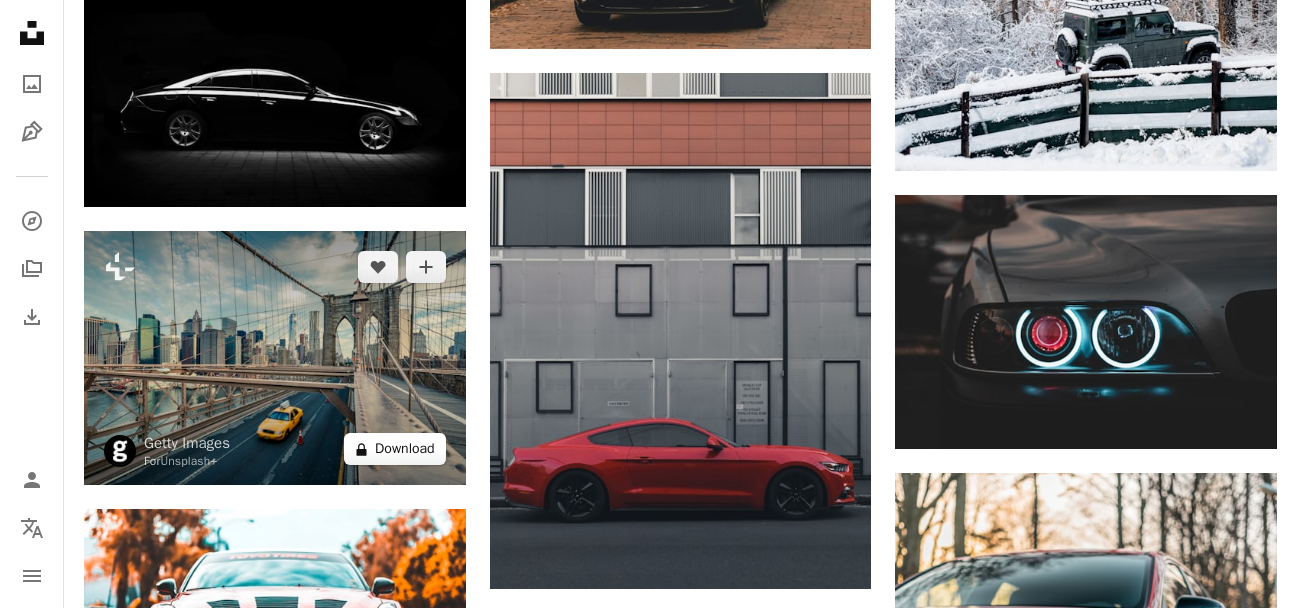 click on "A lock Download" at bounding box center (395, 449) 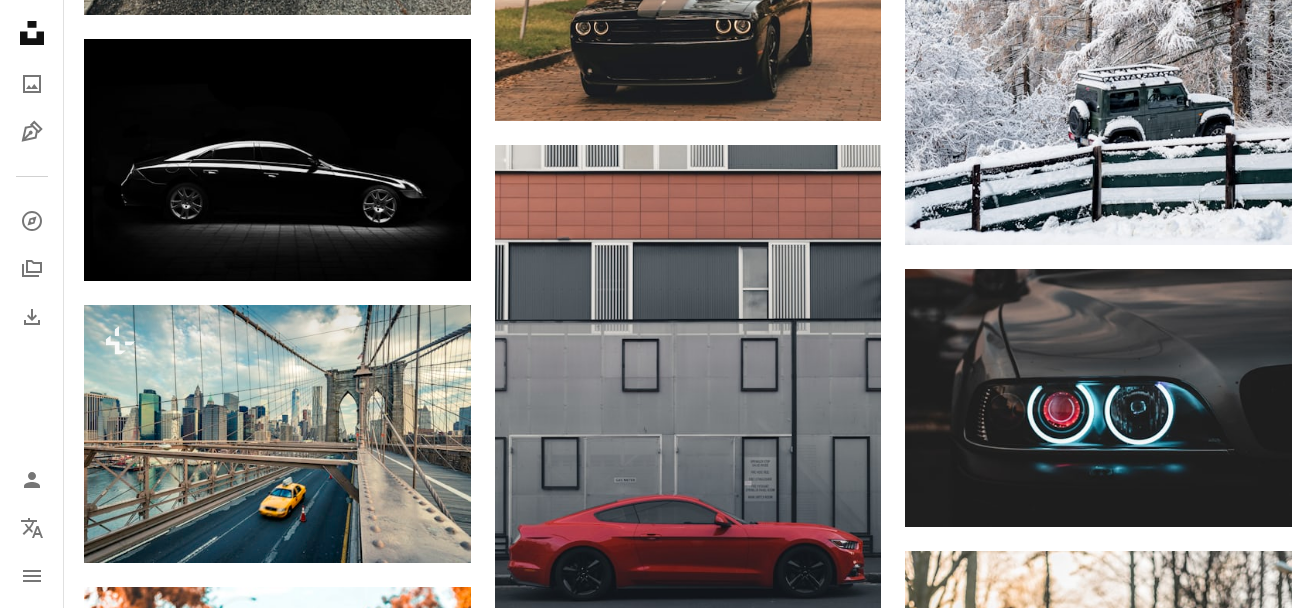 click on "An X shape Premium, ready to use images. Get unlimited access. A plus sign Members-only content added monthly A plus sign Unlimited royalty-free downloads A plus sign Illustrations  New A plus sign Enhanced legal protections yearly 66%  off monthly $12   $4 USD per month * Get  Unsplash+ * When paid annually, billed upfront  $48 Taxes where applicable. Renews automatically. Cancel anytime." at bounding box center [656, 4228] 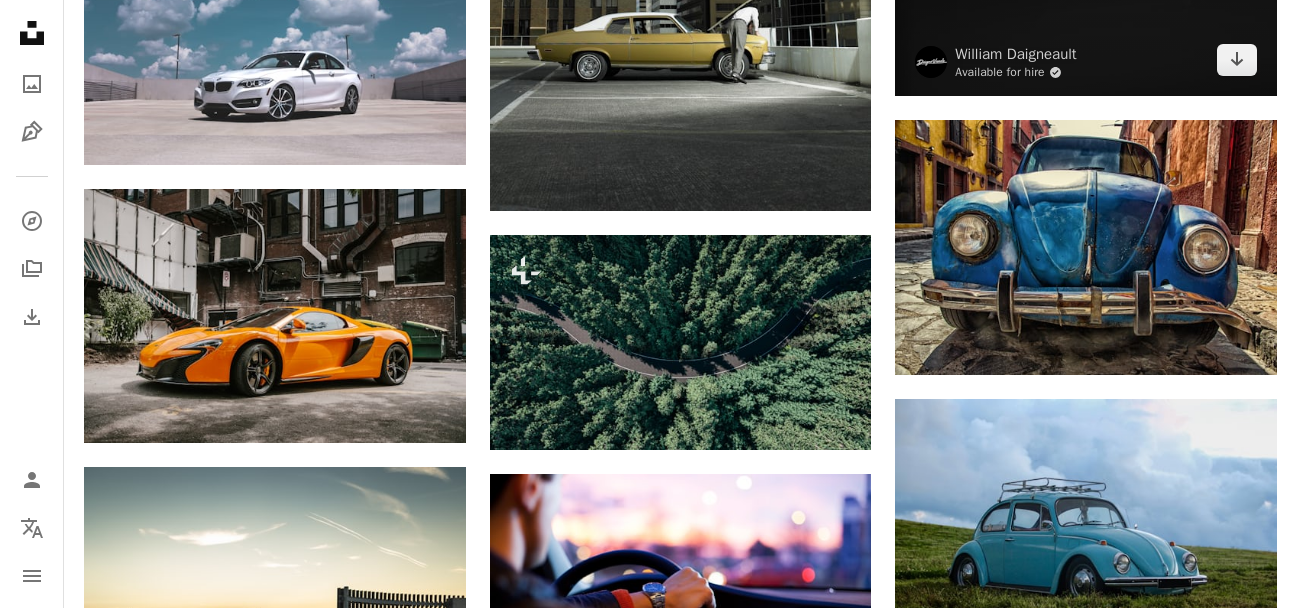 scroll, scrollTop: 7733, scrollLeft: 0, axis: vertical 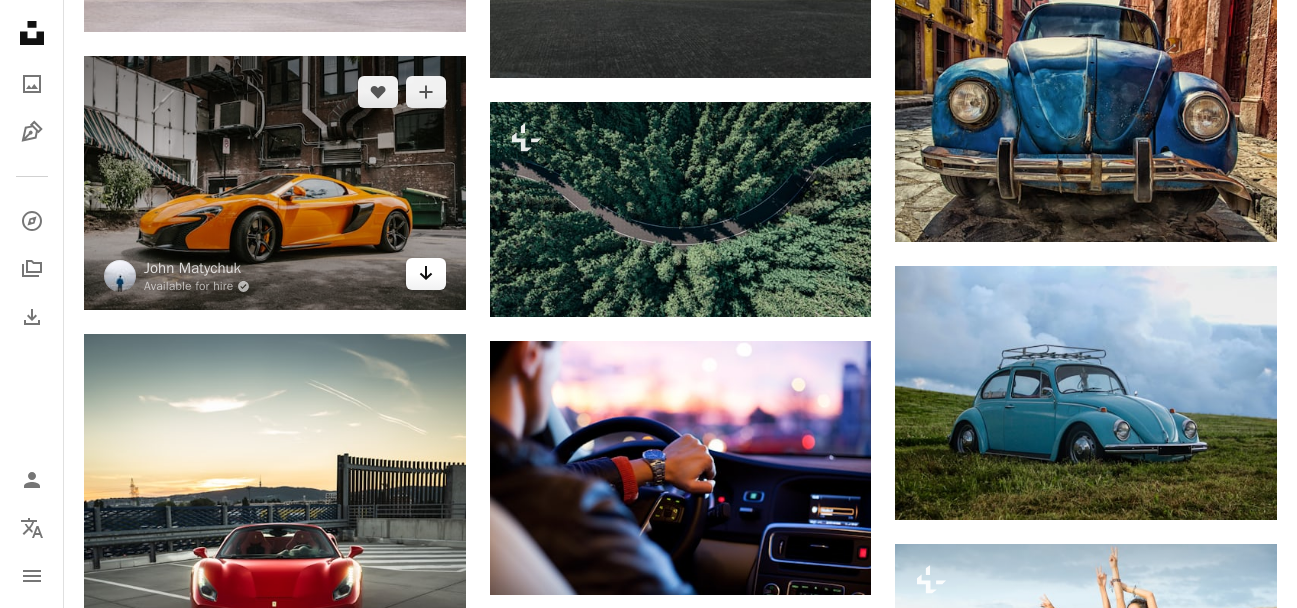 click on "Arrow pointing down" 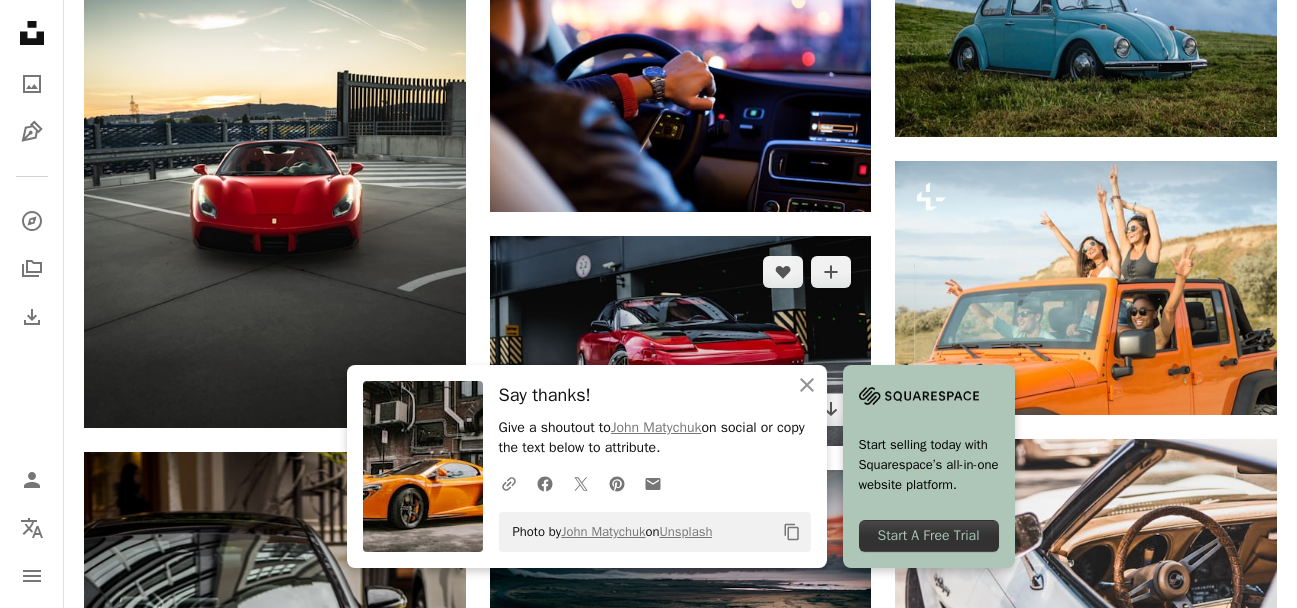 scroll, scrollTop: 8133, scrollLeft: 0, axis: vertical 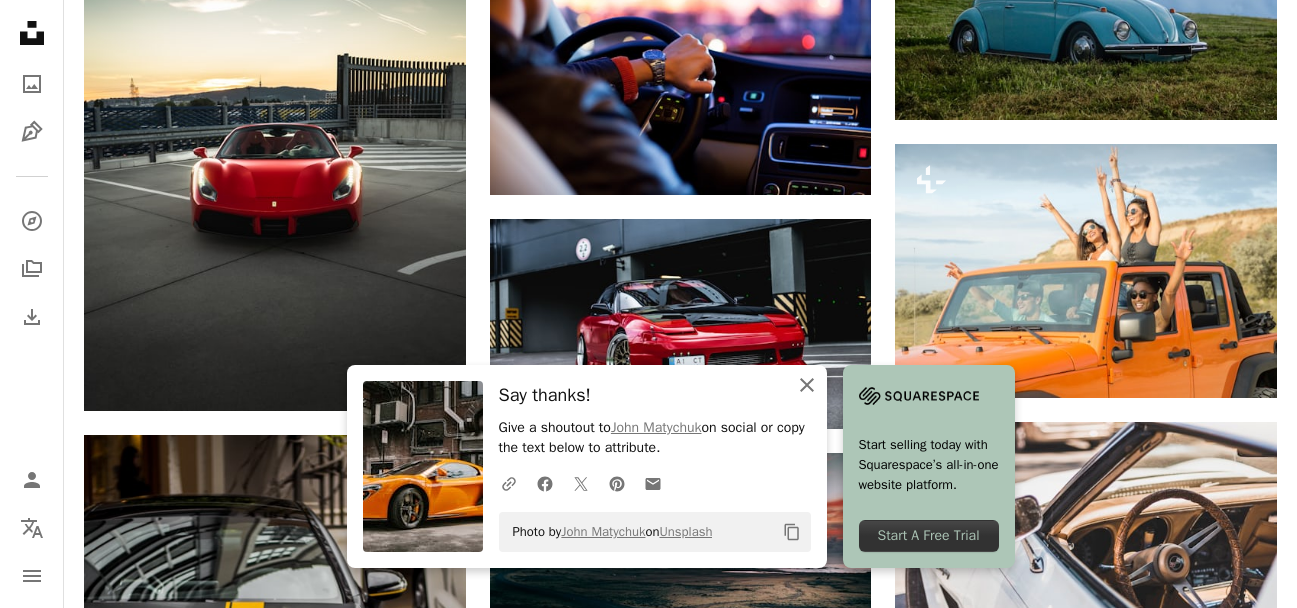 click on "An X shape" 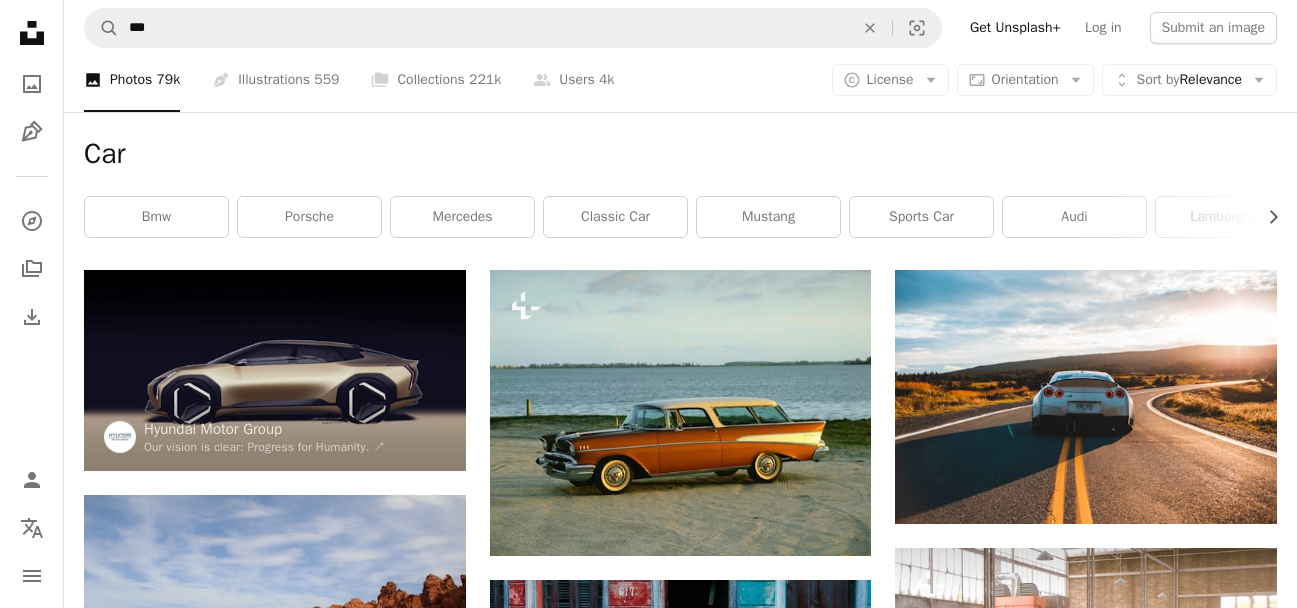 scroll, scrollTop: 0, scrollLeft: 0, axis: both 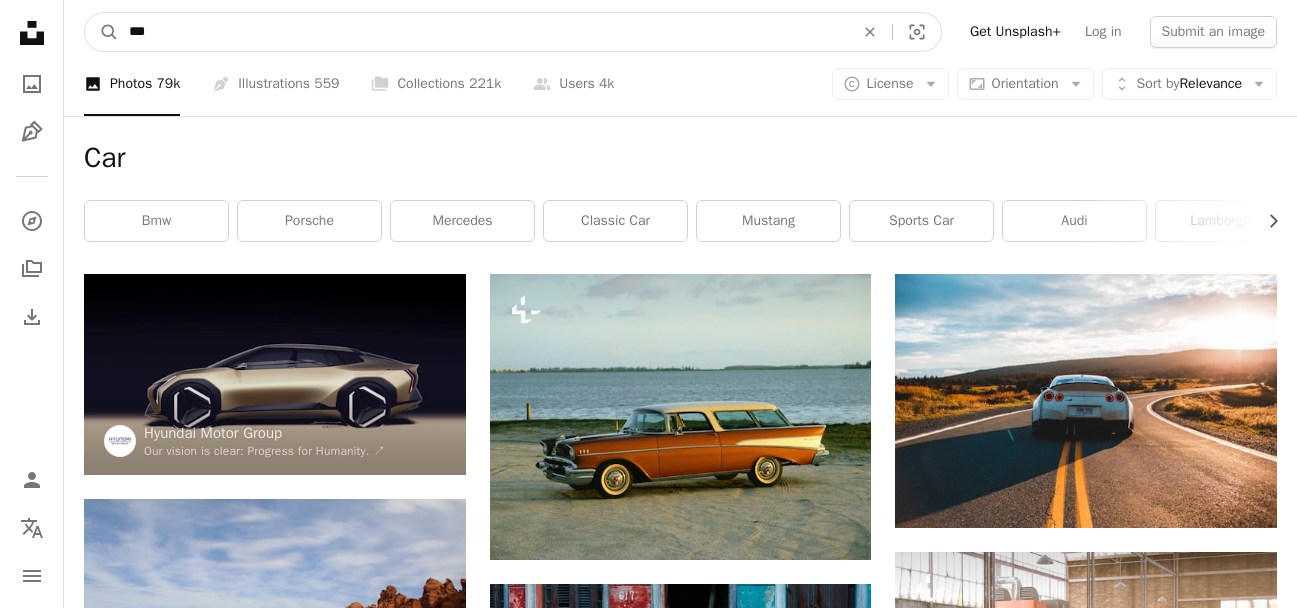 click on "***" at bounding box center (483, 32) 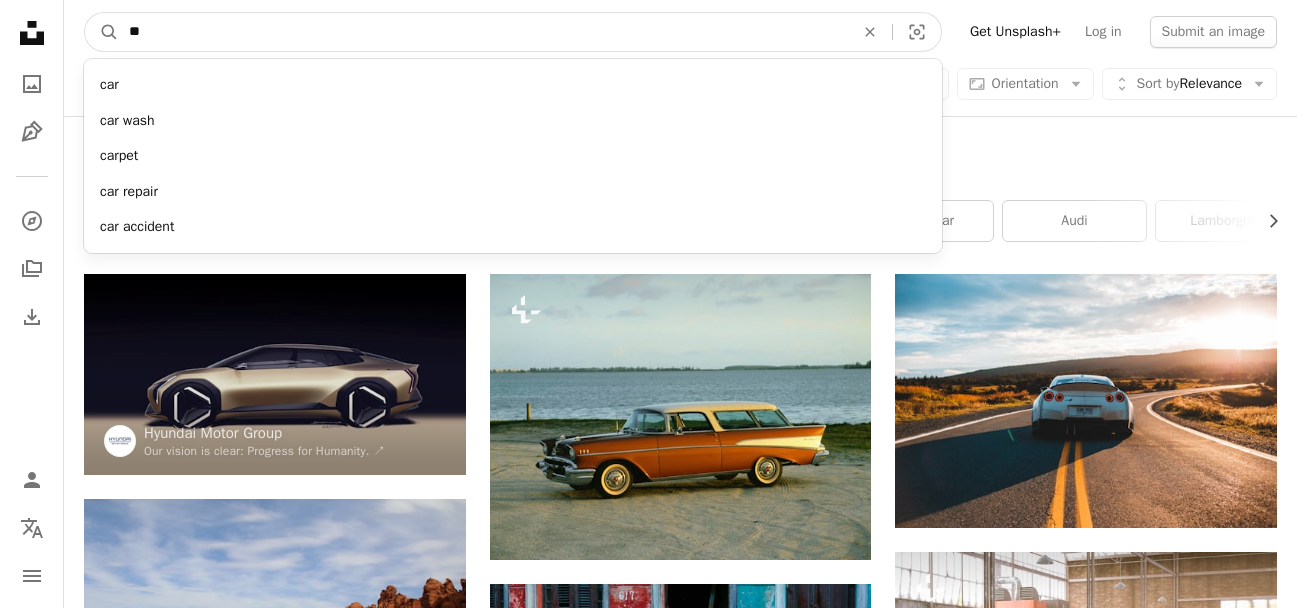 type on "*" 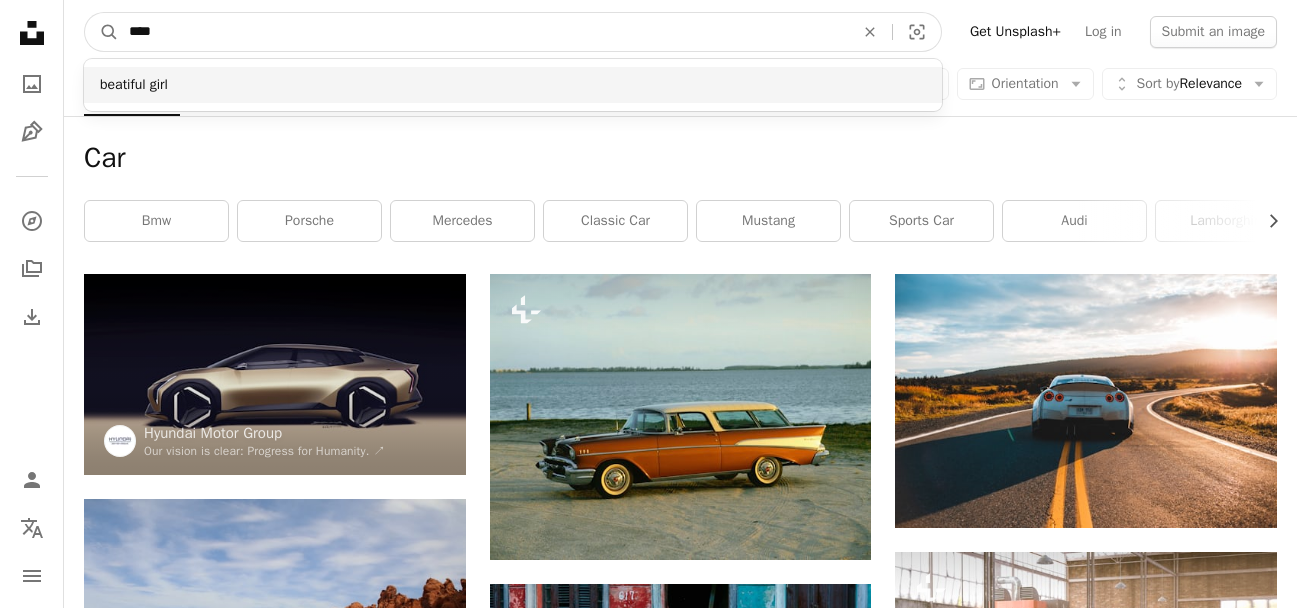 type on "****" 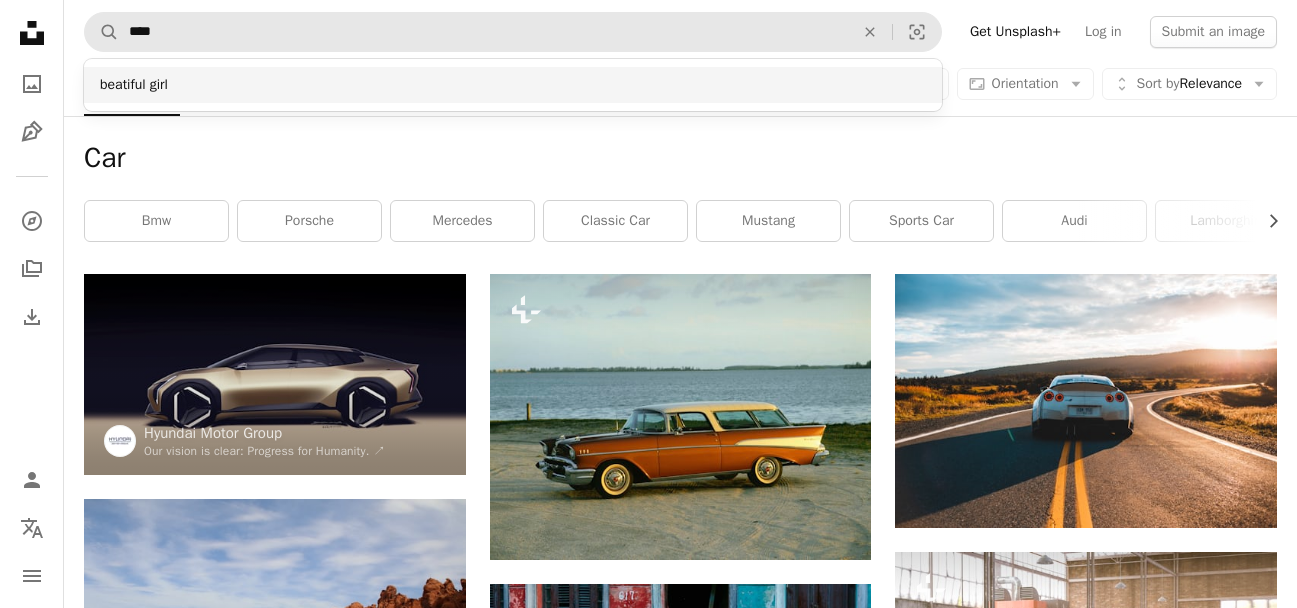 click on "beatiful girl" at bounding box center (513, 85) 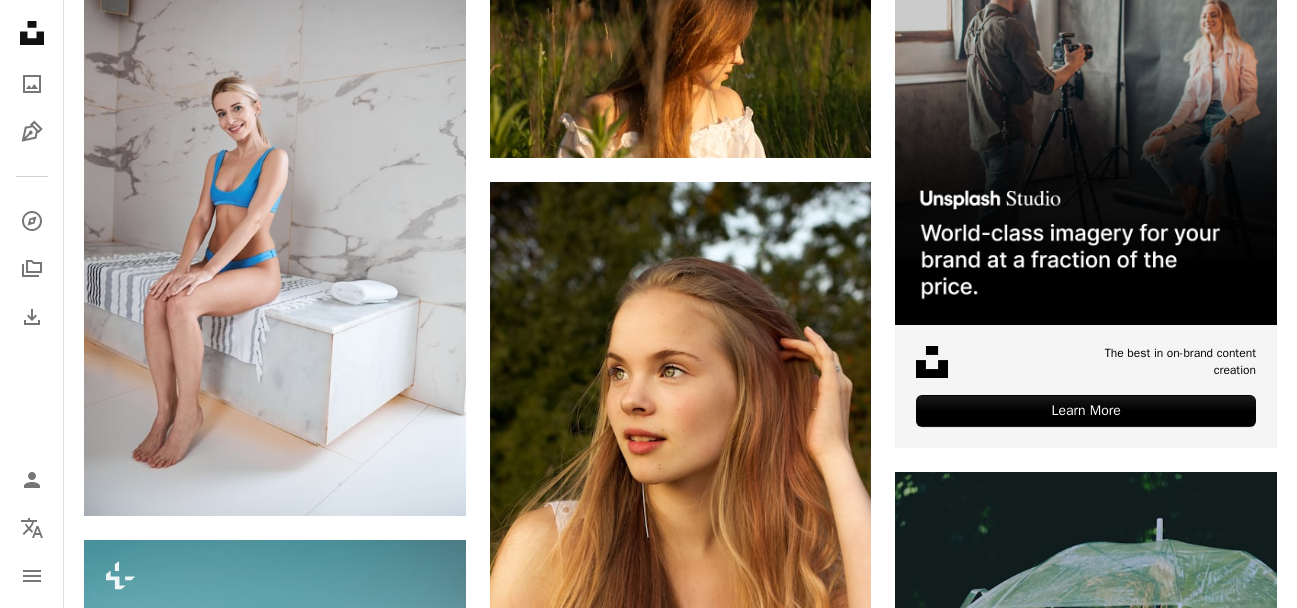 scroll, scrollTop: 0, scrollLeft: 0, axis: both 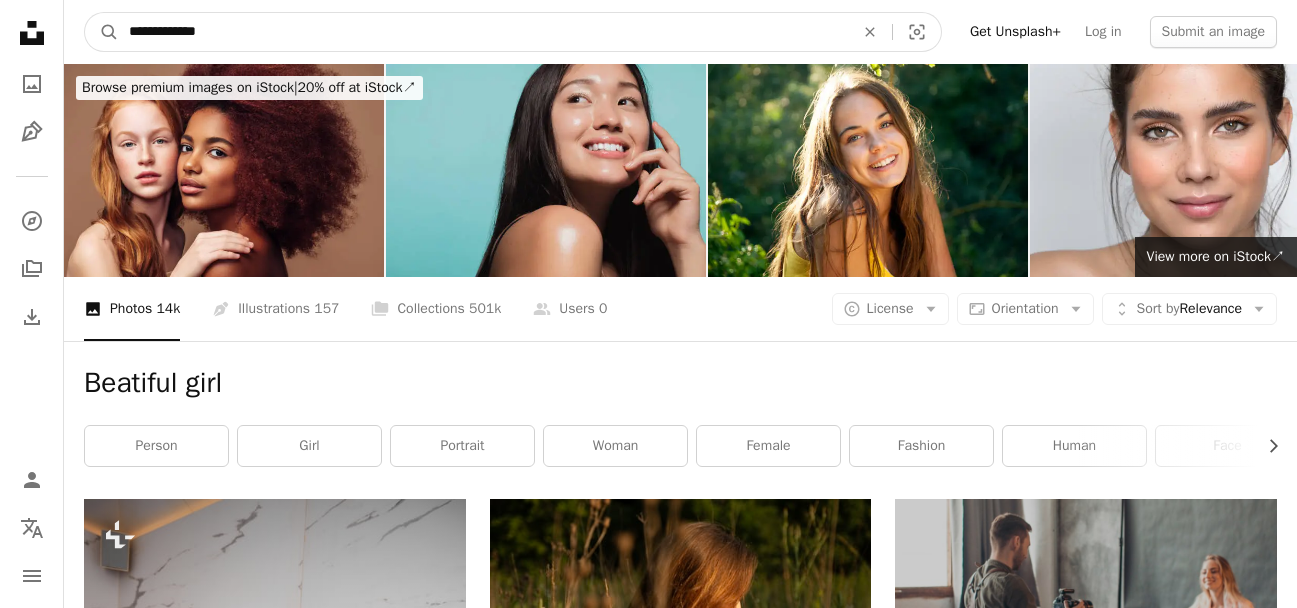 click on "**********" at bounding box center [483, 32] 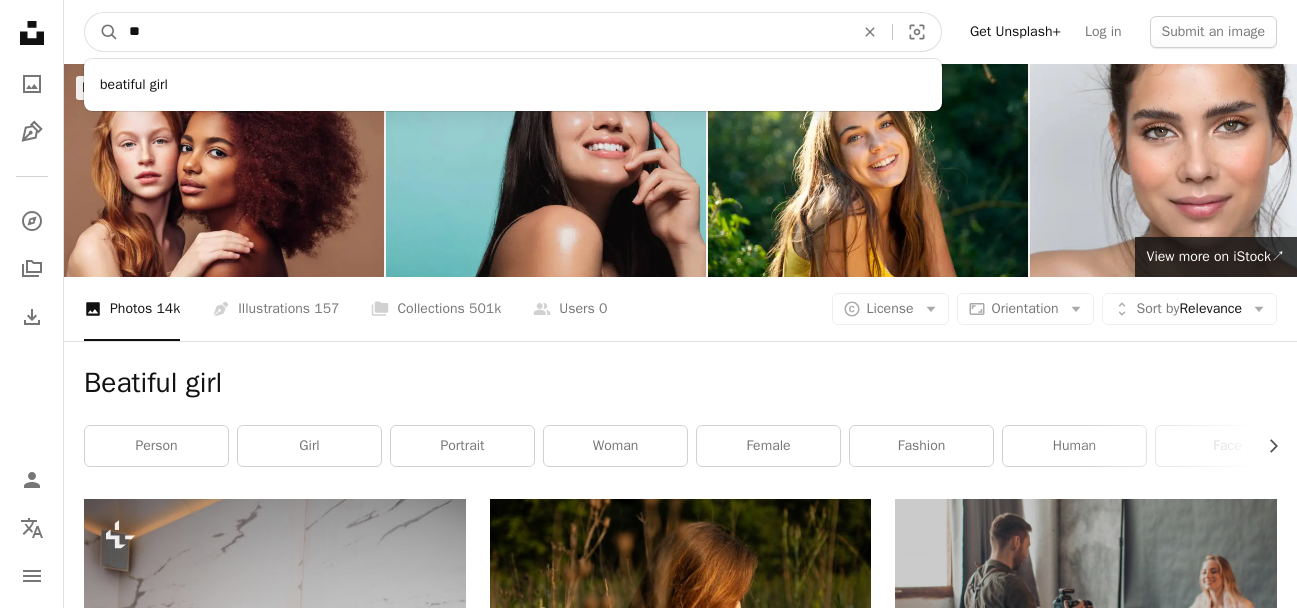 type on "*" 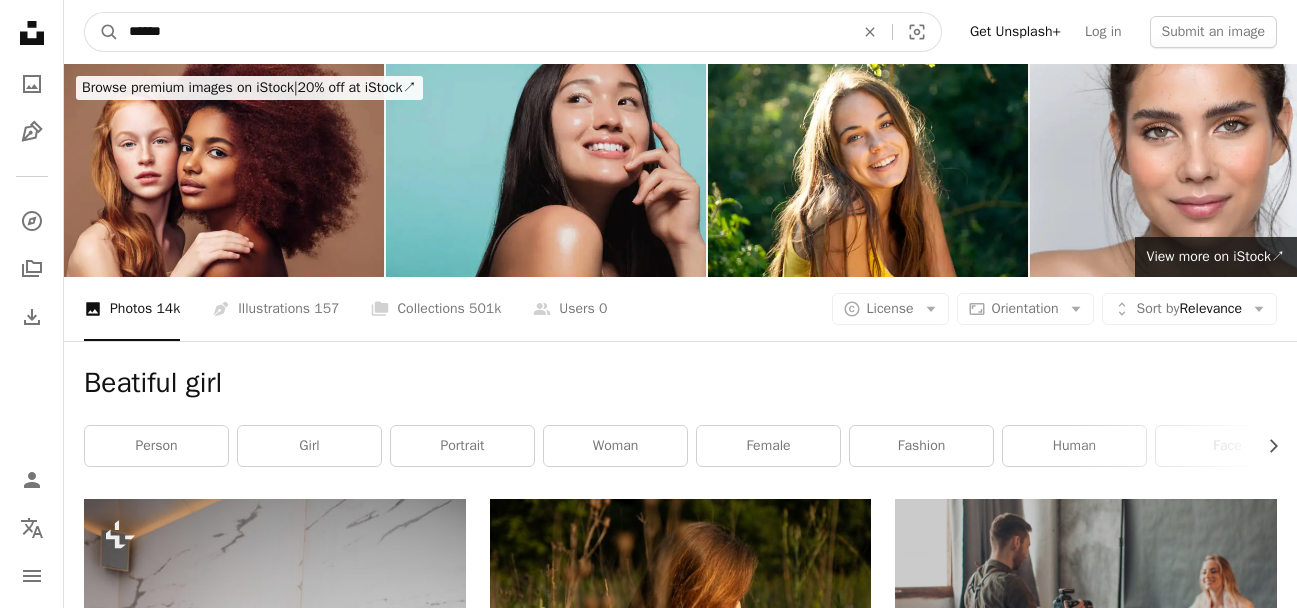 type on "******" 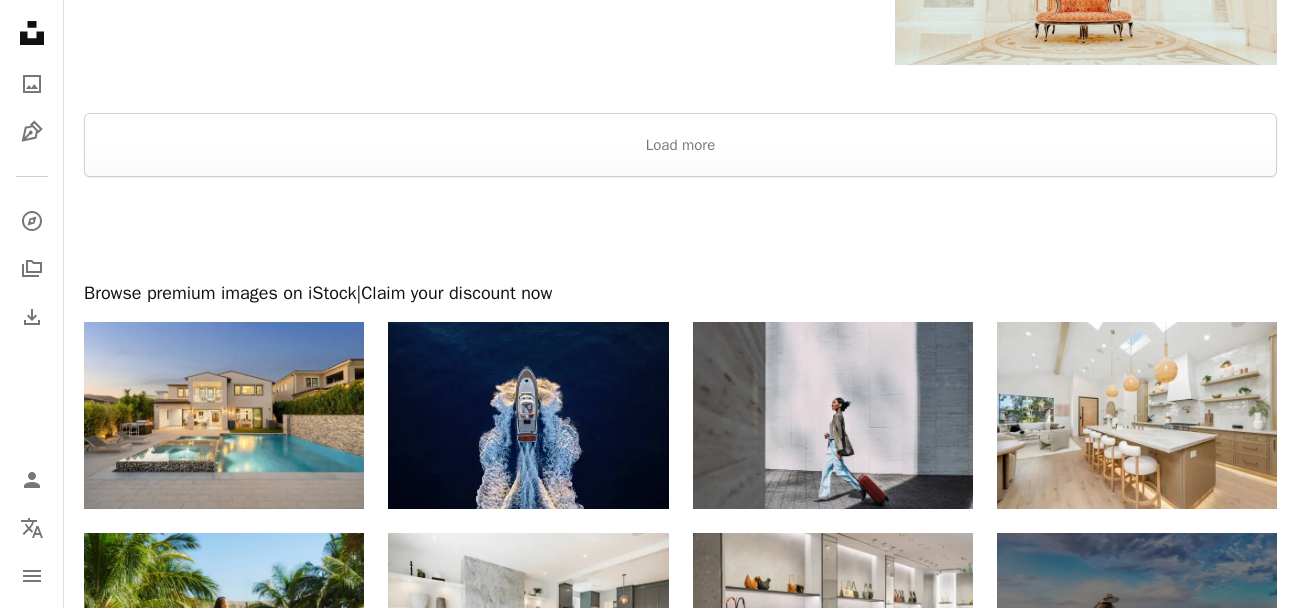 scroll, scrollTop: 3704, scrollLeft: 0, axis: vertical 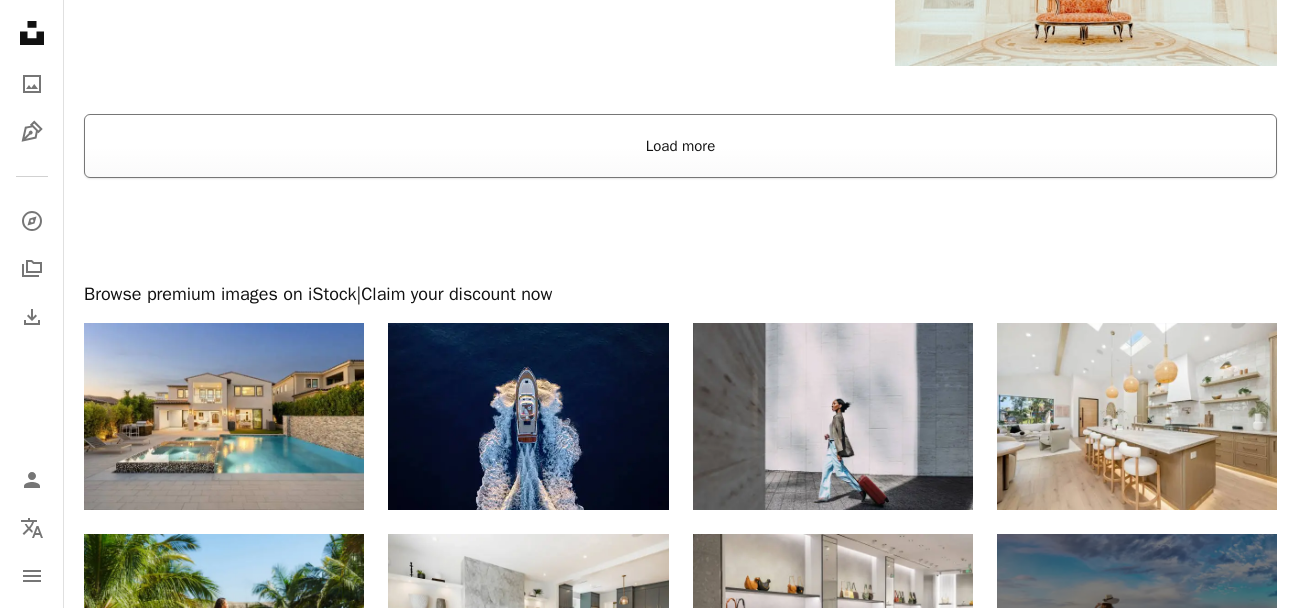 click on "Load more" at bounding box center (680, 146) 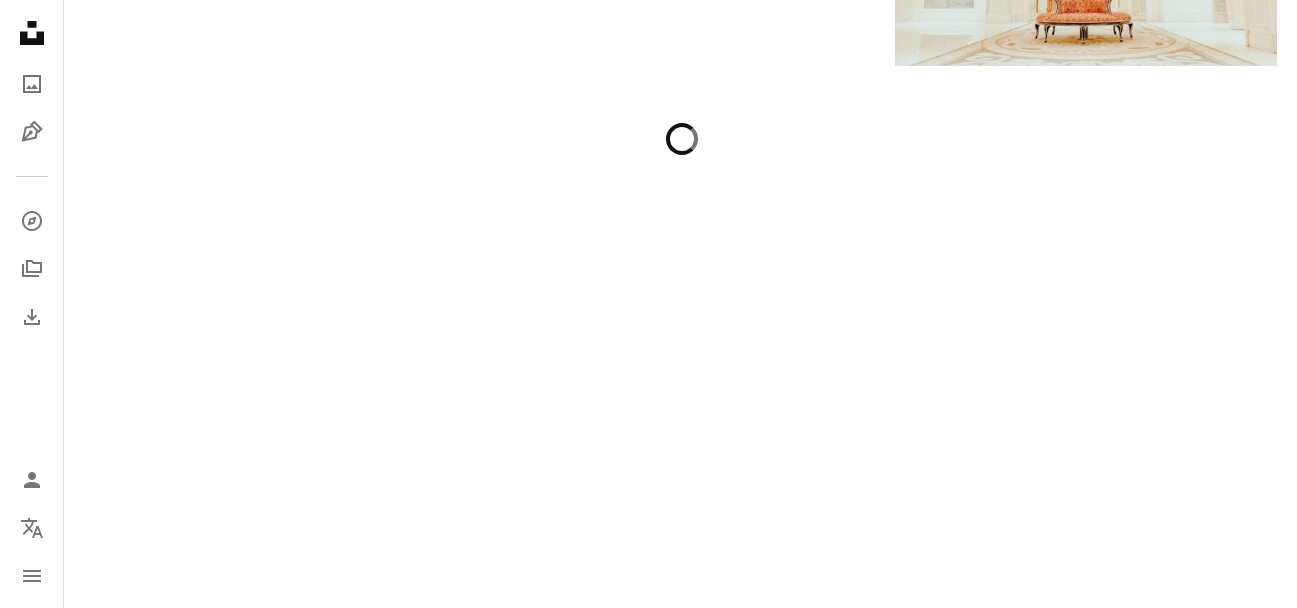 click at bounding box center [680, 526] 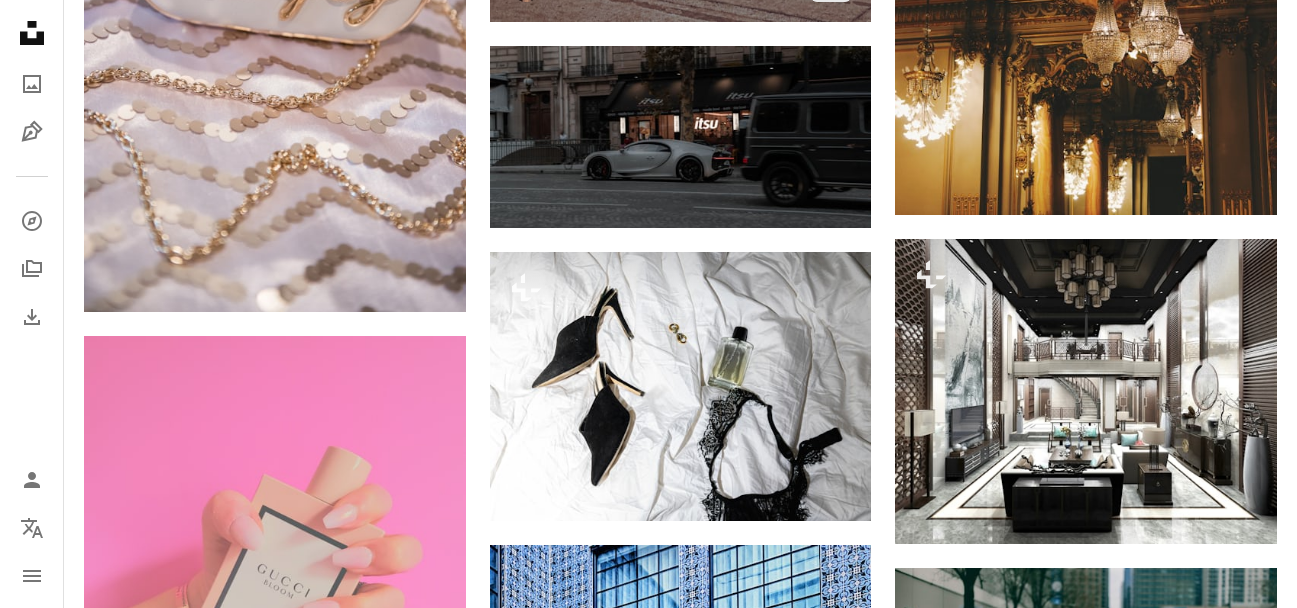 scroll, scrollTop: 4103, scrollLeft: 0, axis: vertical 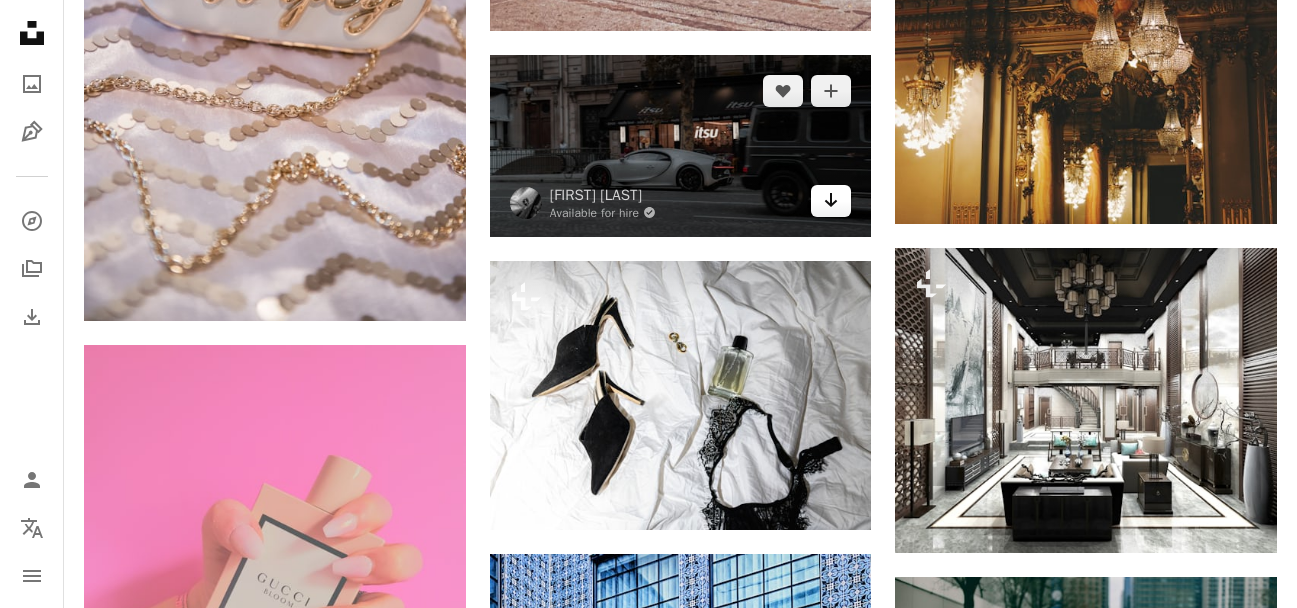 click on "Arrow pointing down" 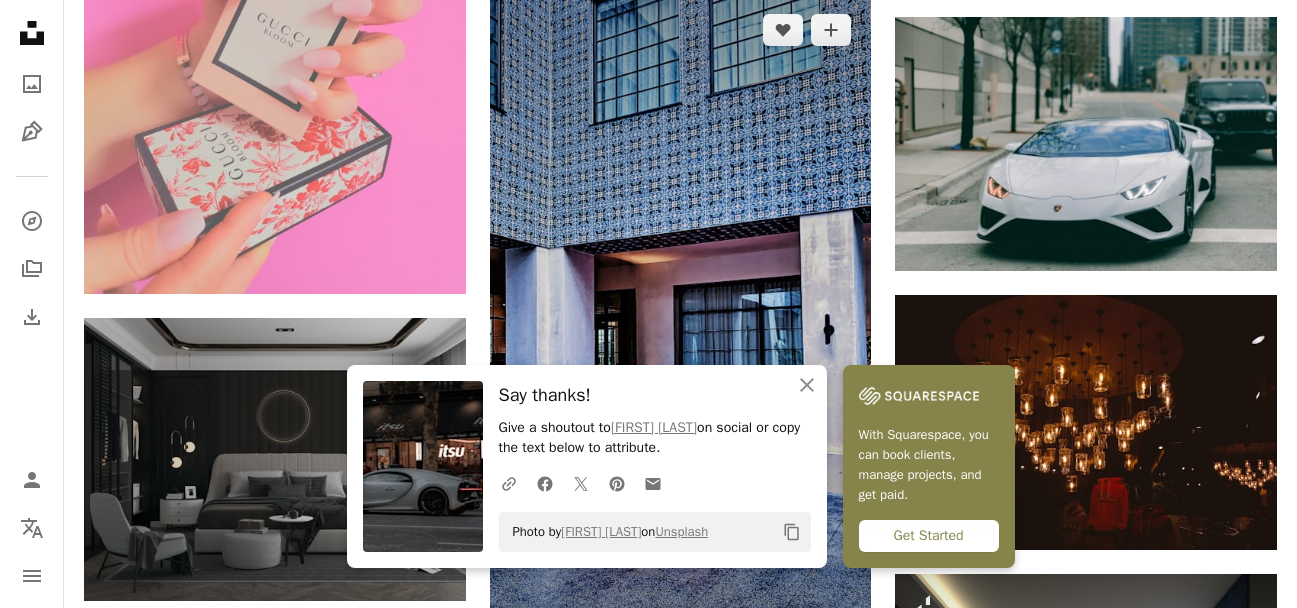 scroll, scrollTop: 4674, scrollLeft: 0, axis: vertical 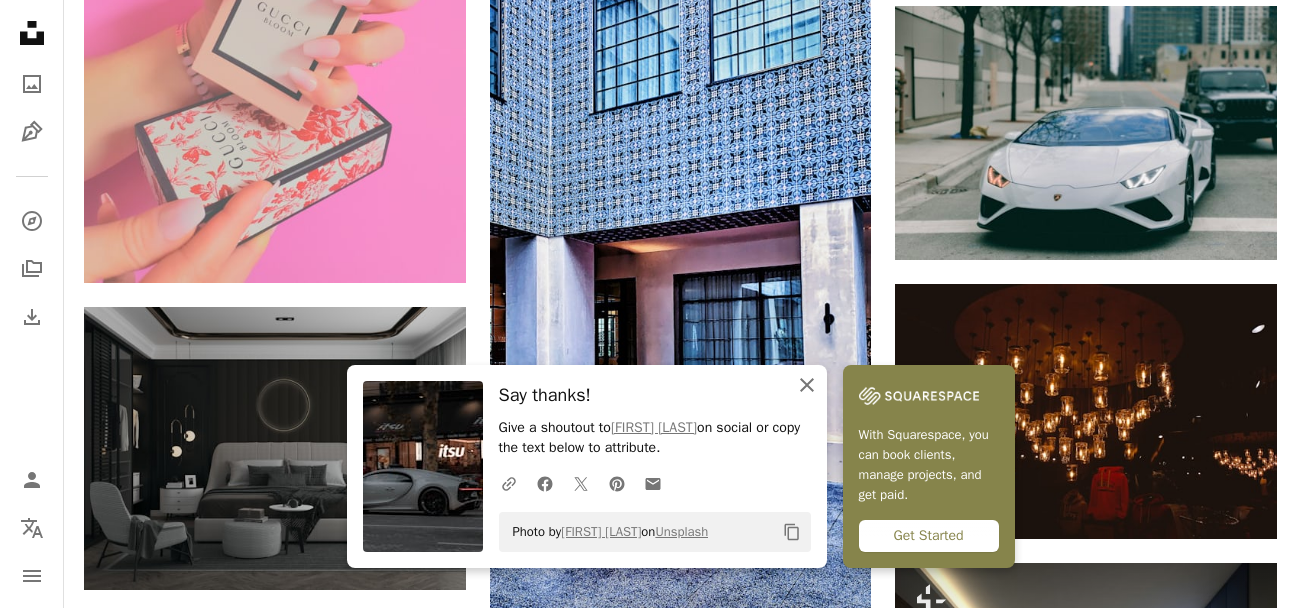 click on "An X shape" 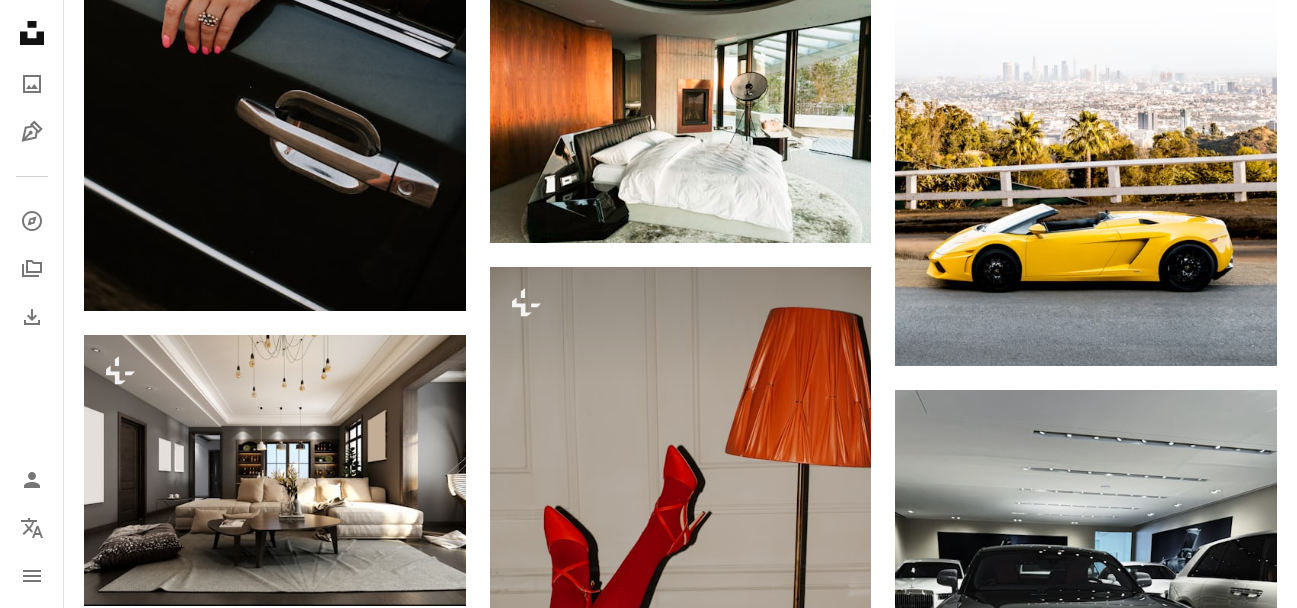 scroll, scrollTop: 32704, scrollLeft: 0, axis: vertical 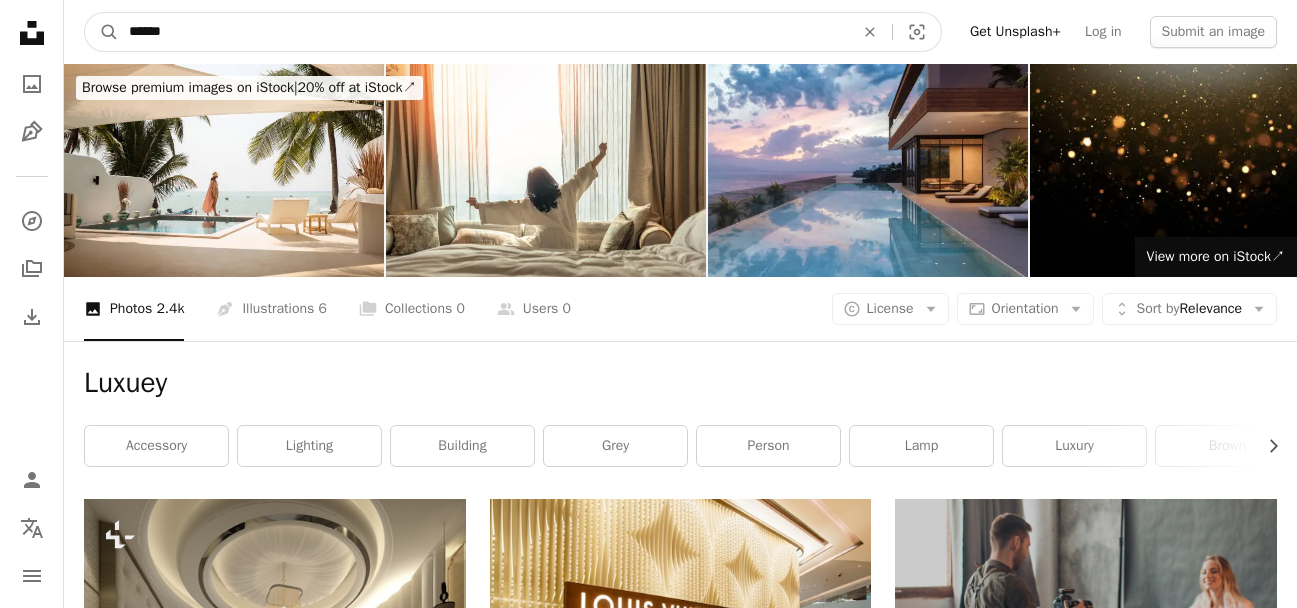 click on "******" at bounding box center (483, 32) 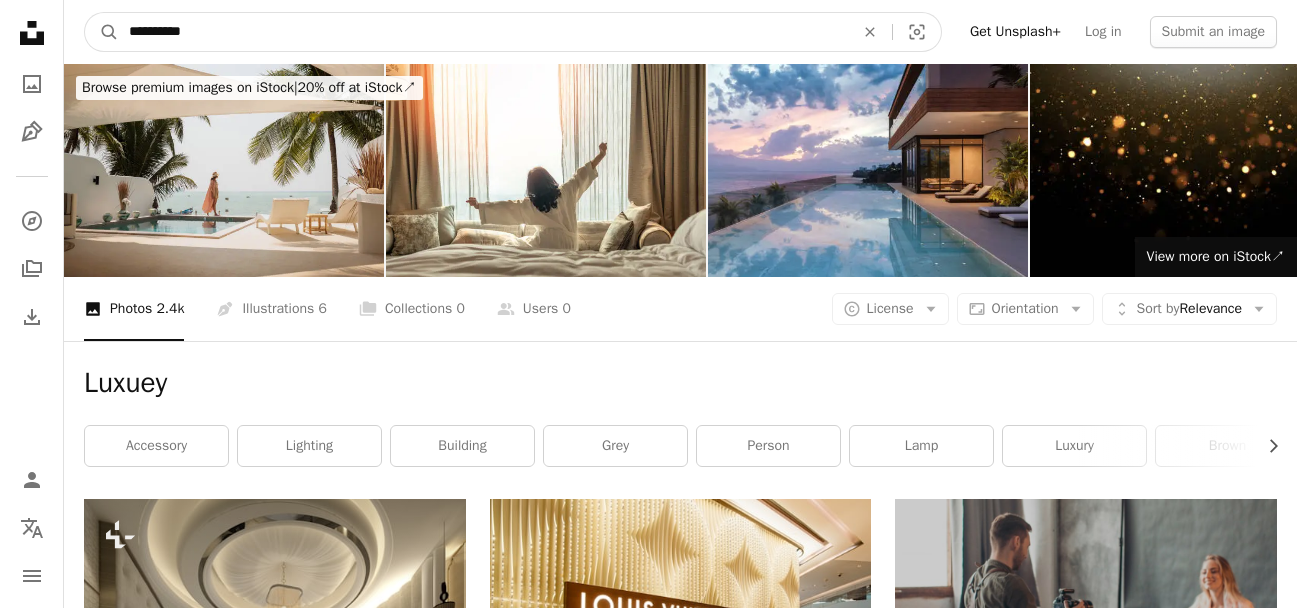 type on "**********" 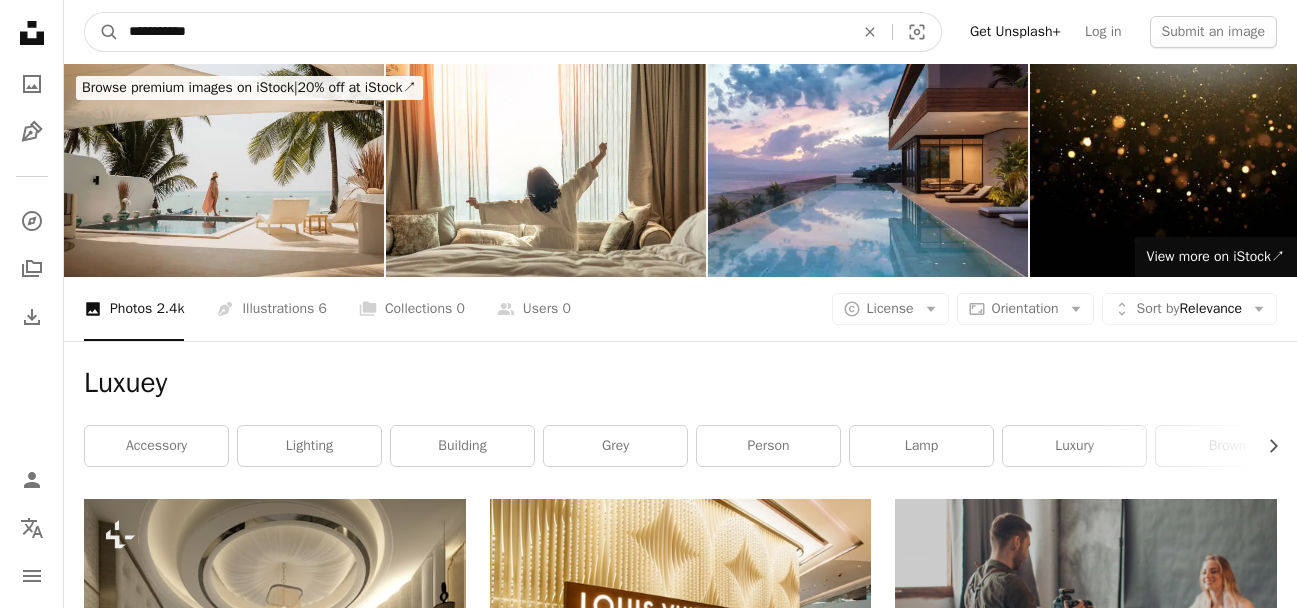 click on "A magnifying glass" at bounding box center [102, 32] 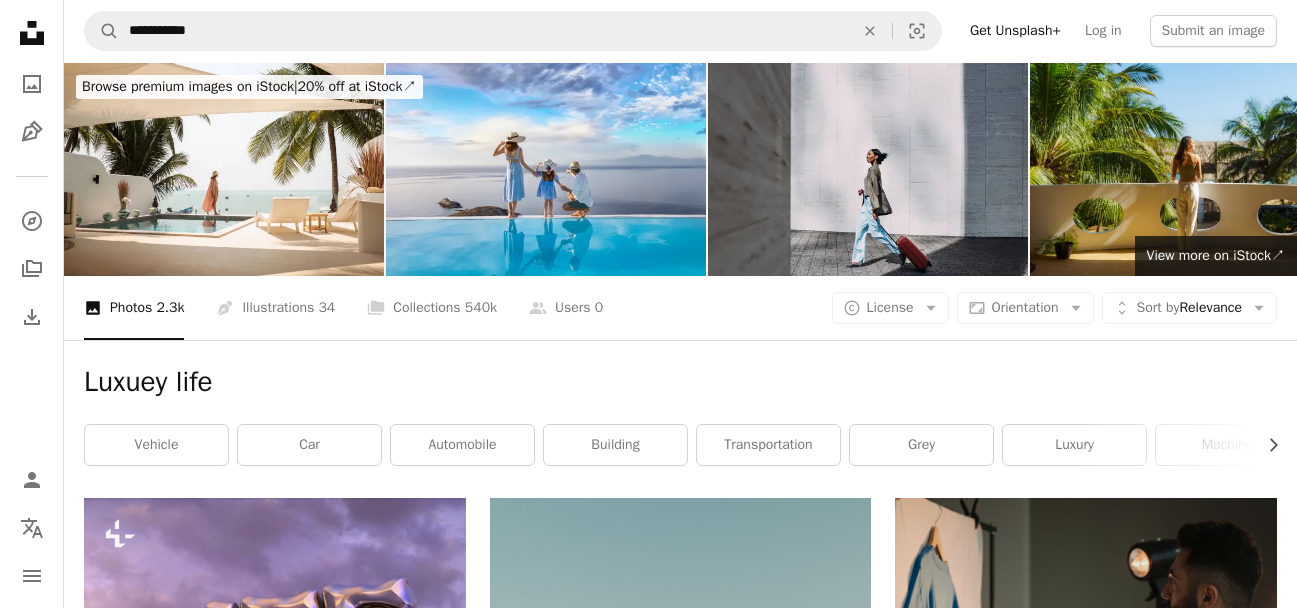 scroll, scrollTop: 0, scrollLeft: 0, axis: both 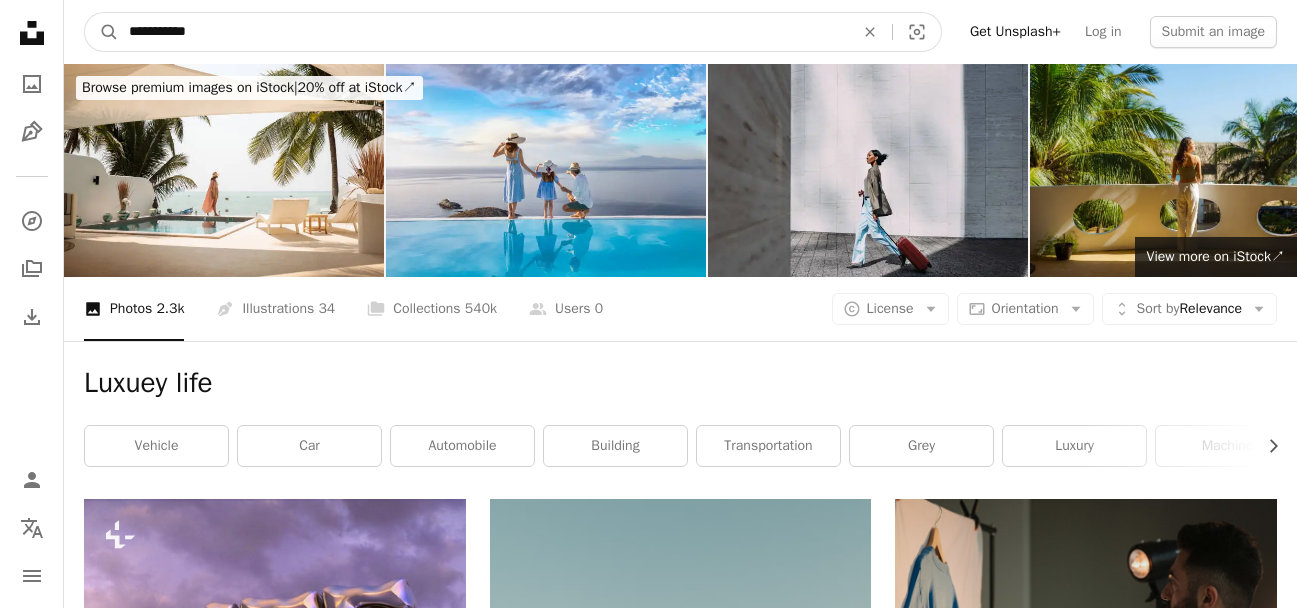 click on "**********" at bounding box center (483, 32) 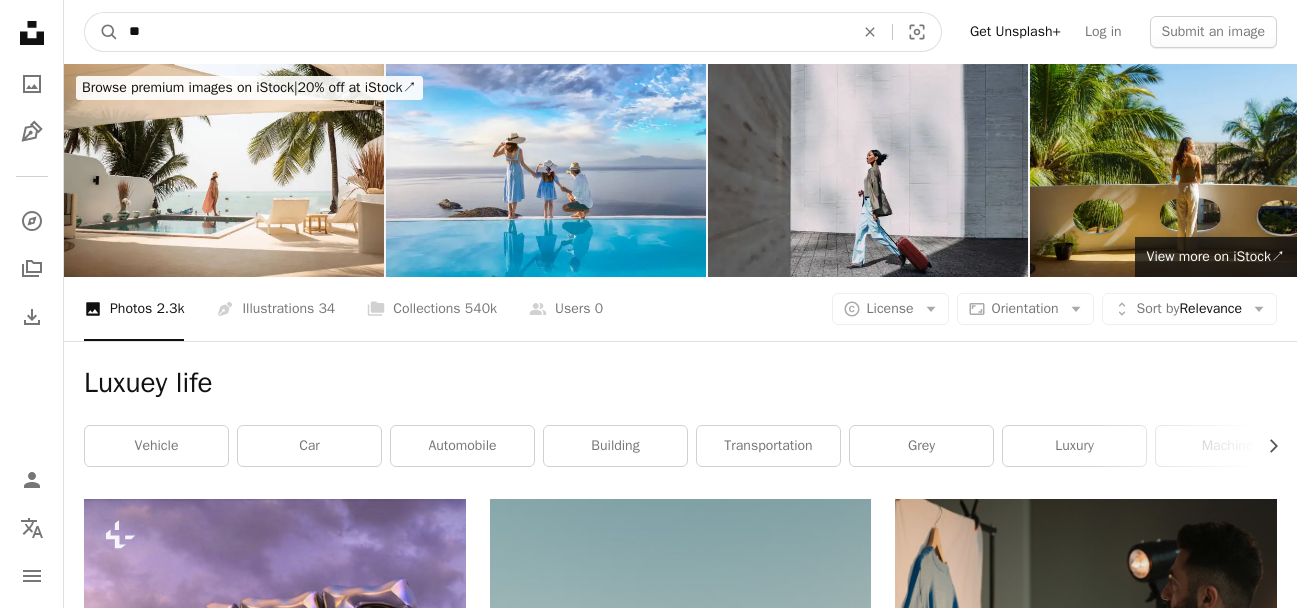 type on "*" 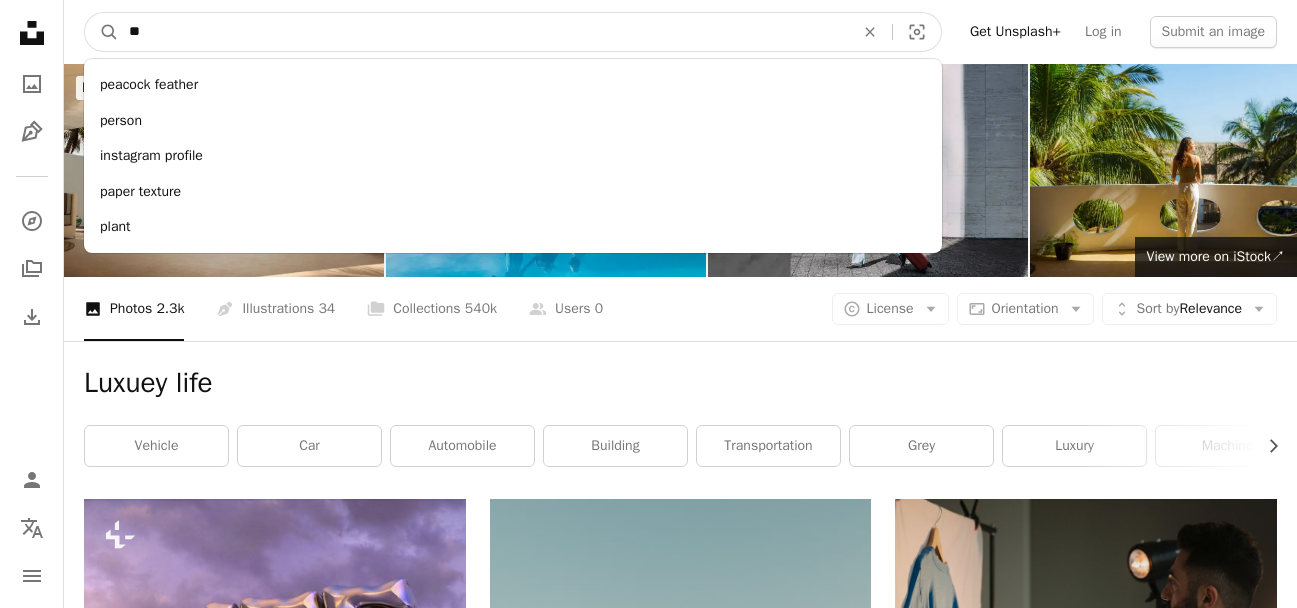 type on "**" 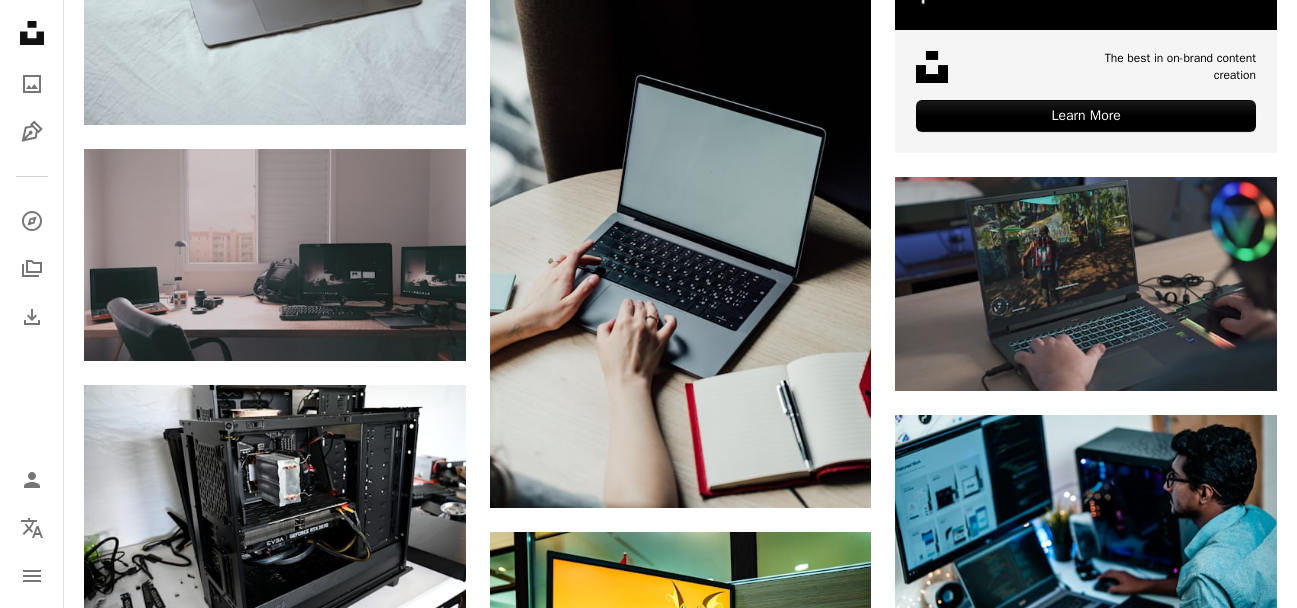scroll, scrollTop: 0, scrollLeft: 0, axis: both 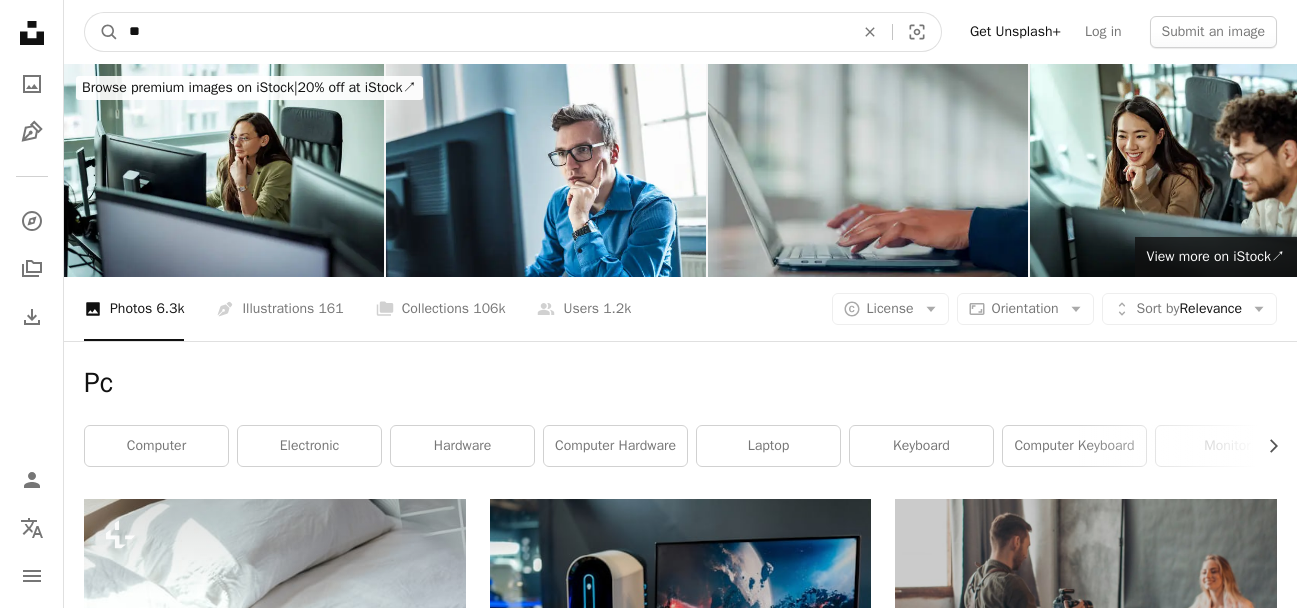 click on "**" at bounding box center (483, 32) 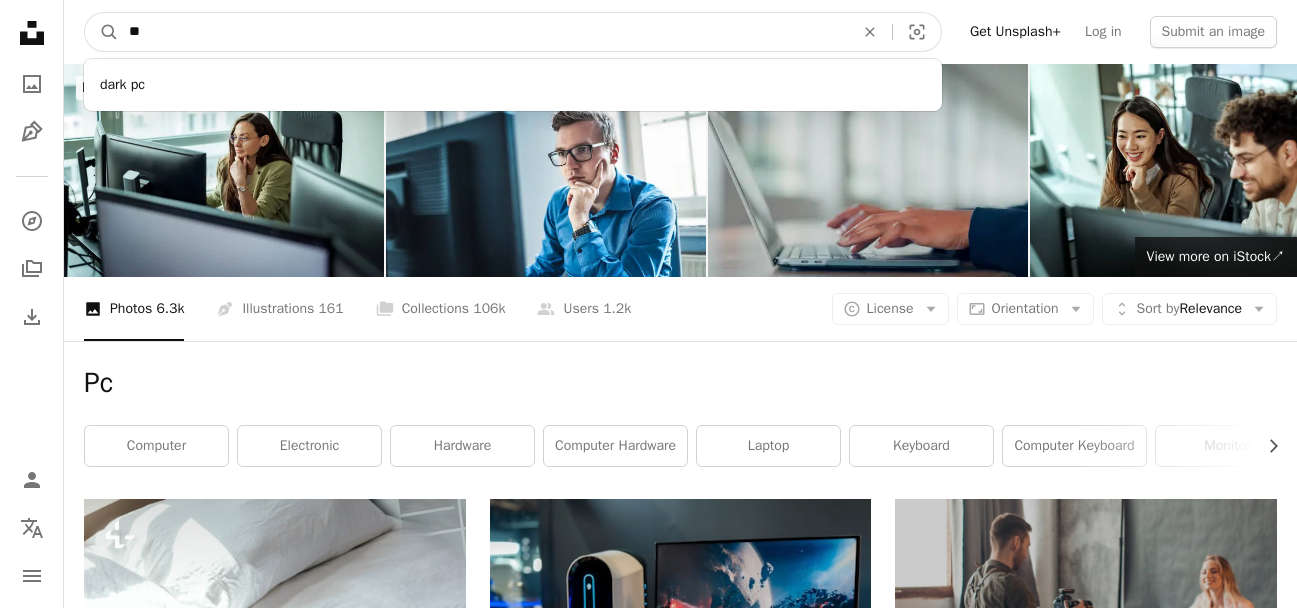 type on "*" 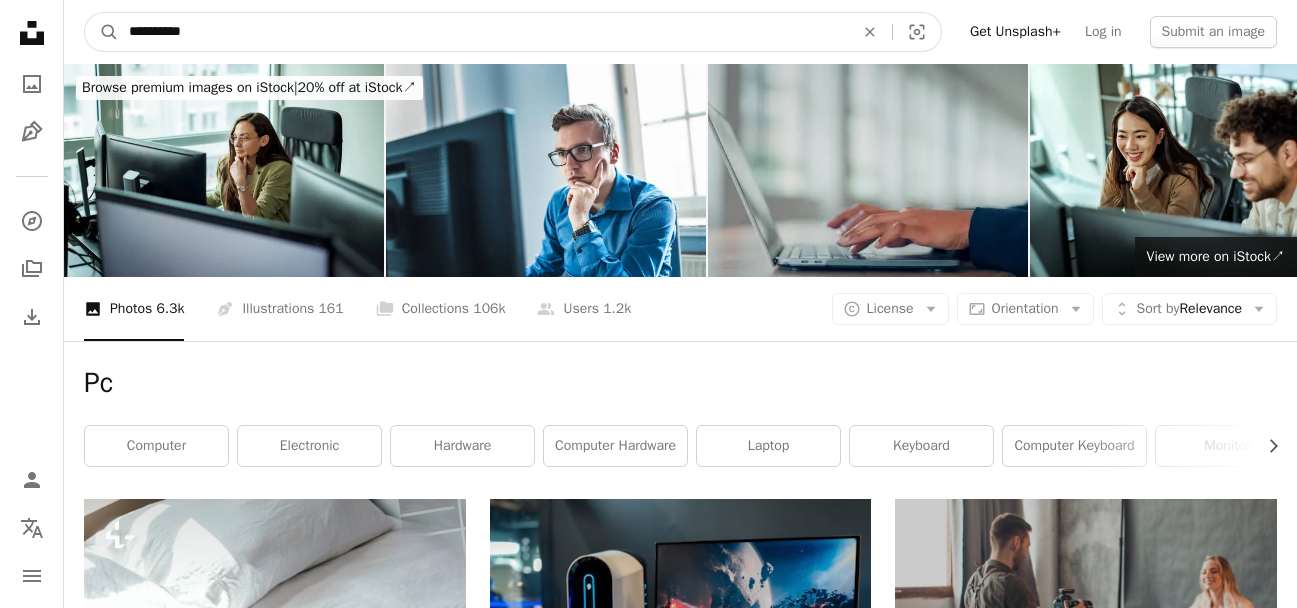 type on "**********" 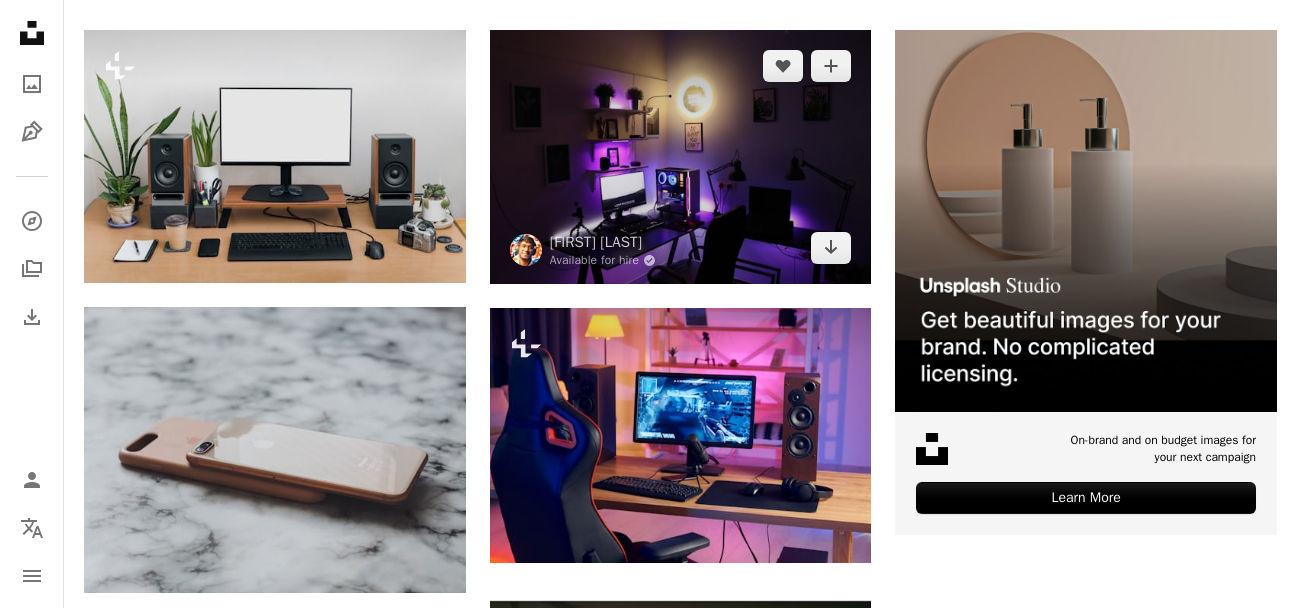 scroll, scrollTop: 471, scrollLeft: 0, axis: vertical 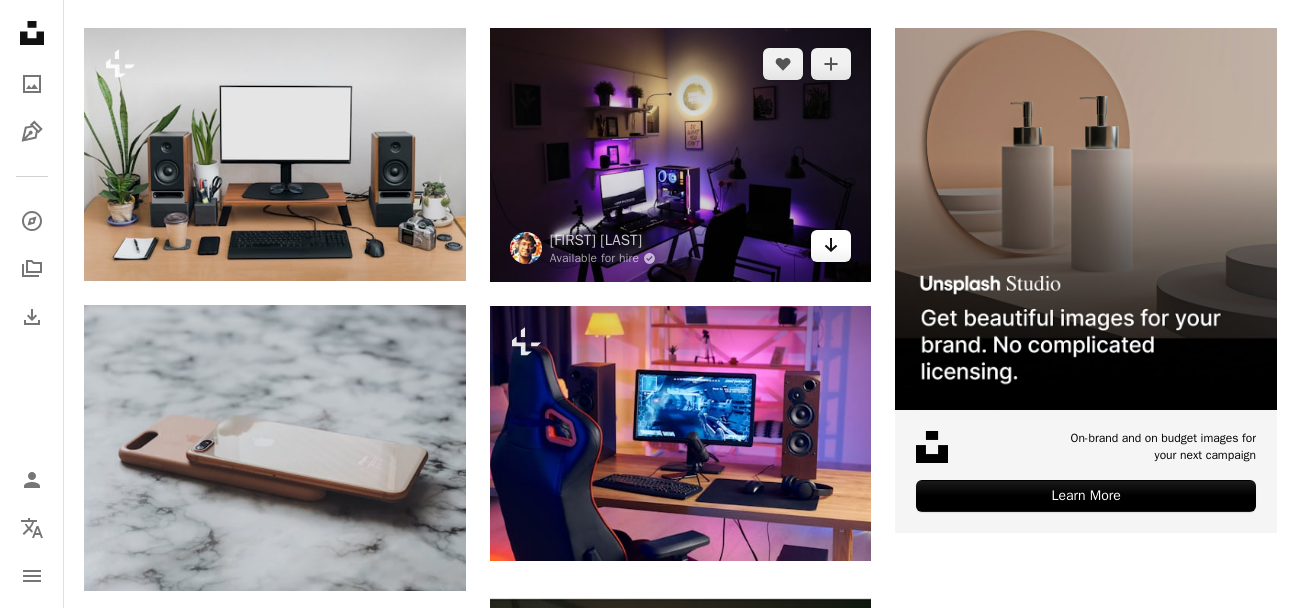 click on "Arrow pointing down" 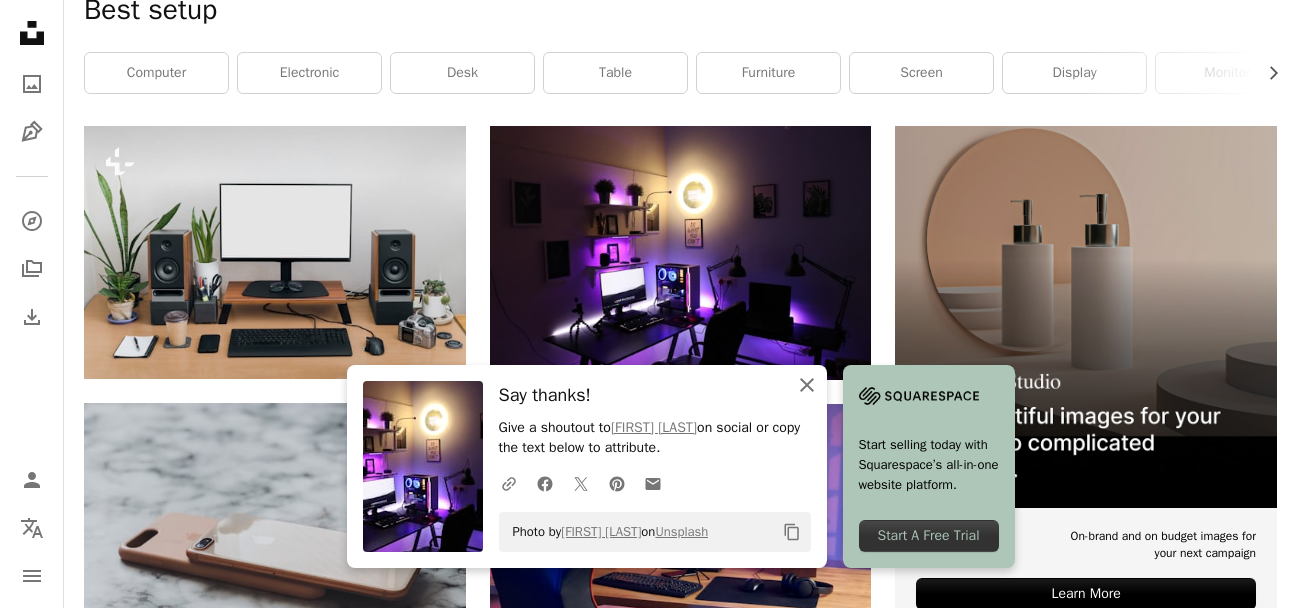 scroll, scrollTop: 372, scrollLeft: 0, axis: vertical 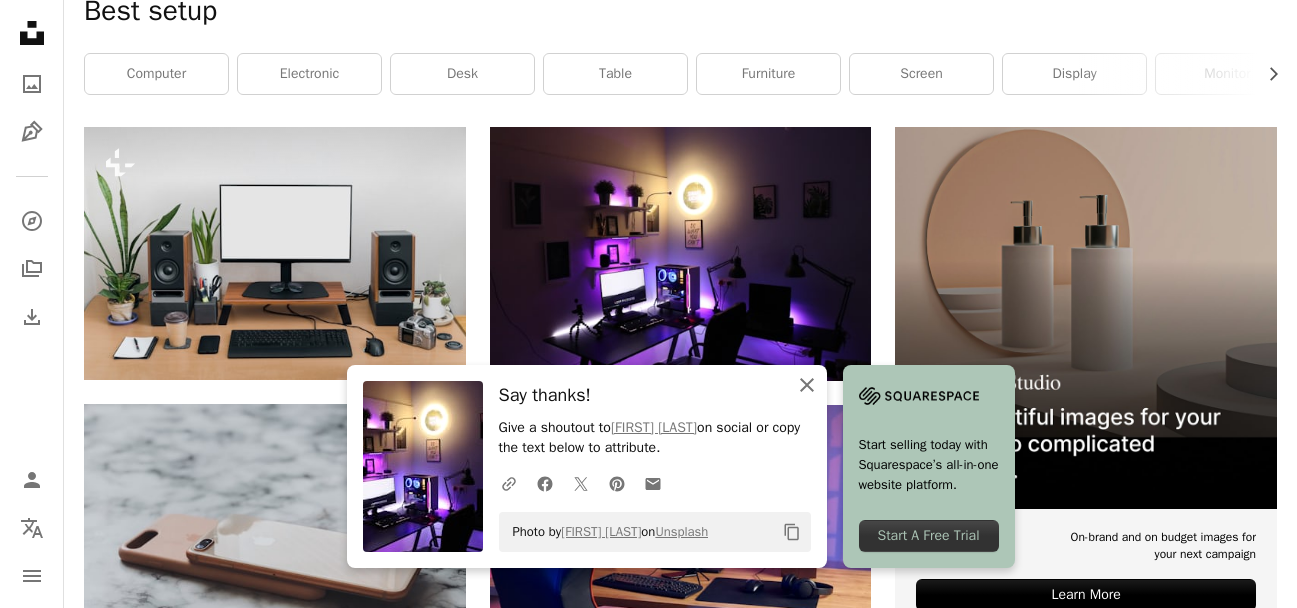 click on "An X shape" 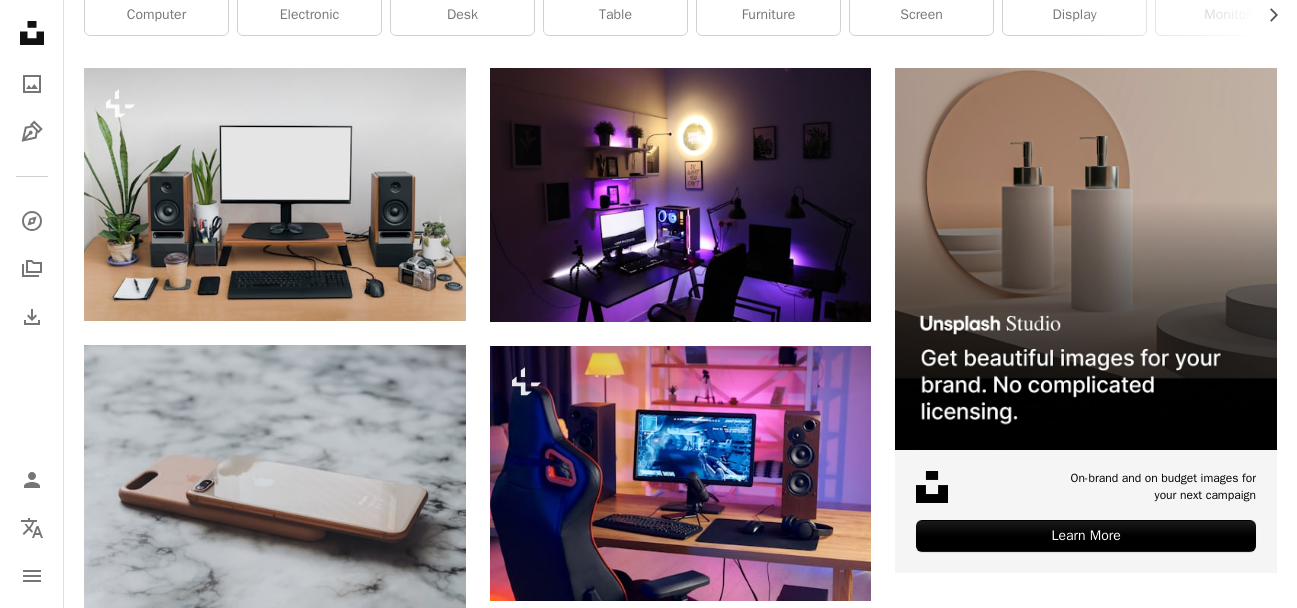 scroll, scrollTop: 0, scrollLeft: 0, axis: both 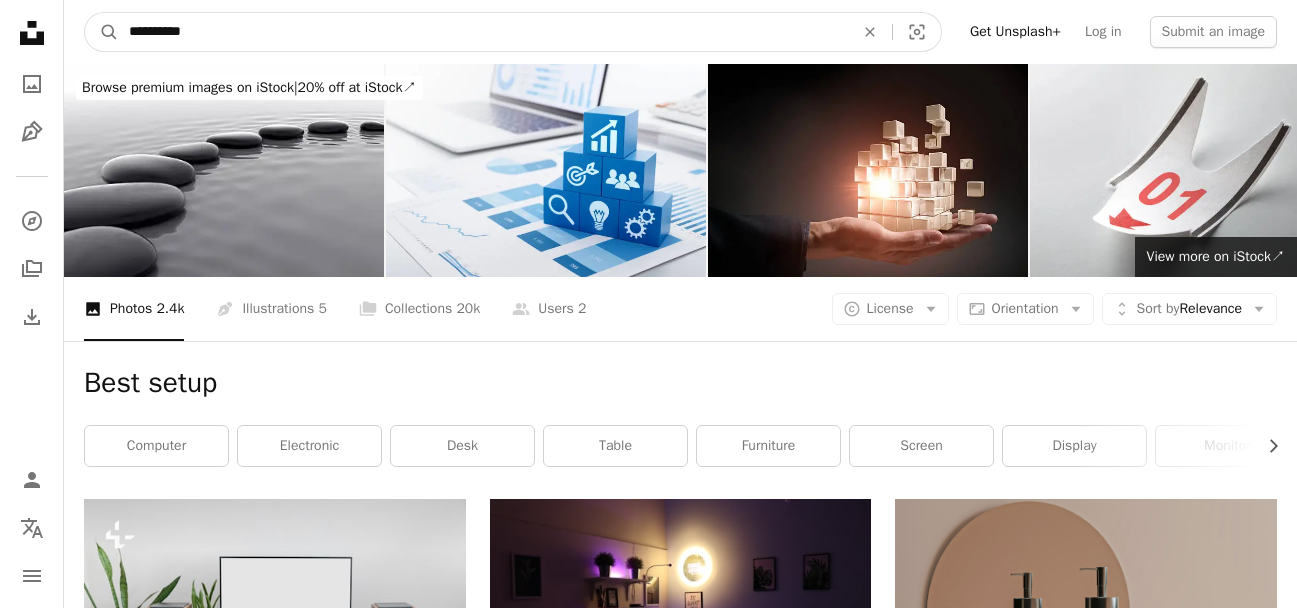 click on "**********" at bounding box center (483, 32) 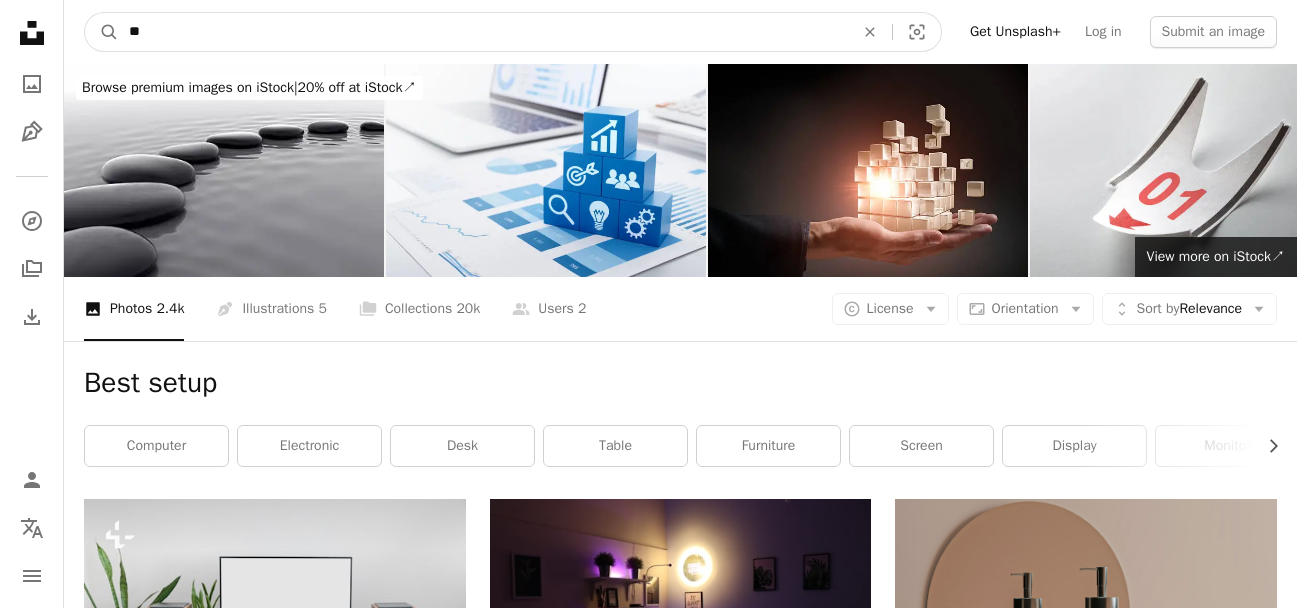 type on "*" 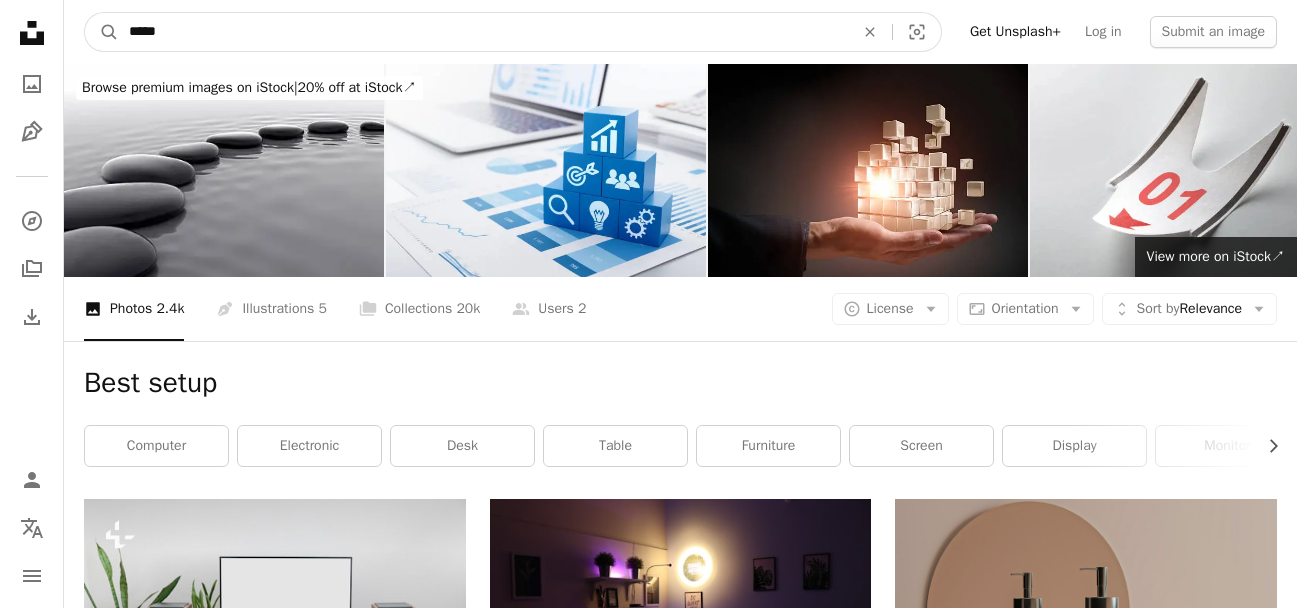 type on "*****" 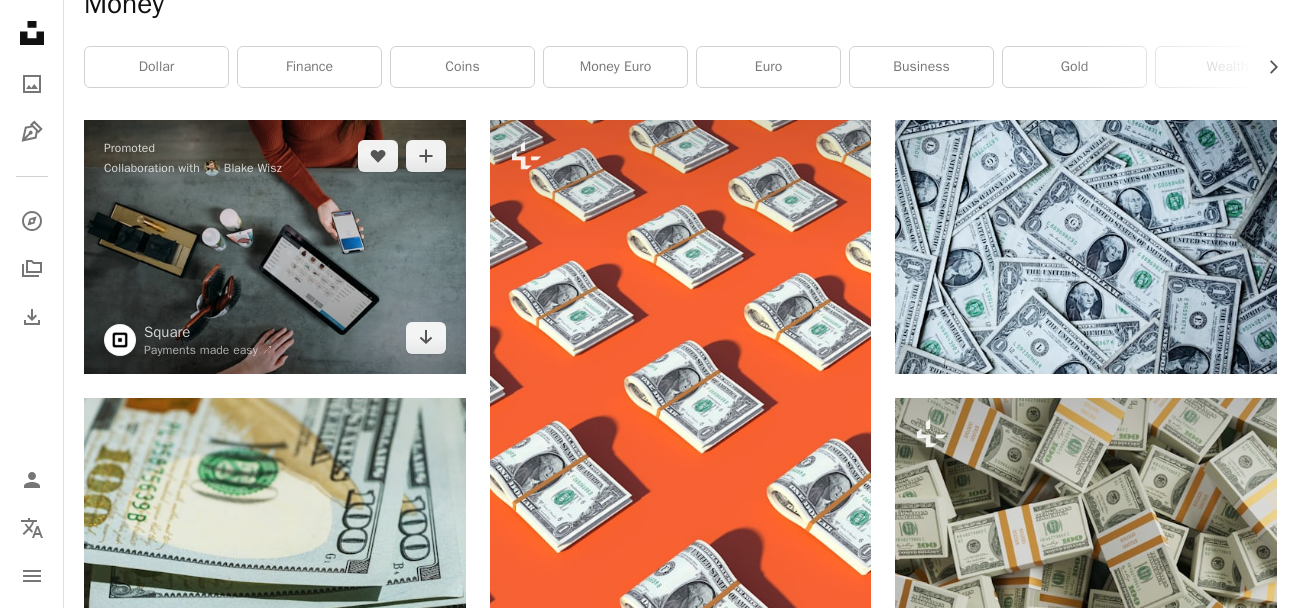 scroll, scrollTop: 0, scrollLeft: 0, axis: both 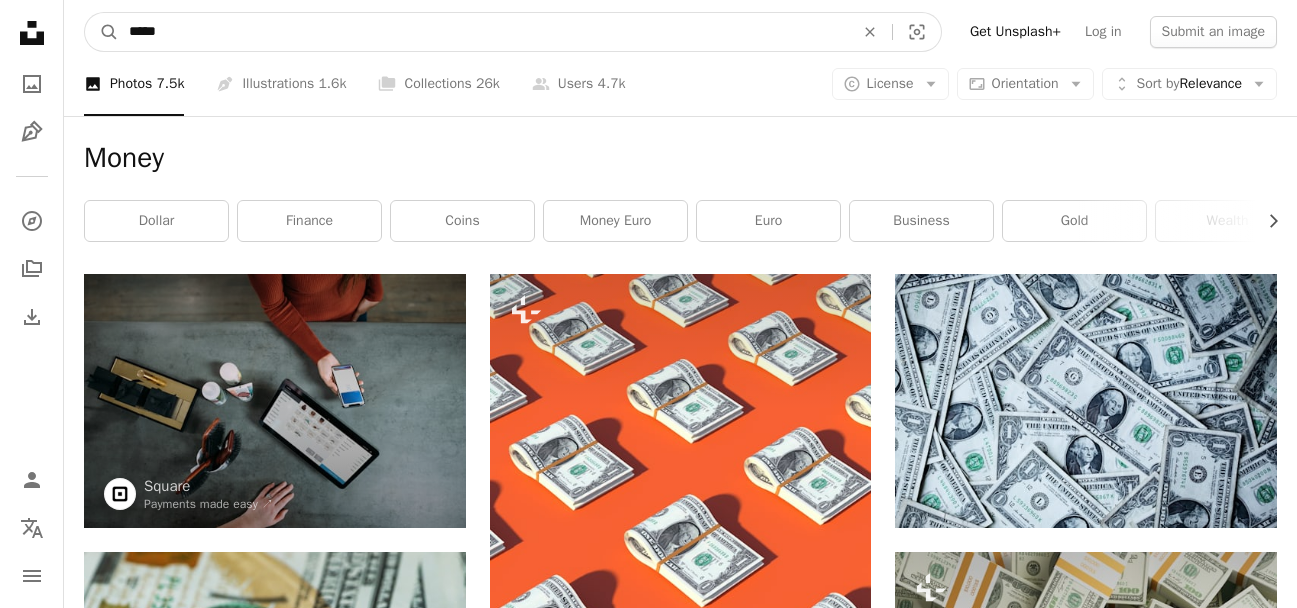 click on "*****" at bounding box center (483, 32) 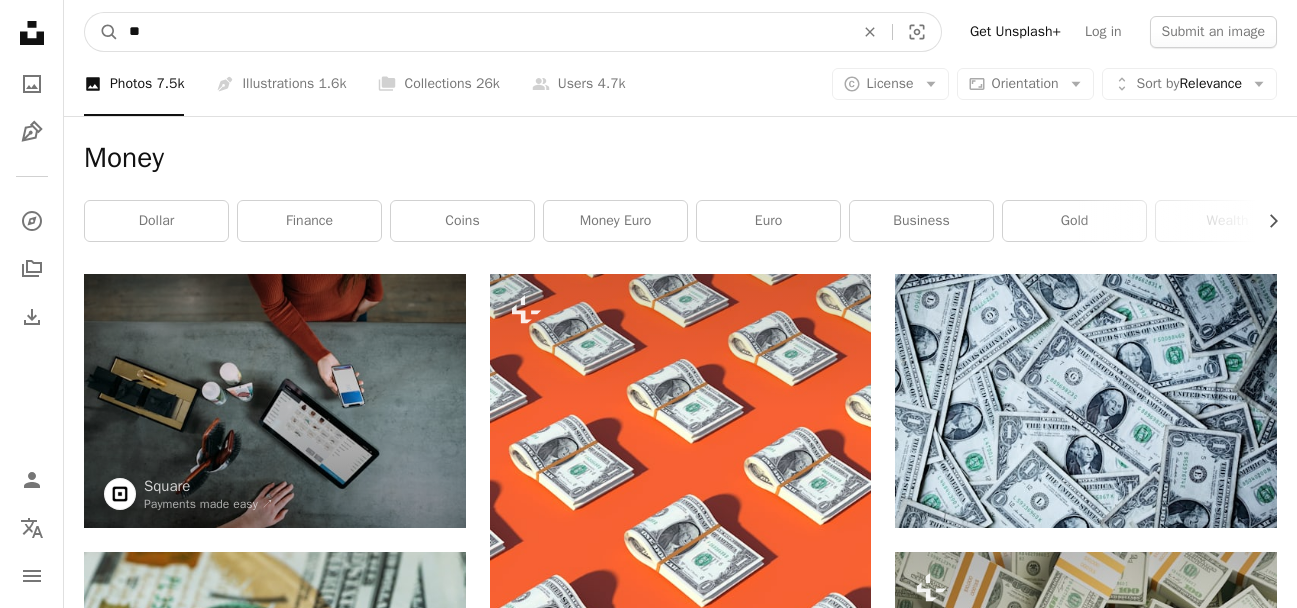 type on "*" 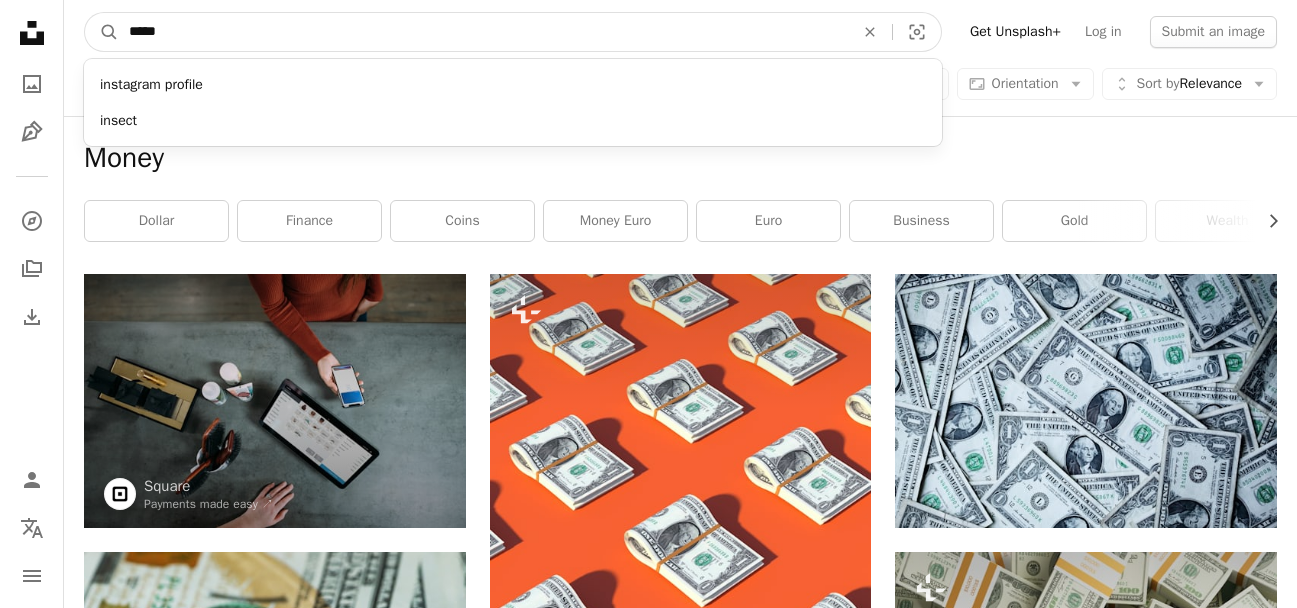 type on "******" 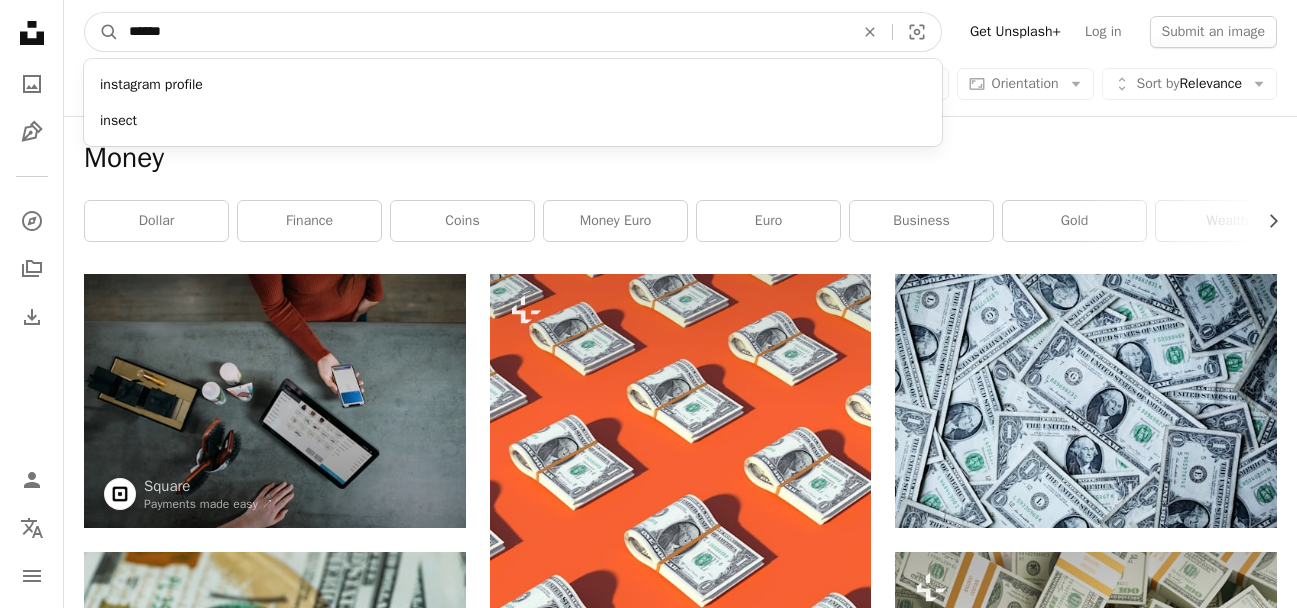 click on "A magnifying glass" at bounding box center [102, 32] 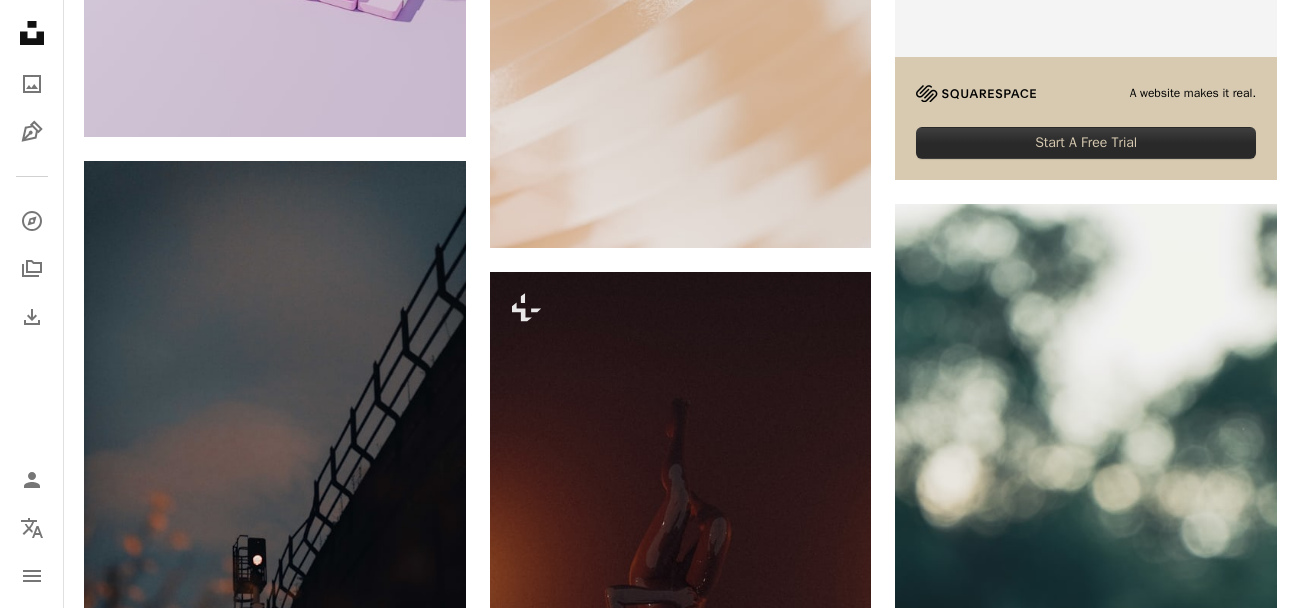 scroll, scrollTop: 0, scrollLeft: 0, axis: both 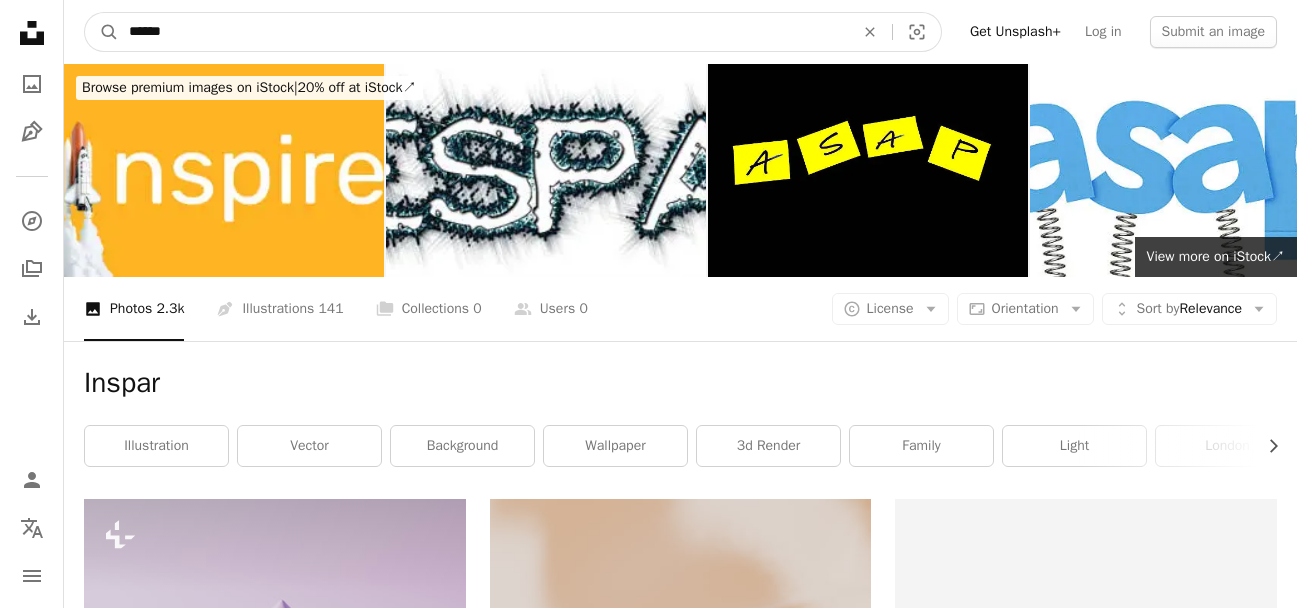 click on "******" at bounding box center [483, 32] 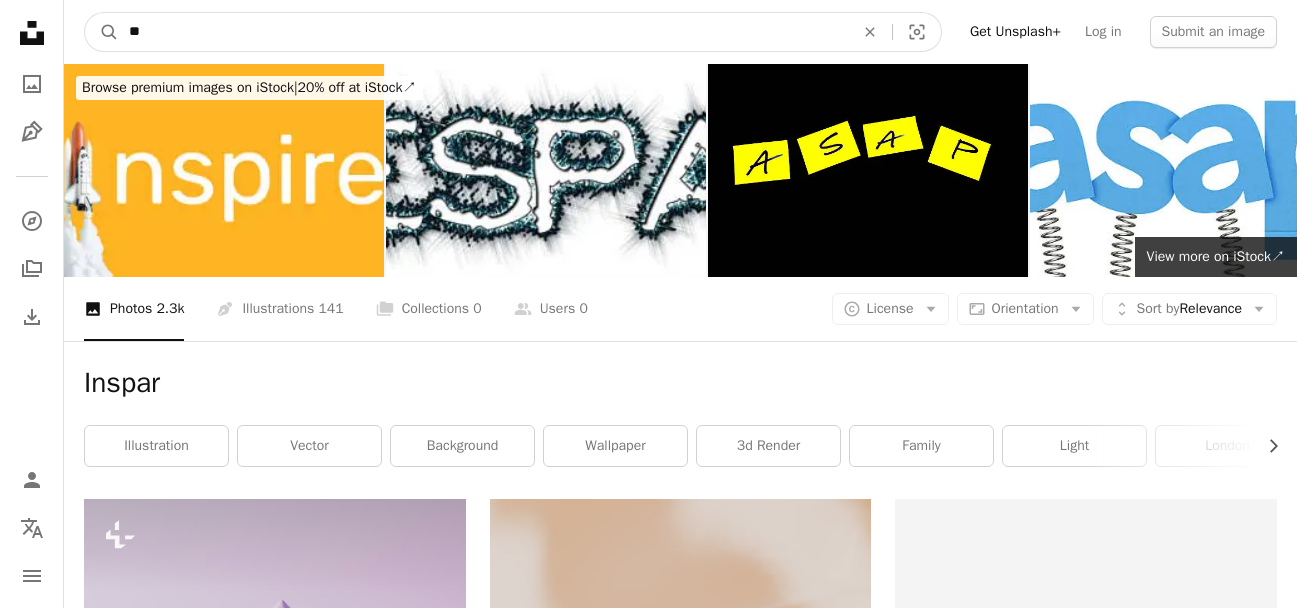 type on "*" 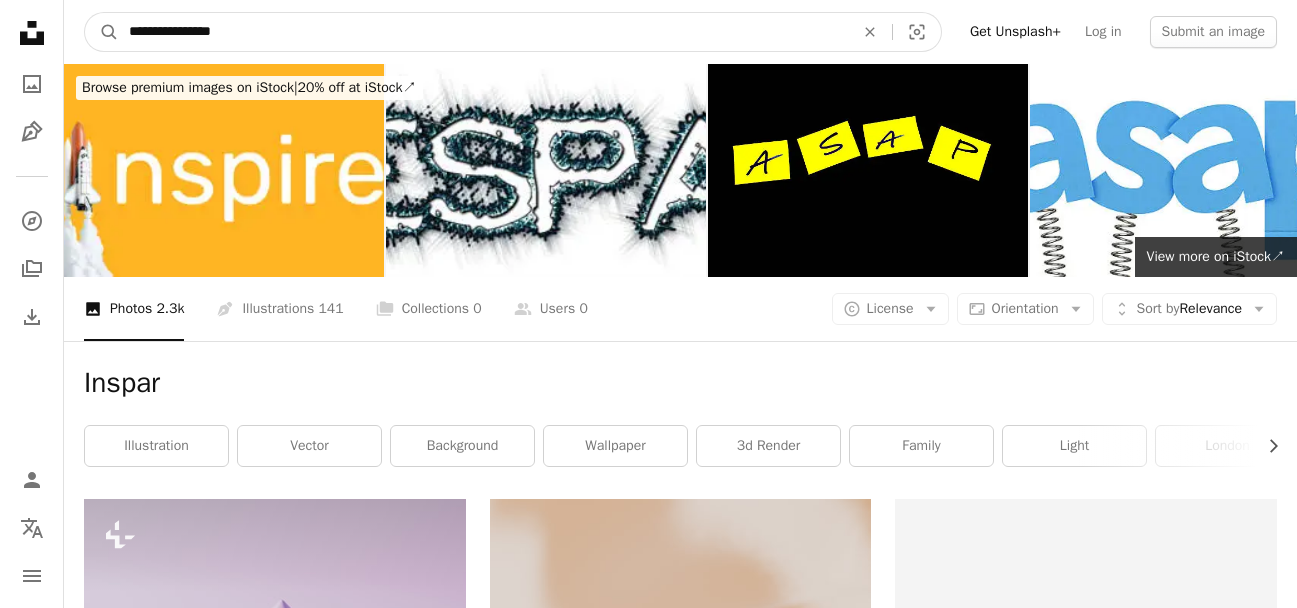 type on "**********" 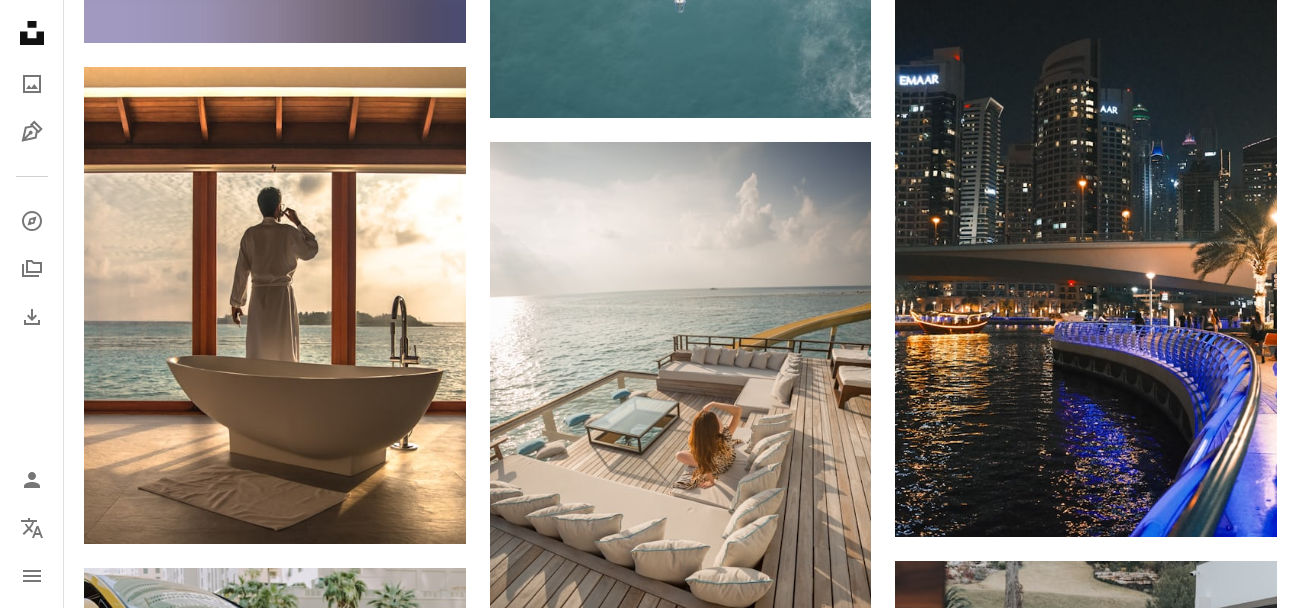 scroll, scrollTop: 2254, scrollLeft: 0, axis: vertical 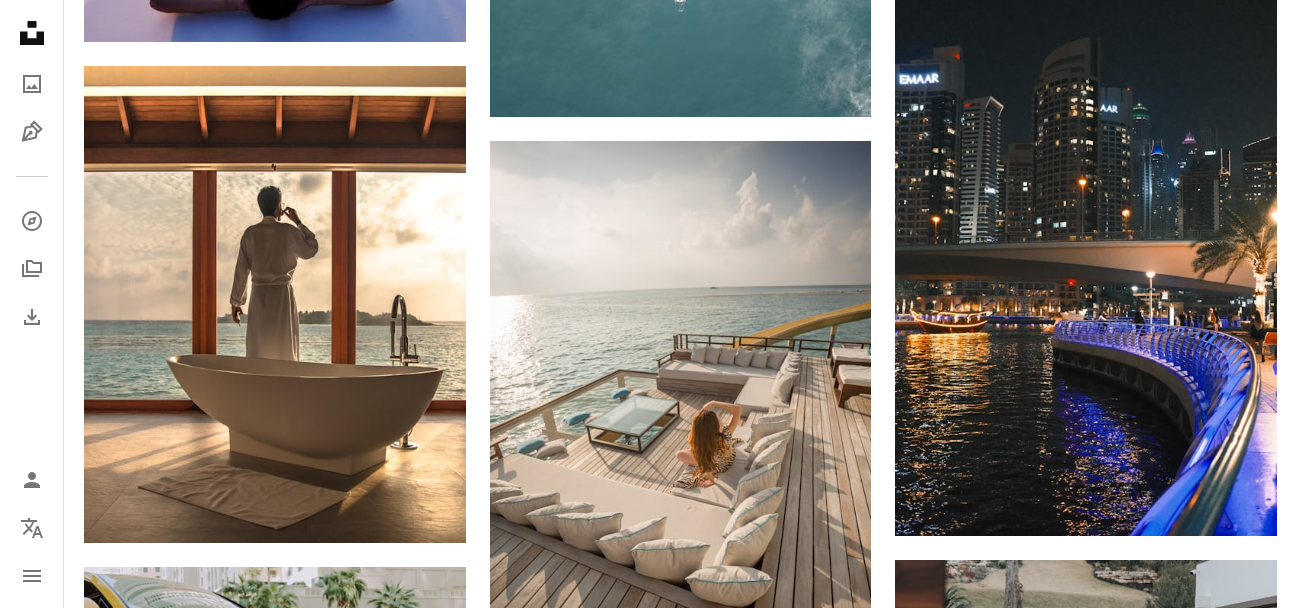 click on "A heart A plus sign [FIRST] [LAST] Available for hire A checkmark inside of a circle Arrow pointing down A heart A plus sign [FIRST] [LAST] Available for hire A checkmark inside of a circle Arrow pointing down Plus sign for Unsplash+ A heart A plus sign [FIRST] [LAST] For Unsplash+ A lock Download A heart A plus sign [FIRST] [LAST] Available for hire A checkmark inside of a circle Arrow pointing down A heart A plus sign [FIRST] Arrow pointing down A heart A plus sign [FIRST] [LAST] barrow Available for hire A checkmark inside of a circle Arrow pointing down" at bounding box center [681, -116] 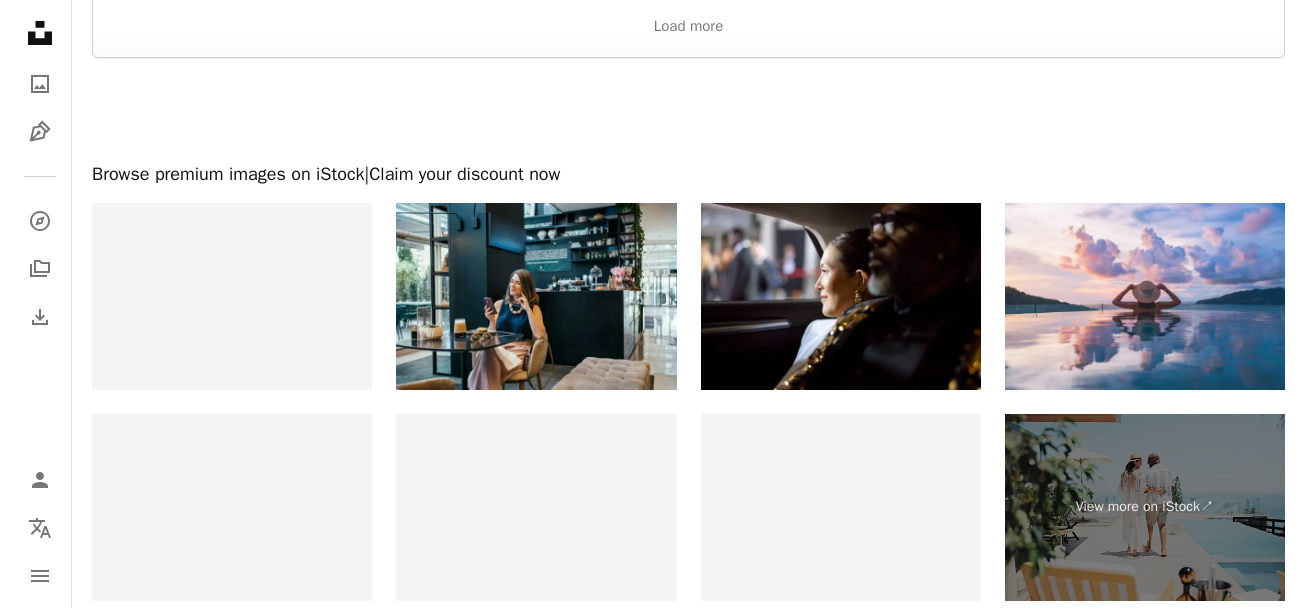 scroll, scrollTop: 4352, scrollLeft: 0, axis: vertical 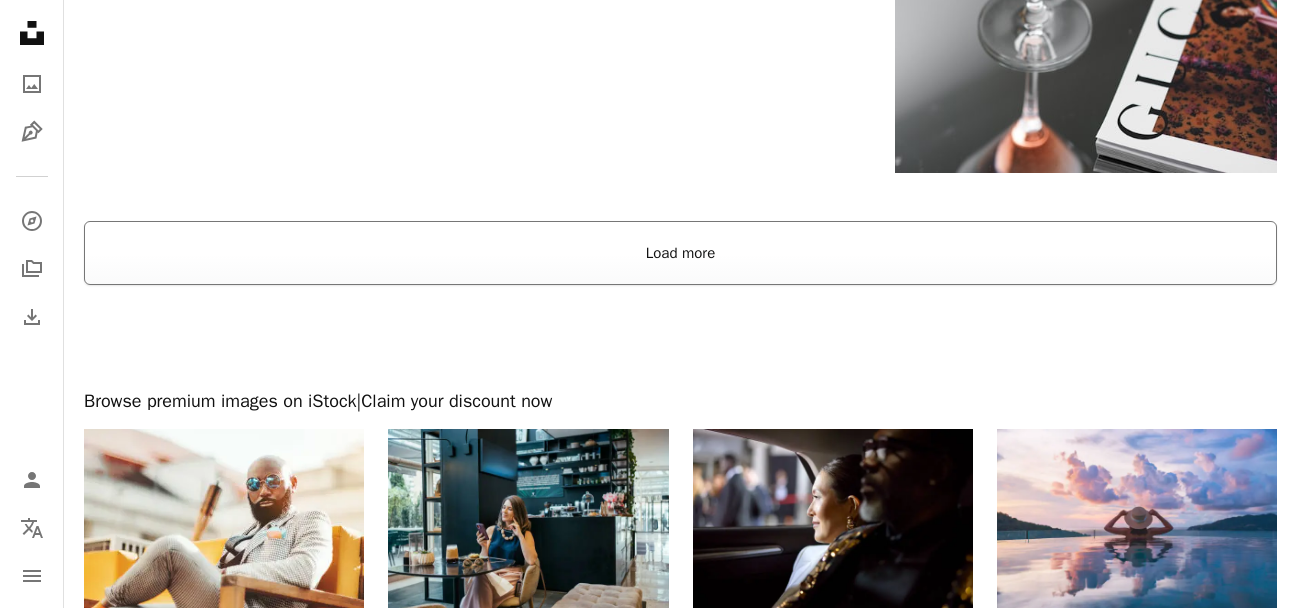 click on "Load more" at bounding box center [680, 253] 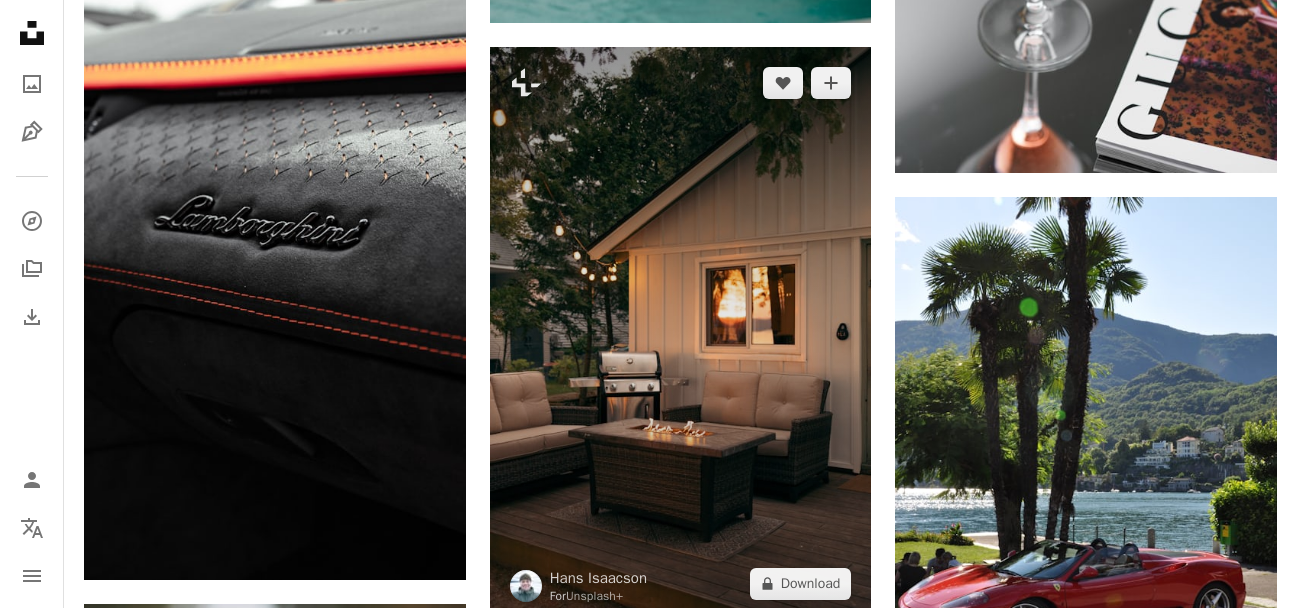 click at bounding box center [681, 333] 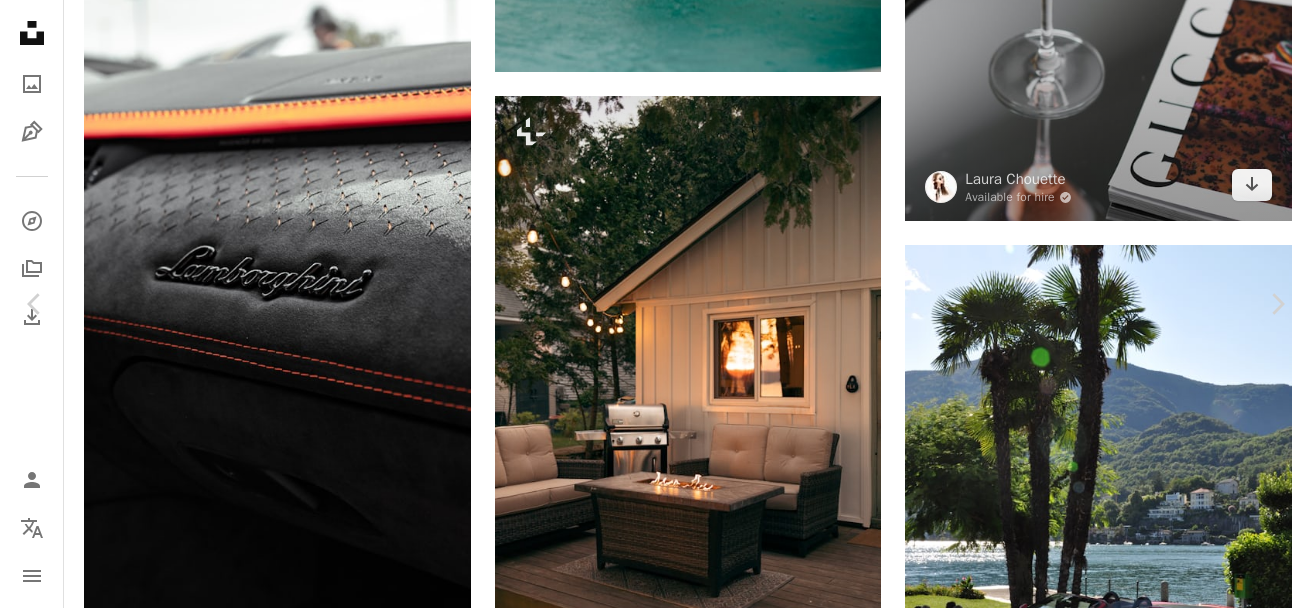 click on "An X shape Chevron left Chevron right Hans Isaacson For Unsplash+ A heart A plus sign A lock Download Zoom in Featured in Photos A forward-right arrow Share More Actions Calendar outlined Published on June 9, 2023 Safety Licensed under the Unsplash+ License interior design cozy property fireplace cottage airbnb deck rental minimal interior accommodation garden furniture fireside patio furniture outdoor space luxury cabin beach camp high end lifestyle Backgrounds From this series Chevron right Plus sign for Unsplash+ Plus sign for Unsplash+ Plus sign for Unsplash+ Plus sign for Unsplash+ Plus sign for Unsplash+ Plus sign for Unsplash+ Plus sign for Unsplash+ Plus sign for Unsplash+ Plus sign for Unsplash+ Plus sign for Unsplash+ Related images Plus sign for Unsplash+ A heart A plus sign Hans Isaacson For Unsplash+ A lock Download Plus sign for Unsplash+ A heart A plus sign Yunus Tuğ For Unsplash+ A lock Download Plus sign for Unsplash+ A heart A plus sign Hans Isaacson For Unsplash+ A lock Download For" at bounding box center [656, 4218] 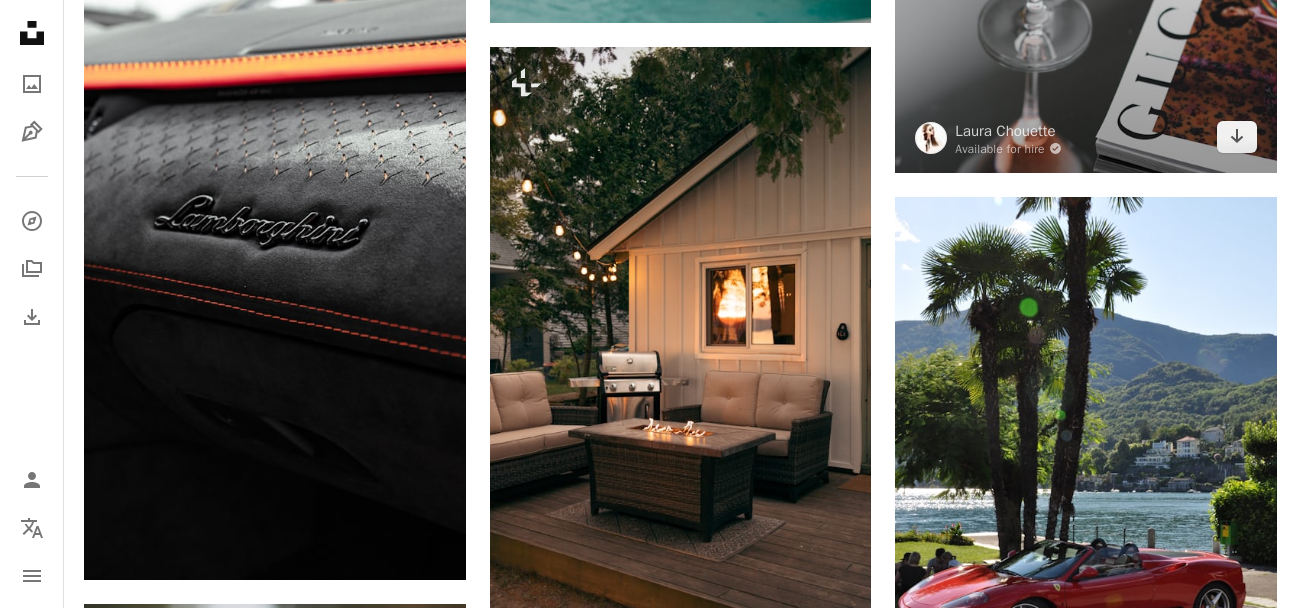 click at bounding box center [1086, -83] 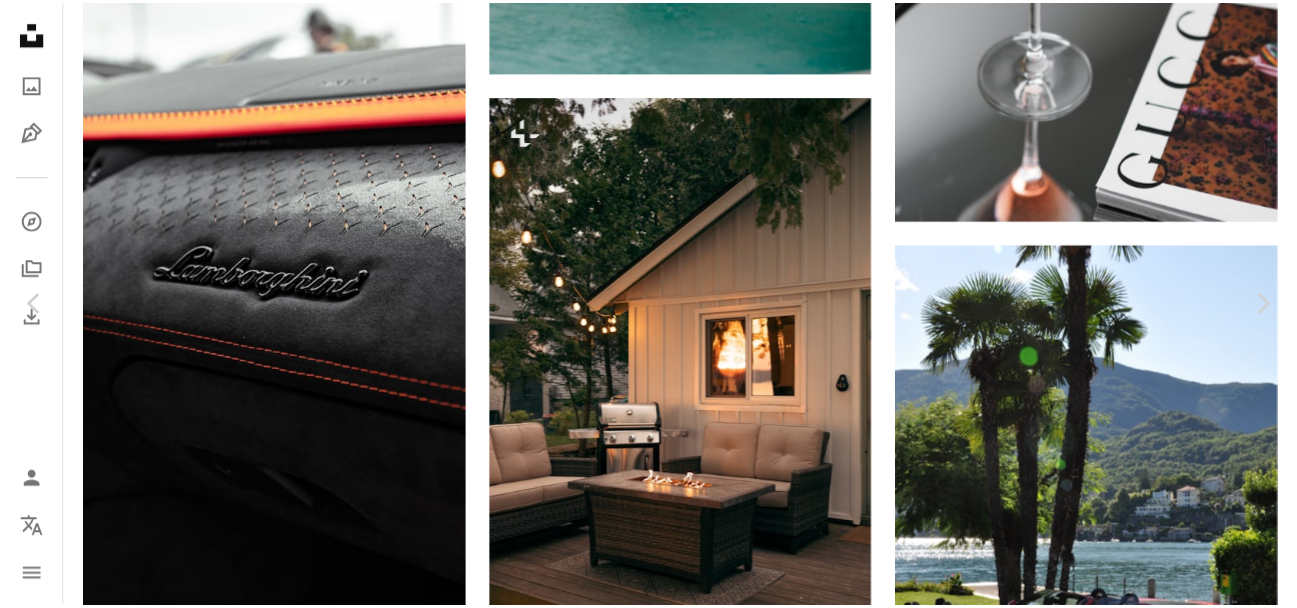 scroll, scrollTop: 133, scrollLeft: 0, axis: vertical 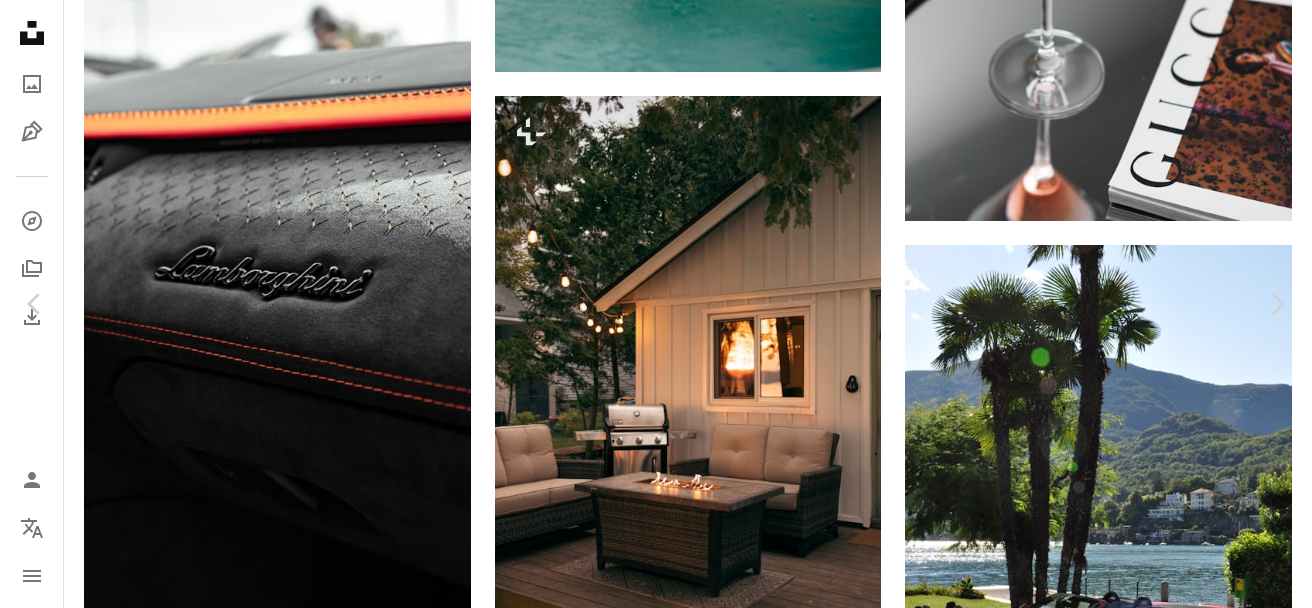 click on "An X shape" at bounding box center (20, 20) 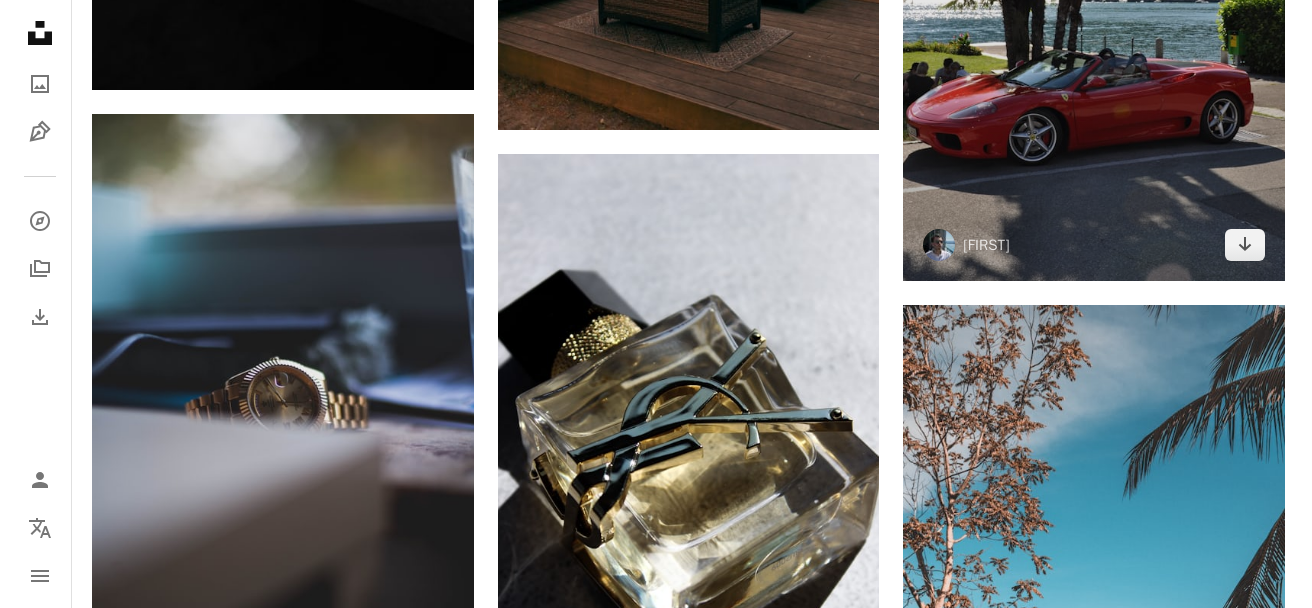 scroll, scrollTop: 4885, scrollLeft: 0, axis: vertical 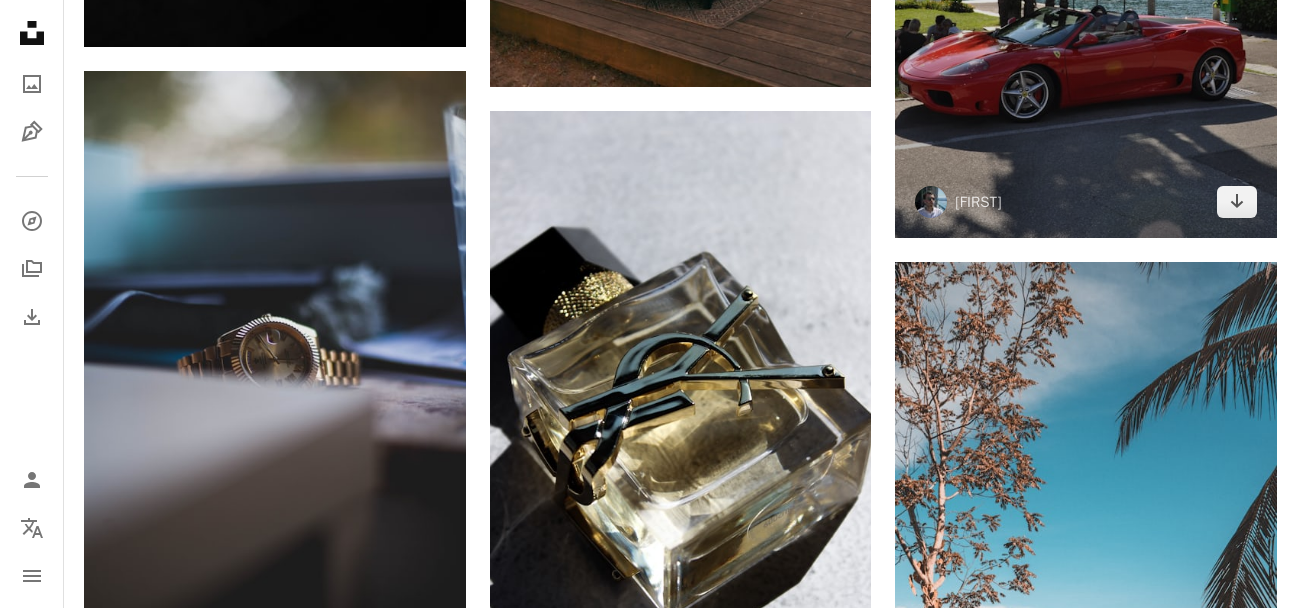 click at bounding box center [1086, -49] 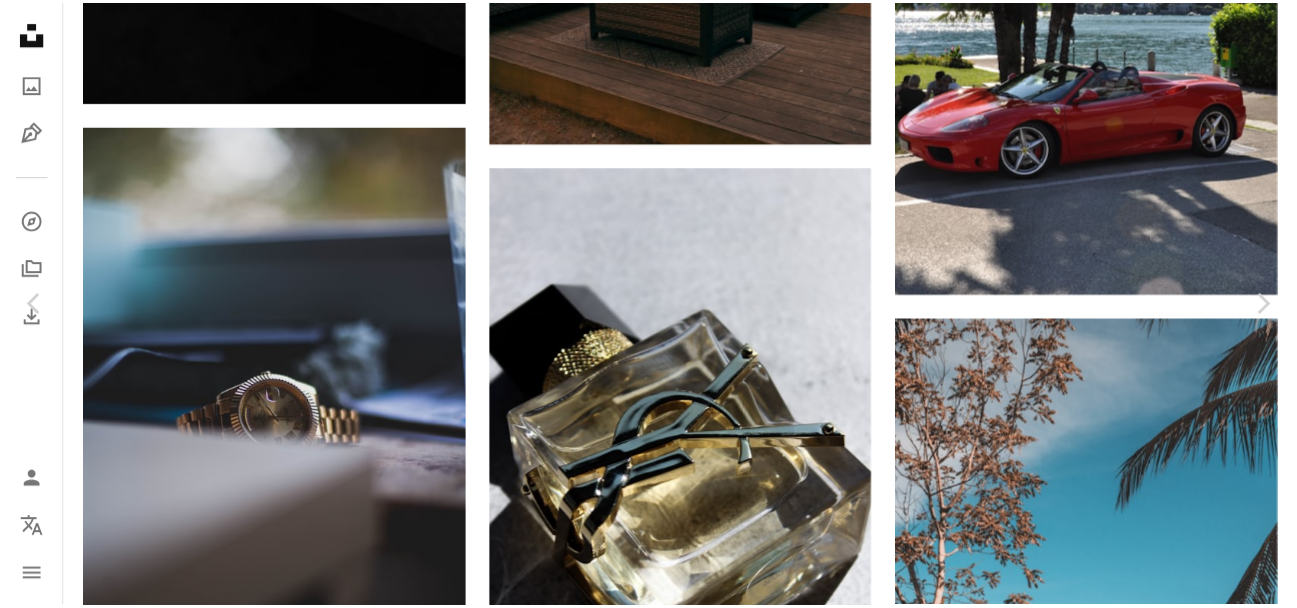 scroll, scrollTop: 6267, scrollLeft: 0, axis: vertical 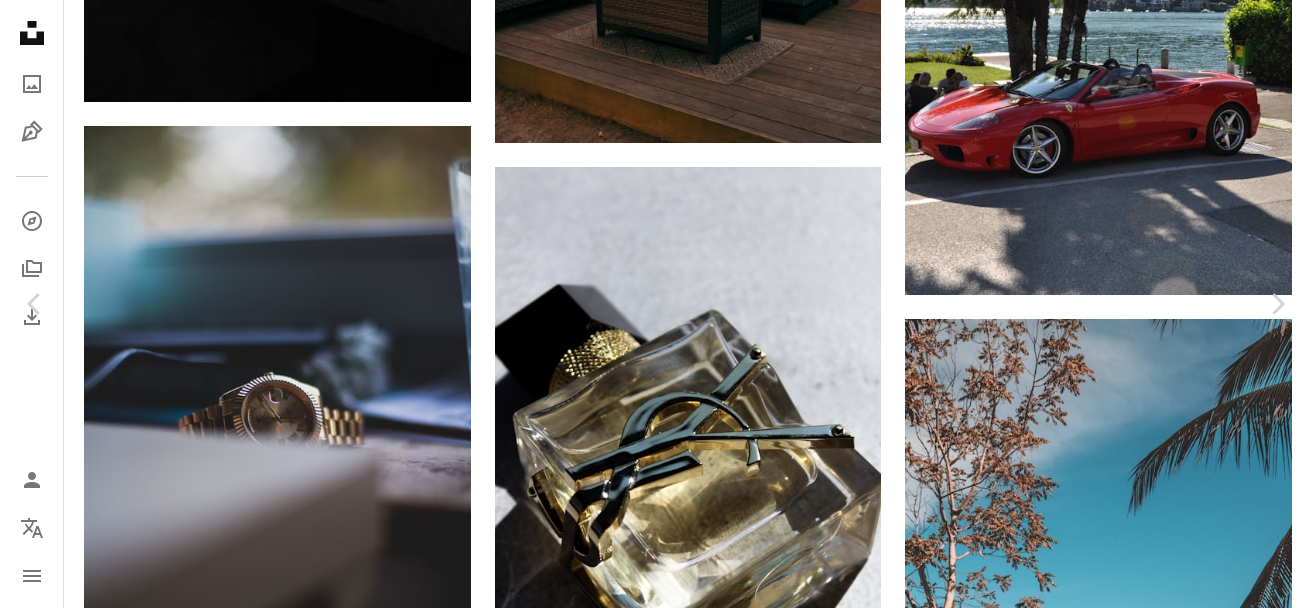 click on "An X shape" at bounding box center [20, 20] 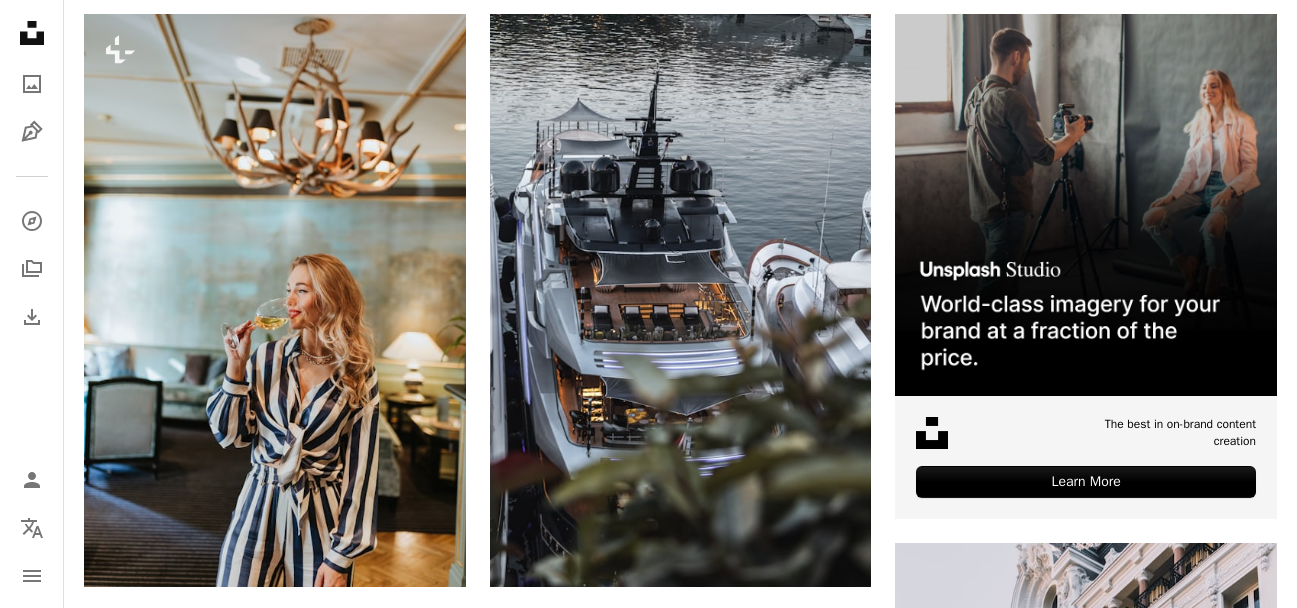 scroll, scrollTop: 0, scrollLeft: 0, axis: both 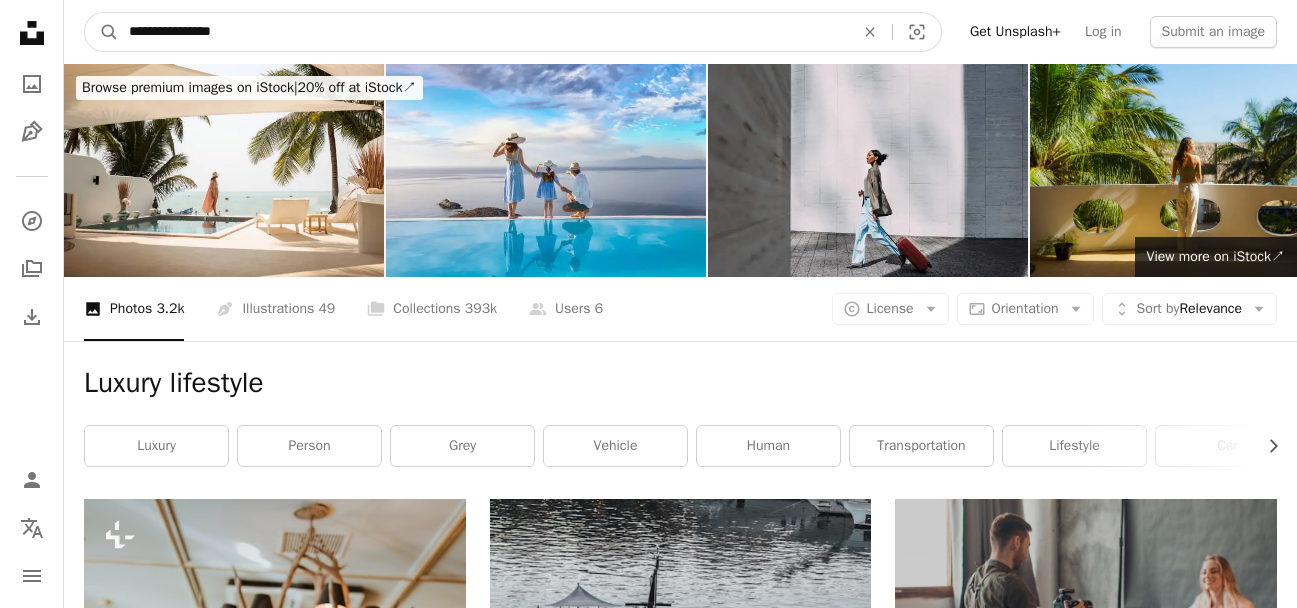 click on "**********" at bounding box center [648, 4086] 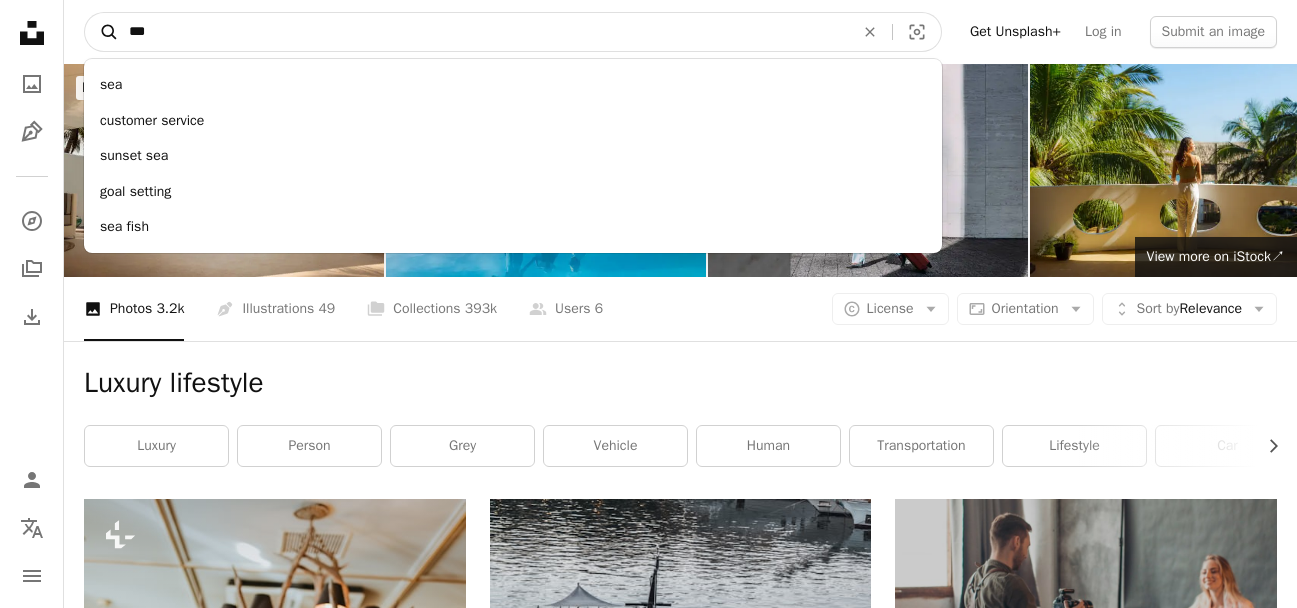 type on "***" 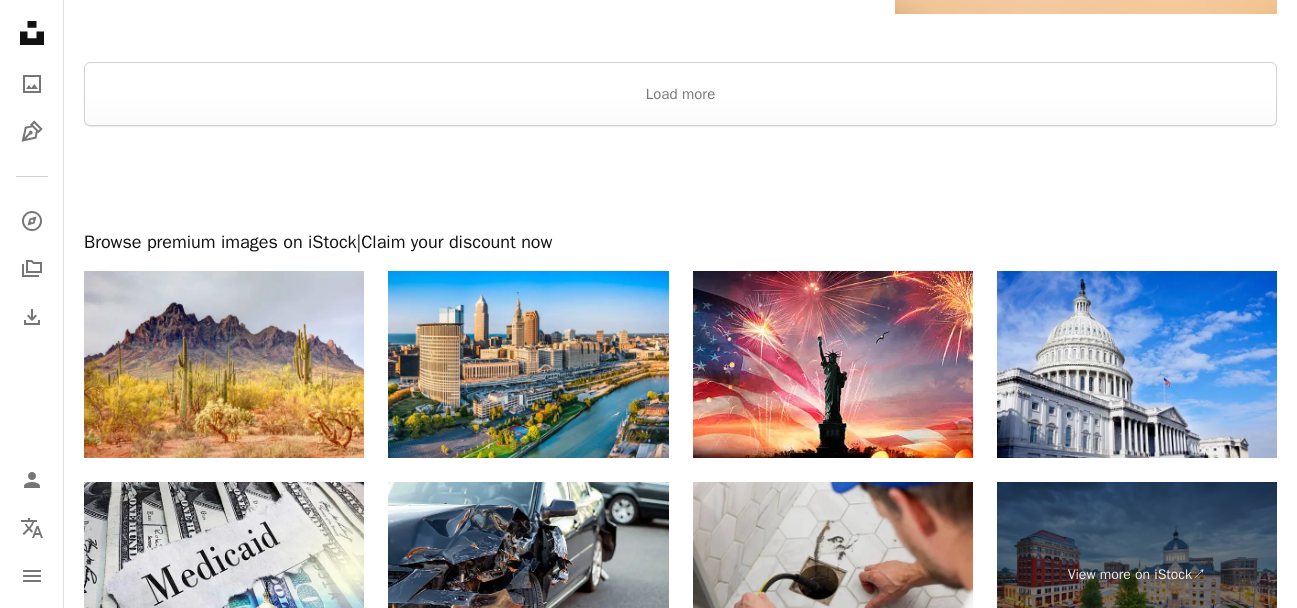 scroll, scrollTop: 4267, scrollLeft: 0, axis: vertical 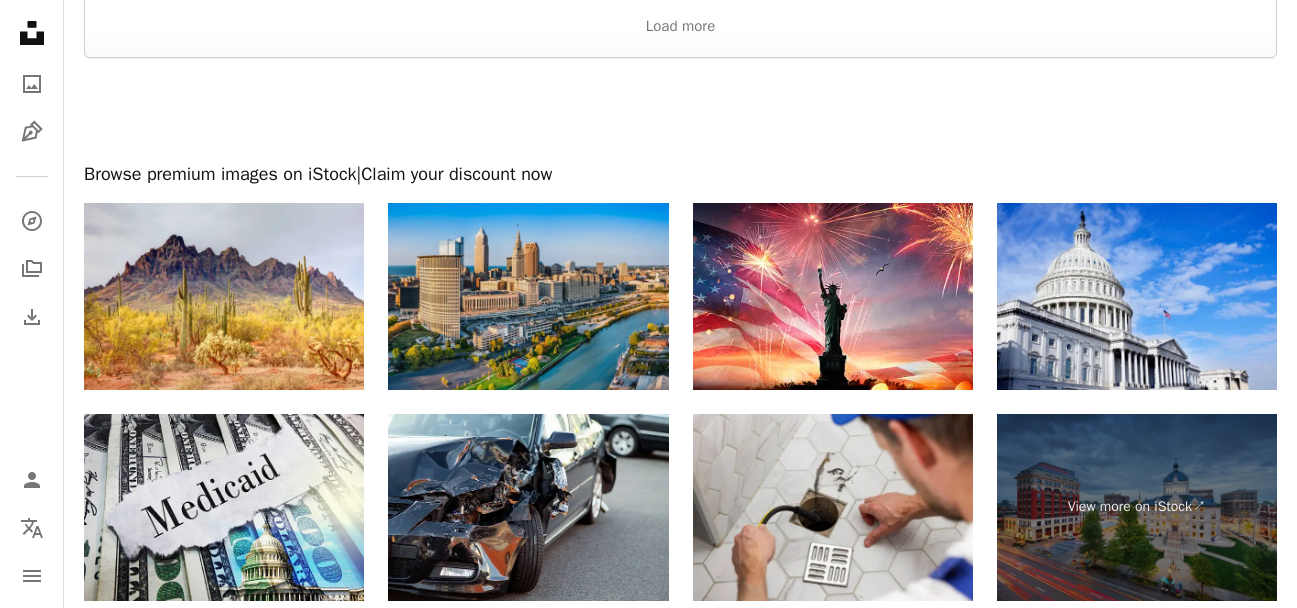 click at bounding box center [528, 296] 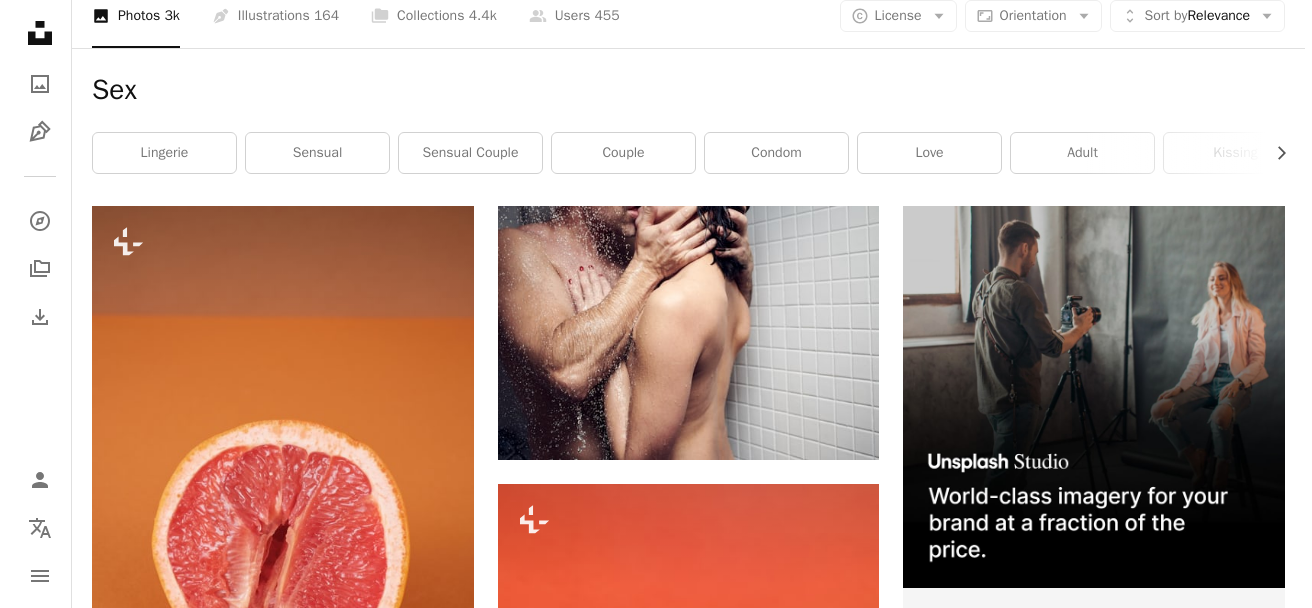 scroll, scrollTop: 267, scrollLeft: 0, axis: vertical 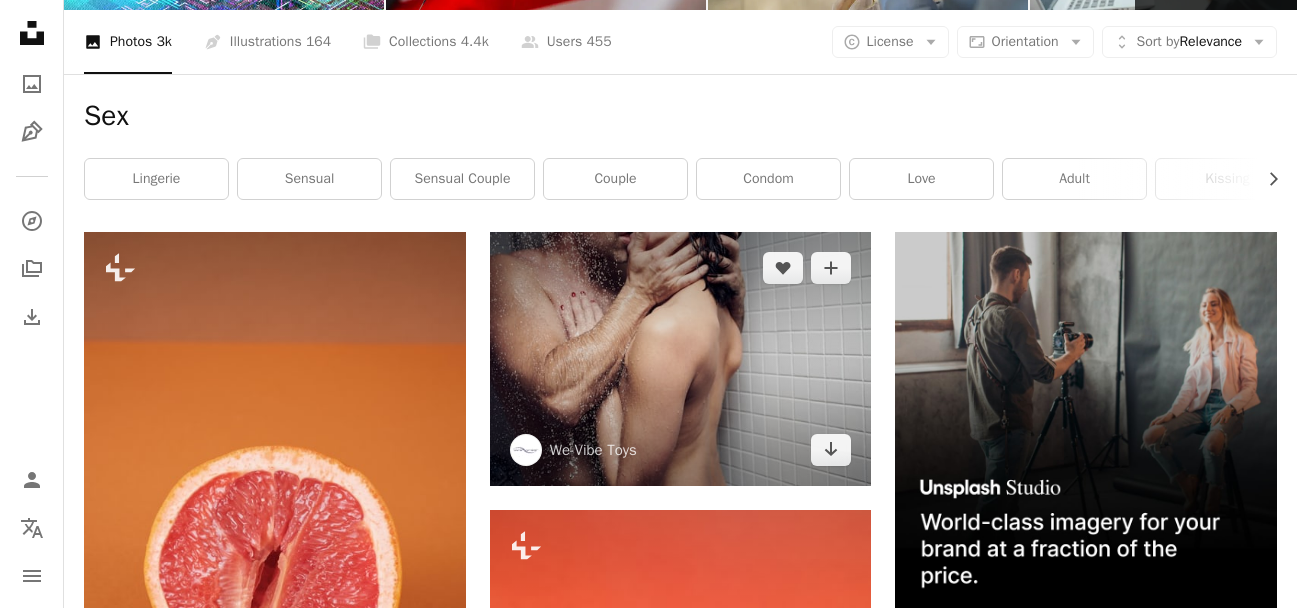 click at bounding box center (681, 359) 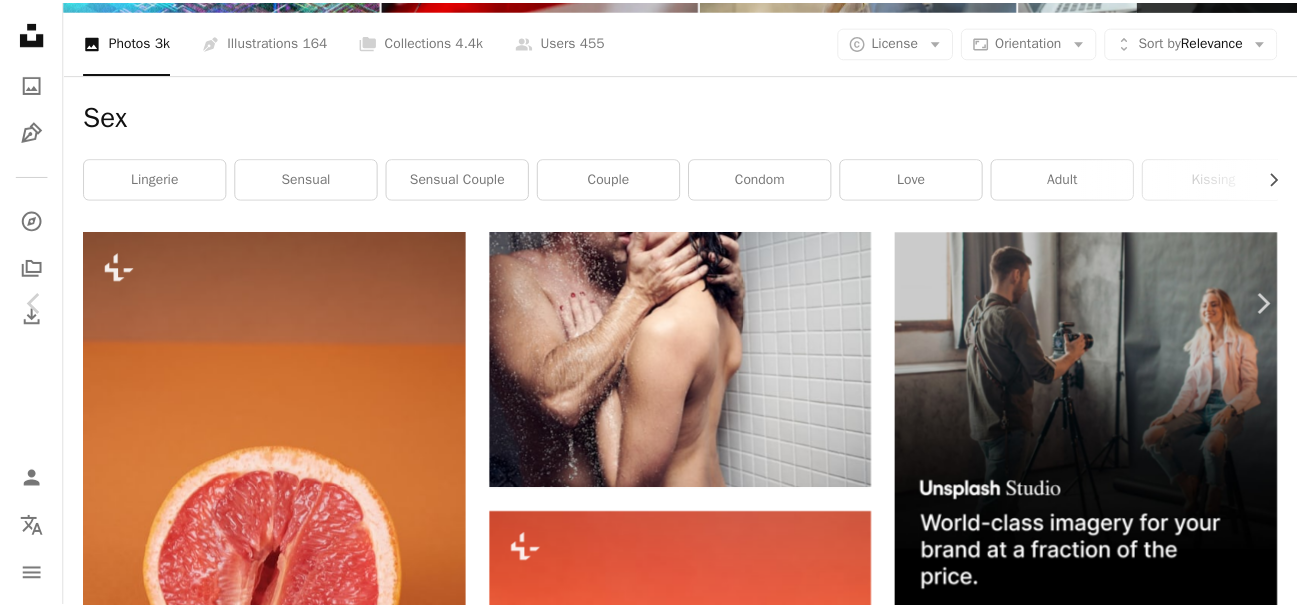 scroll, scrollTop: 0, scrollLeft: 0, axis: both 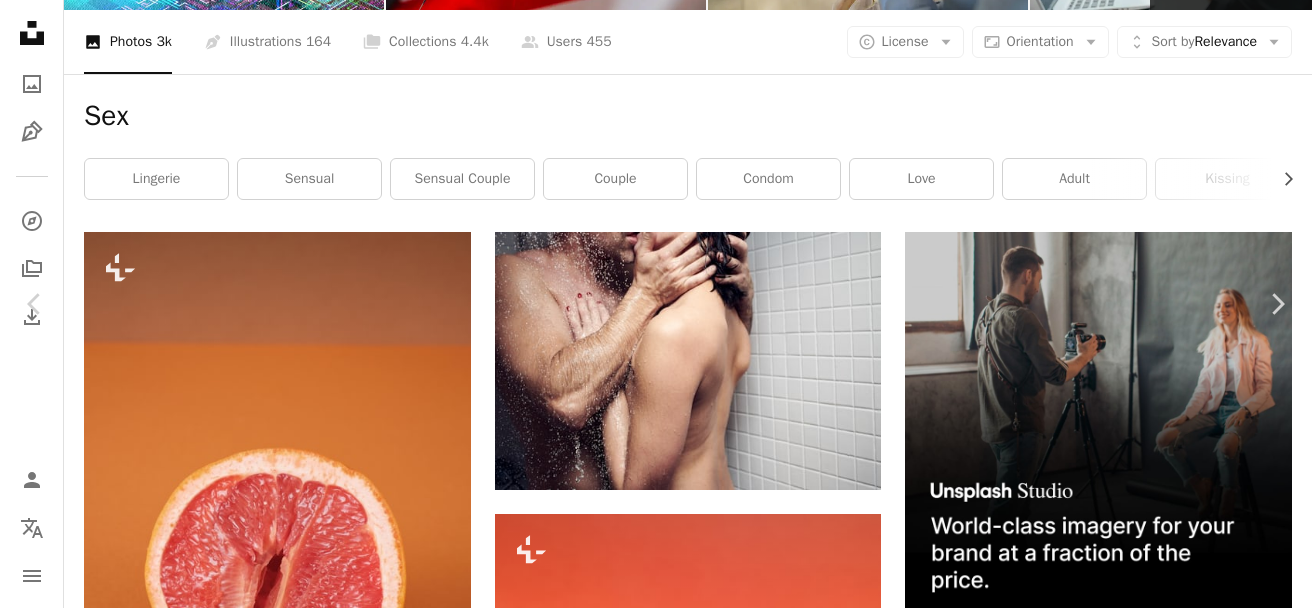click on "An X shape" at bounding box center [20, 20] 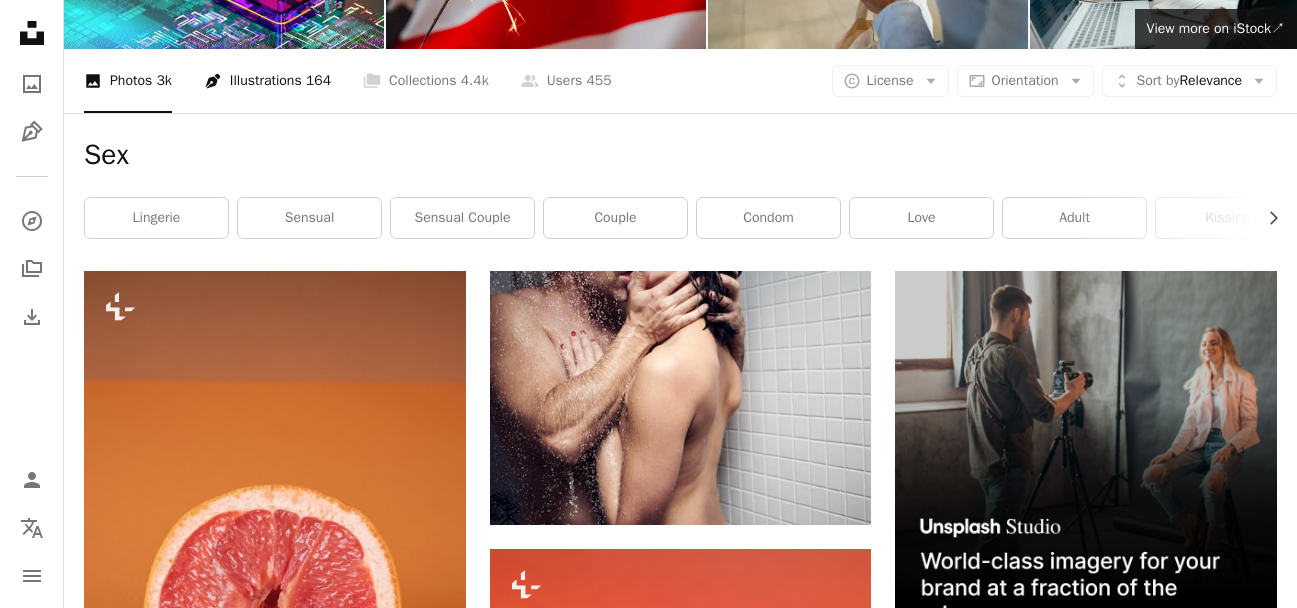 scroll, scrollTop: 0, scrollLeft: 0, axis: both 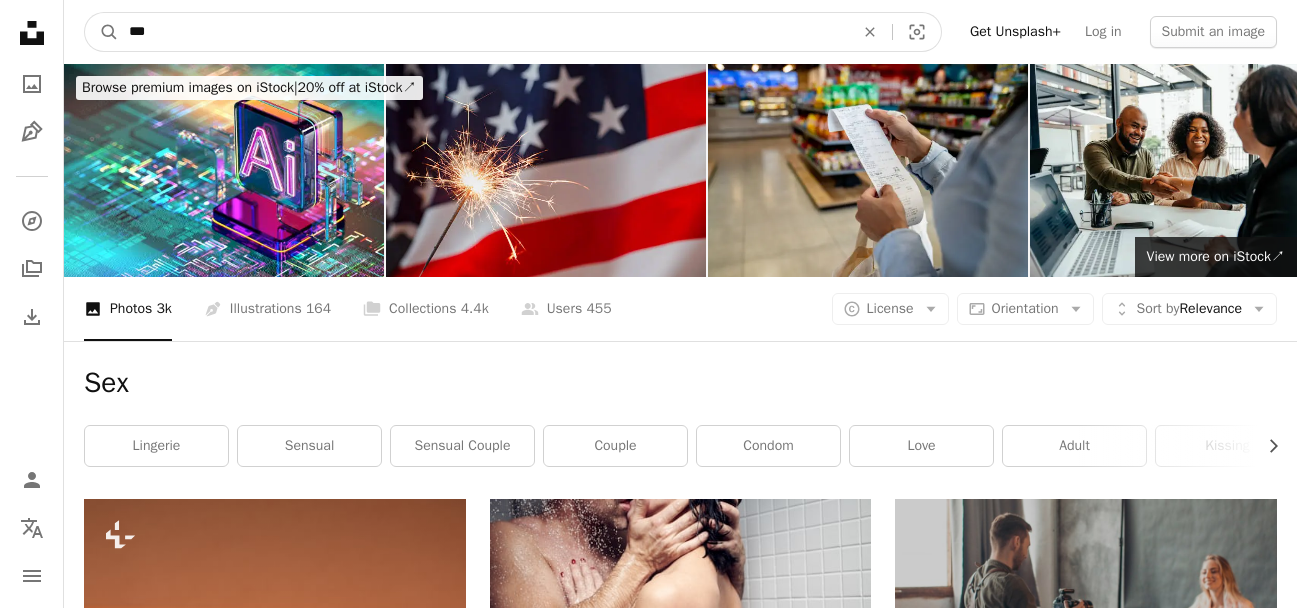 click on "***" at bounding box center [483, 32] 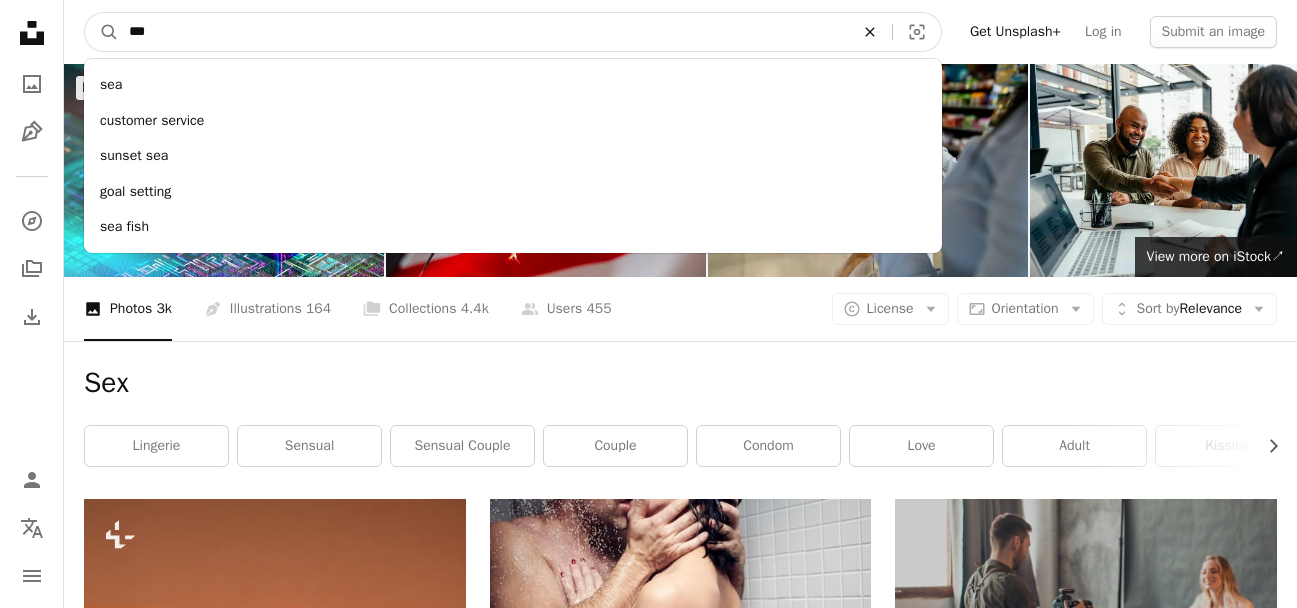 click on "An X shape" 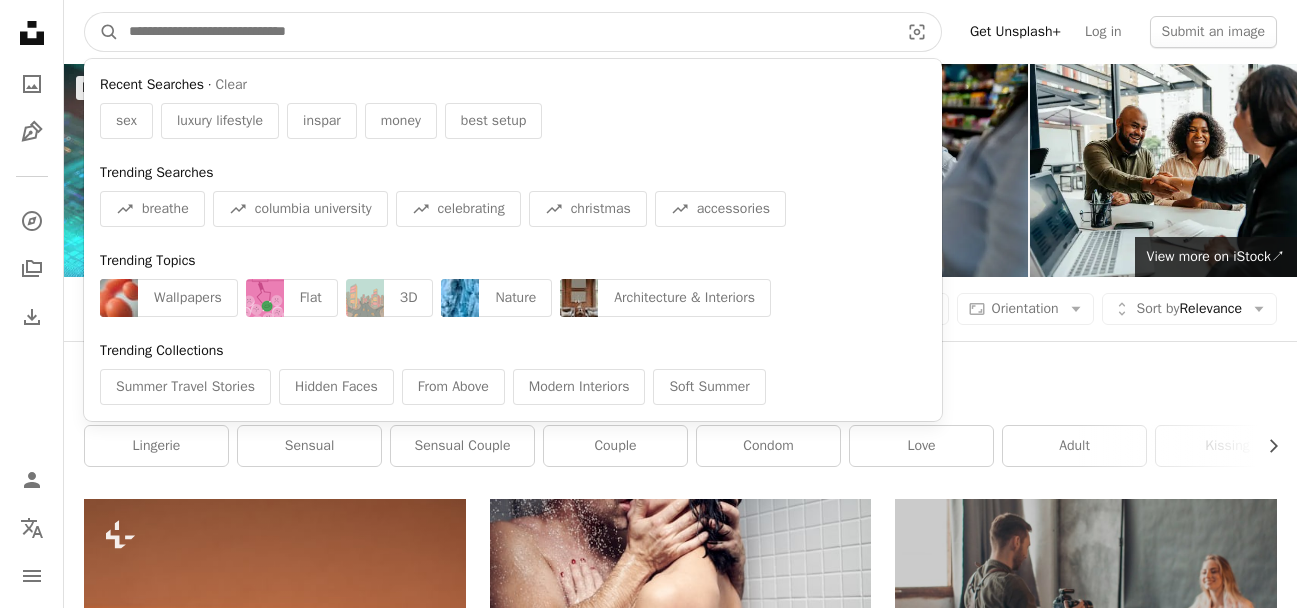 click at bounding box center (506, 32) 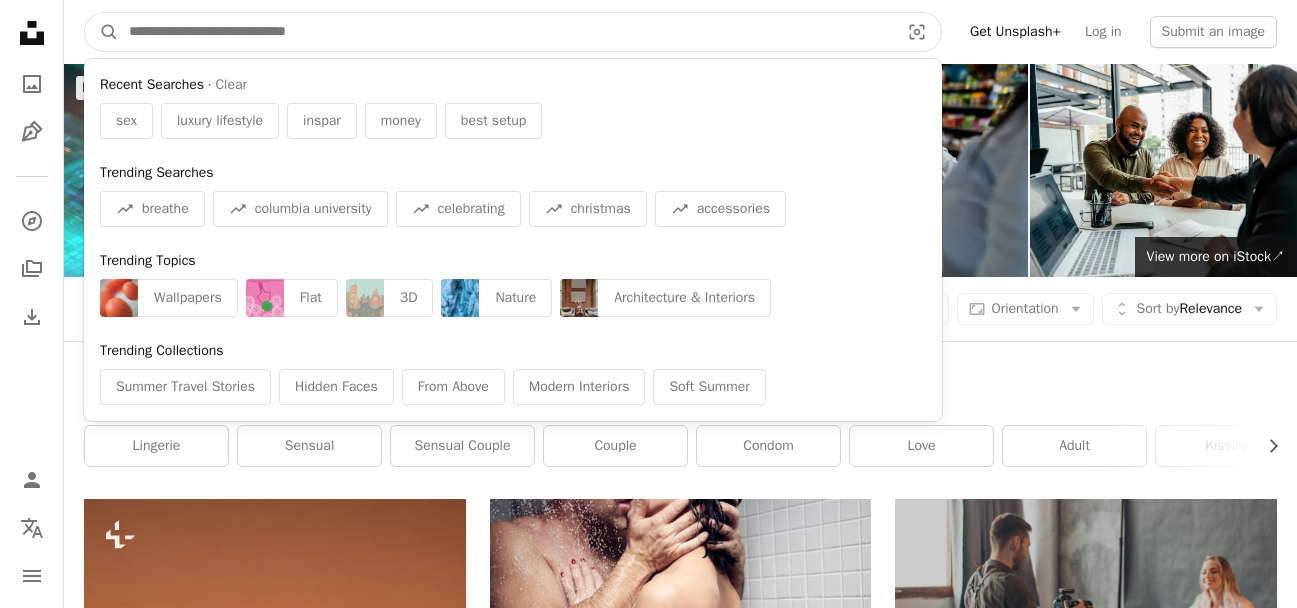 paste on "**********" 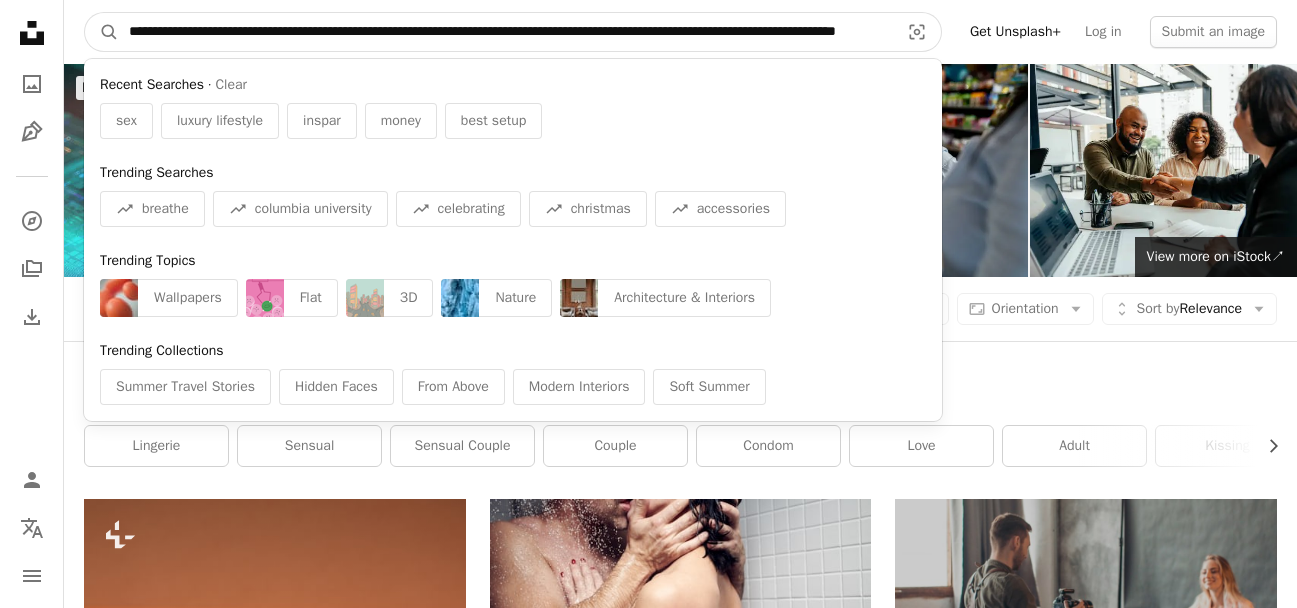 scroll, scrollTop: 0, scrollLeft: 105, axis: horizontal 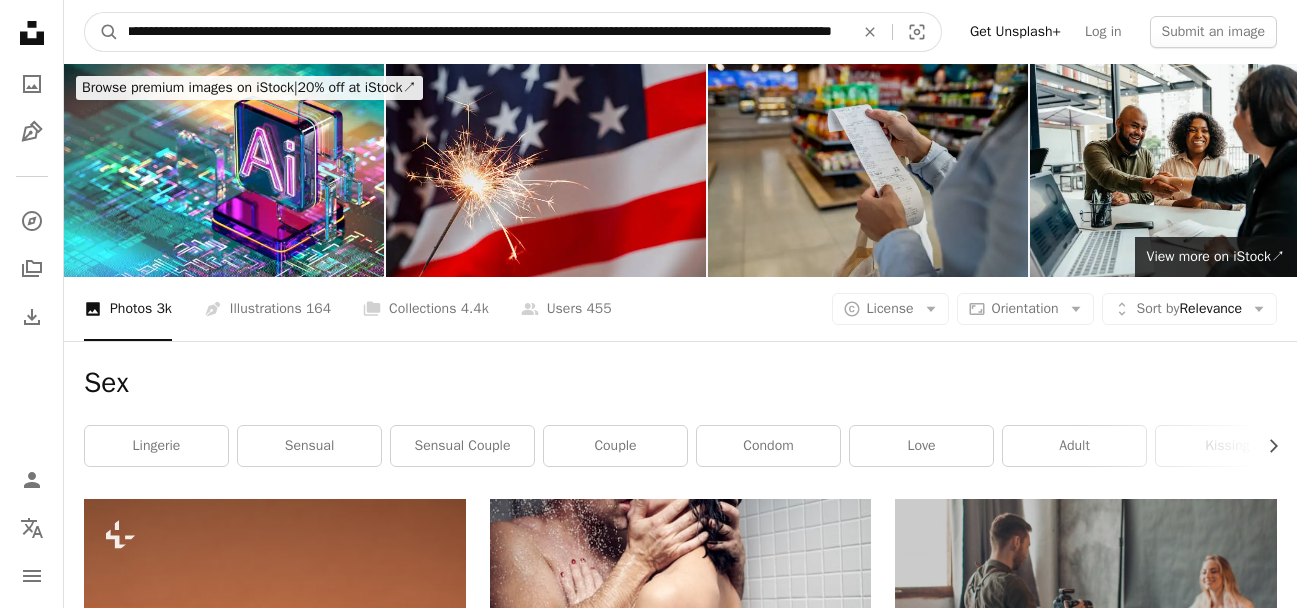 type on "**********" 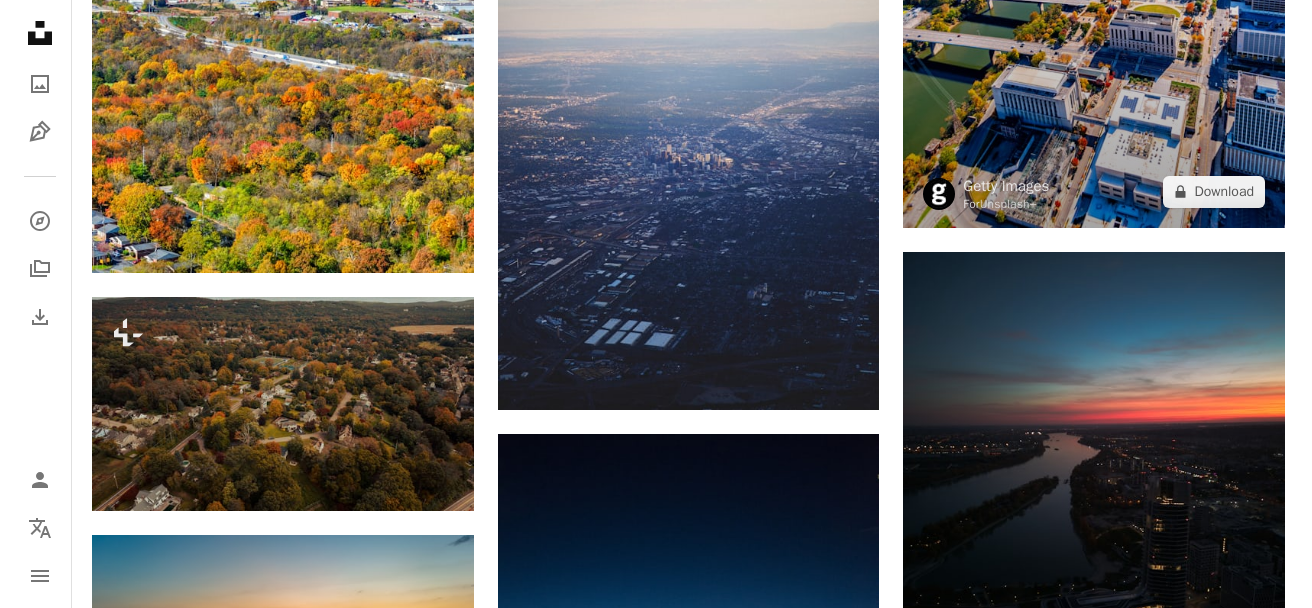 scroll, scrollTop: 2133, scrollLeft: 0, axis: vertical 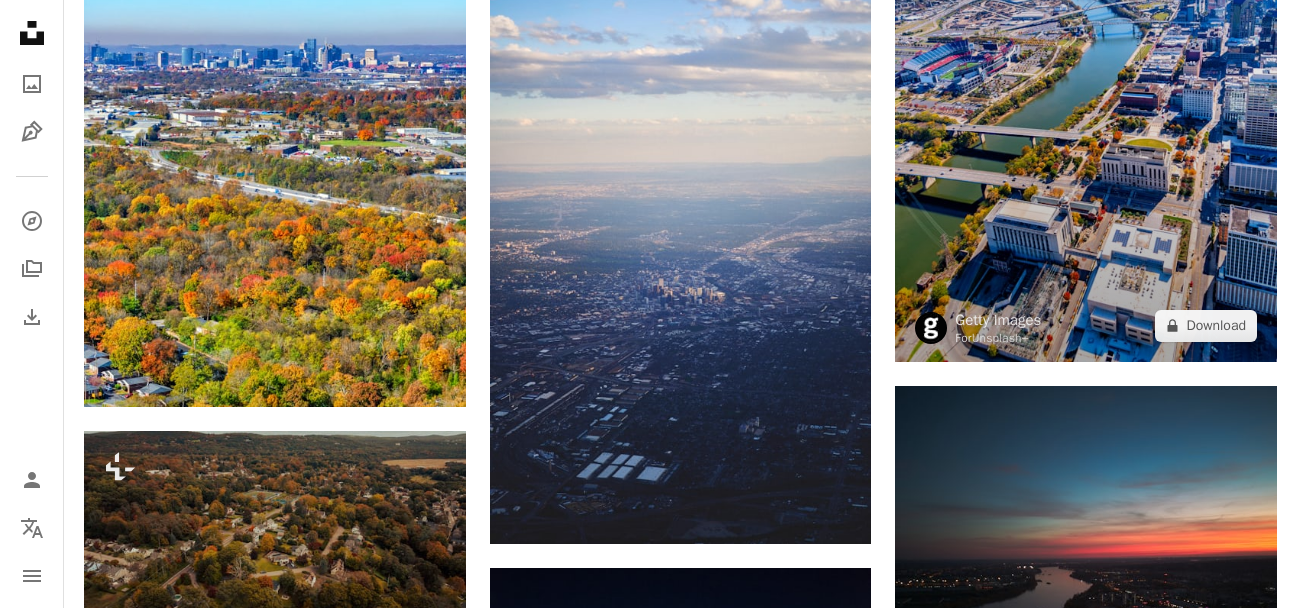 click at bounding box center (1086, 75) 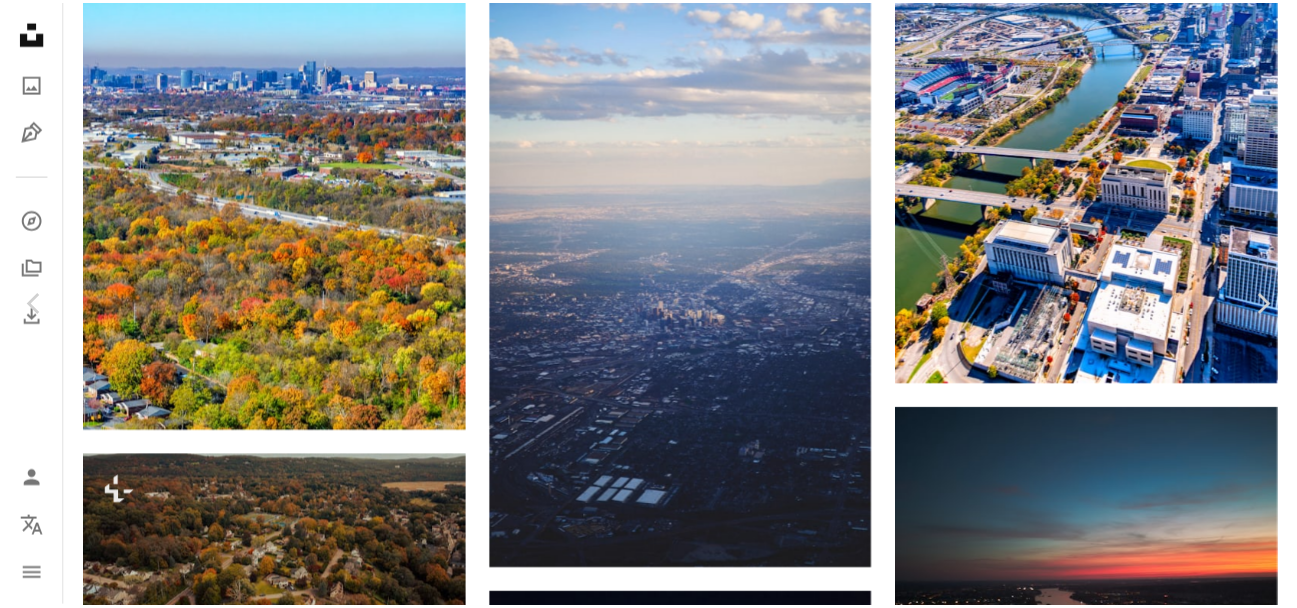 scroll, scrollTop: 933, scrollLeft: 0, axis: vertical 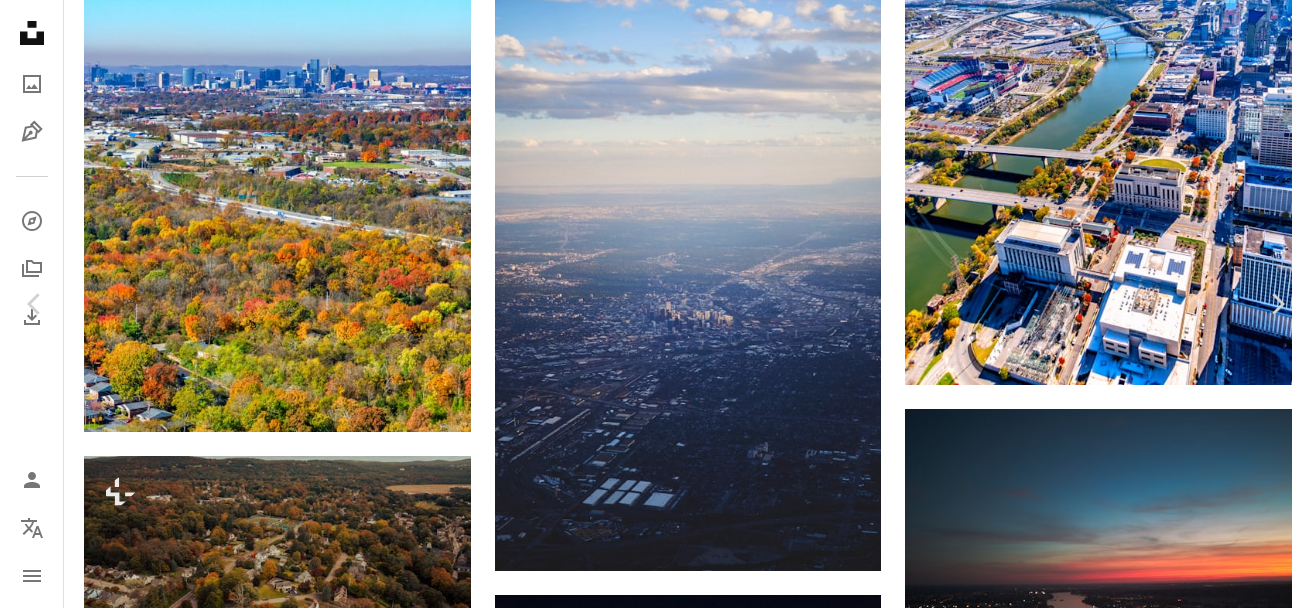 click on "An X shape" at bounding box center (20, 20) 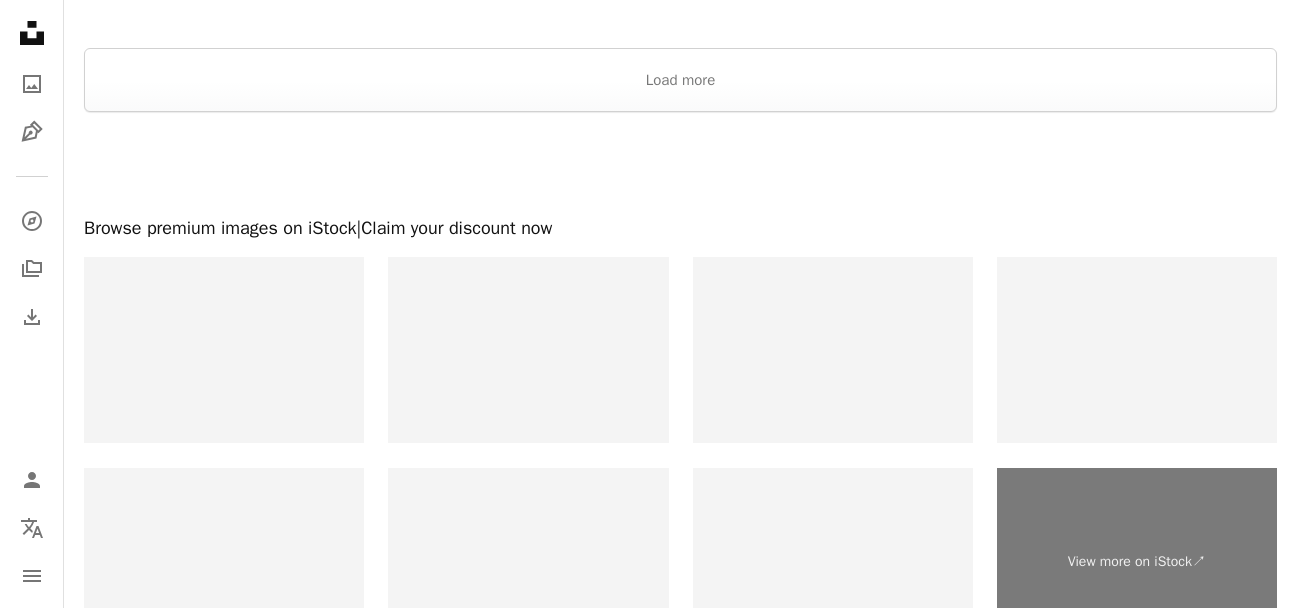 scroll, scrollTop: 3333, scrollLeft: 0, axis: vertical 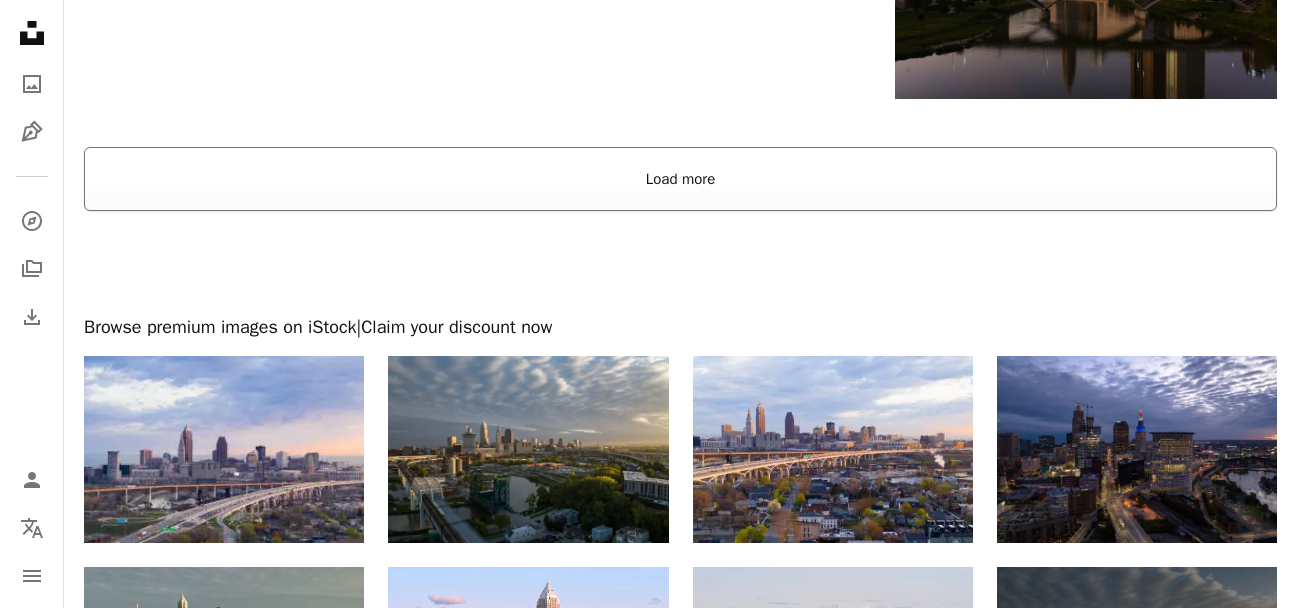 click on "Load more" at bounding box center [680, 179] 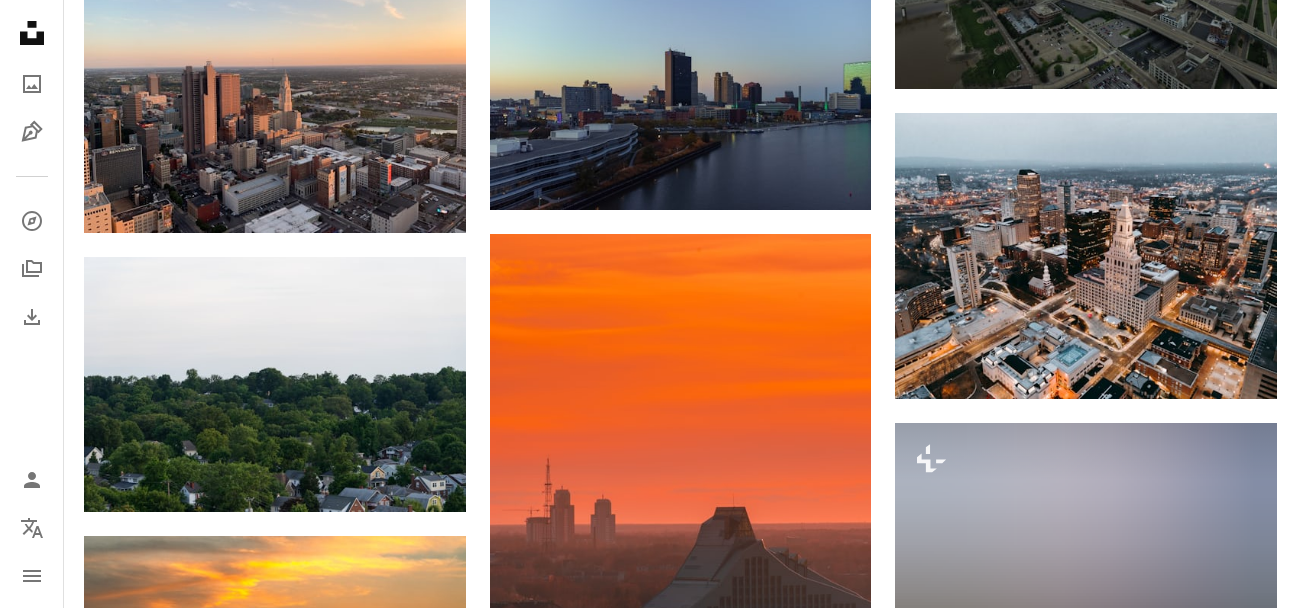 scroll, scrollTop: 4533, scrollLeft: 0, axis: vertical 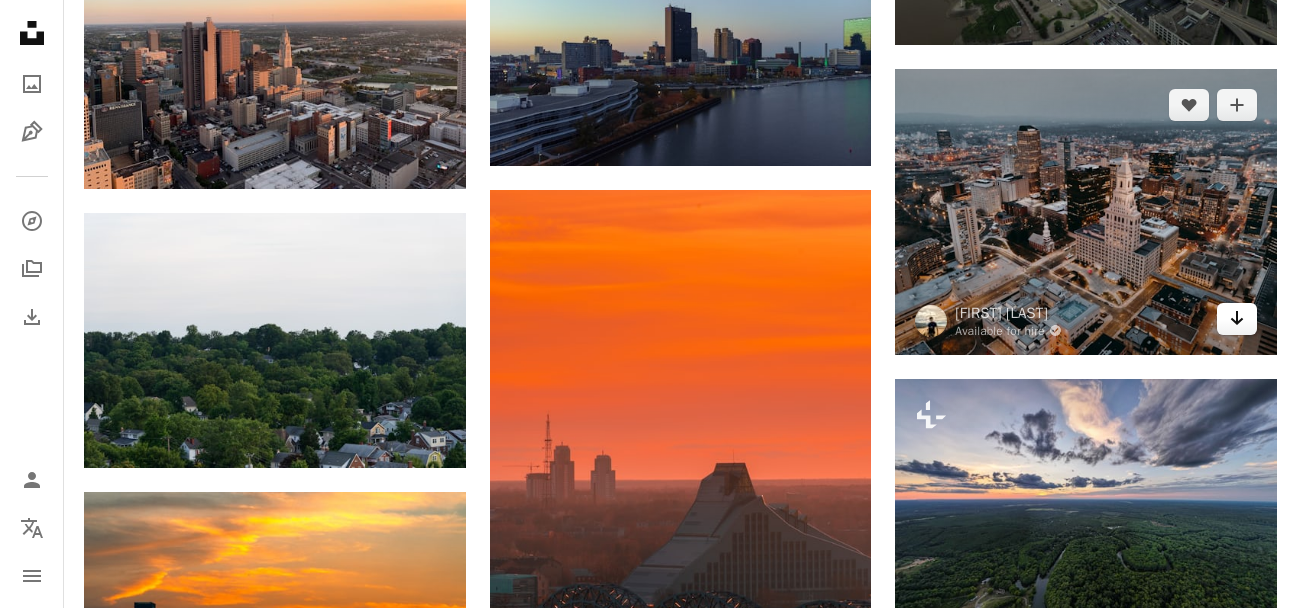 click on "Arrow pointing down" 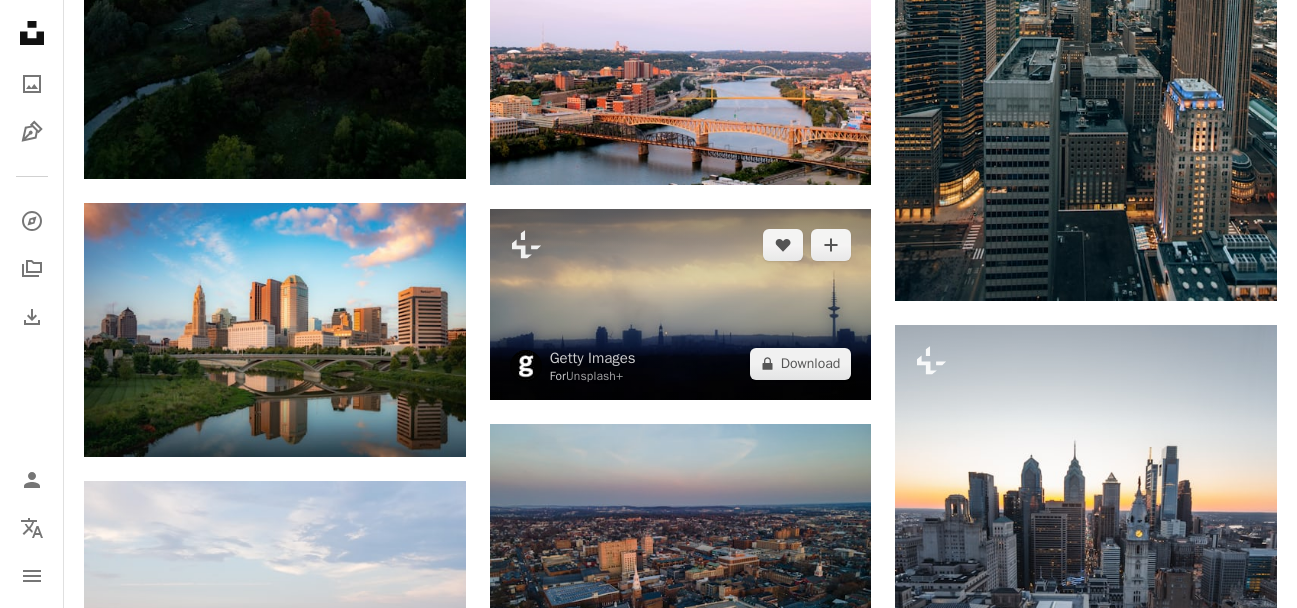 scroll, scrollTop: 6133, scrollLeft: 0, axis: vertical 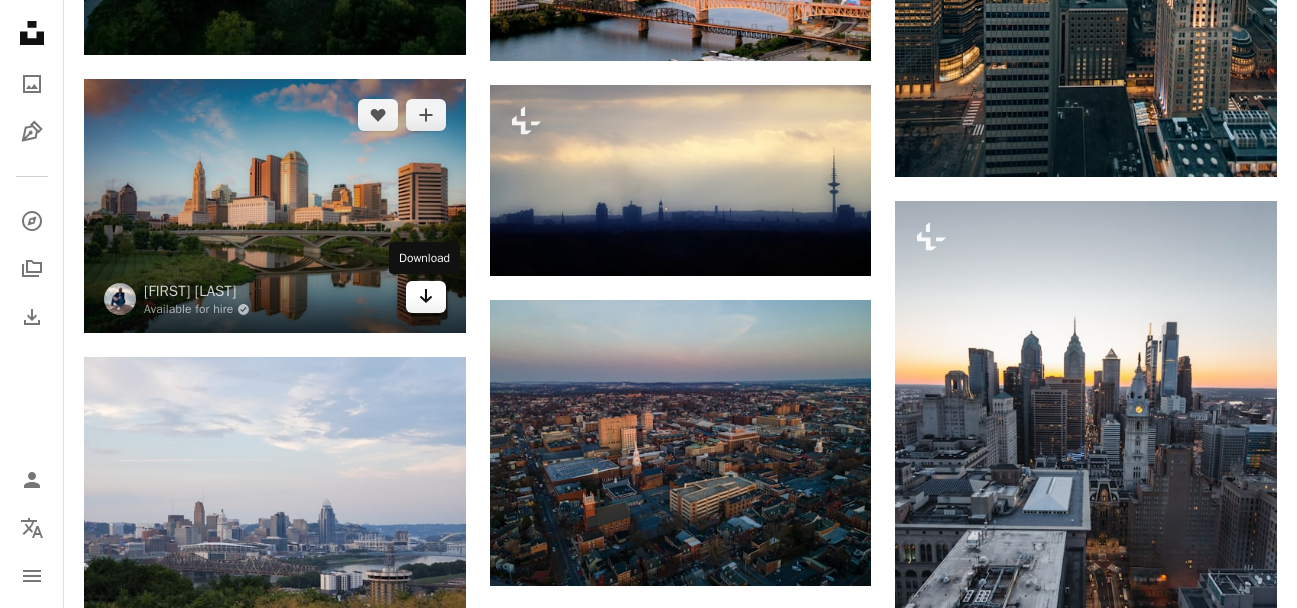 click on "Arrow pointing down" 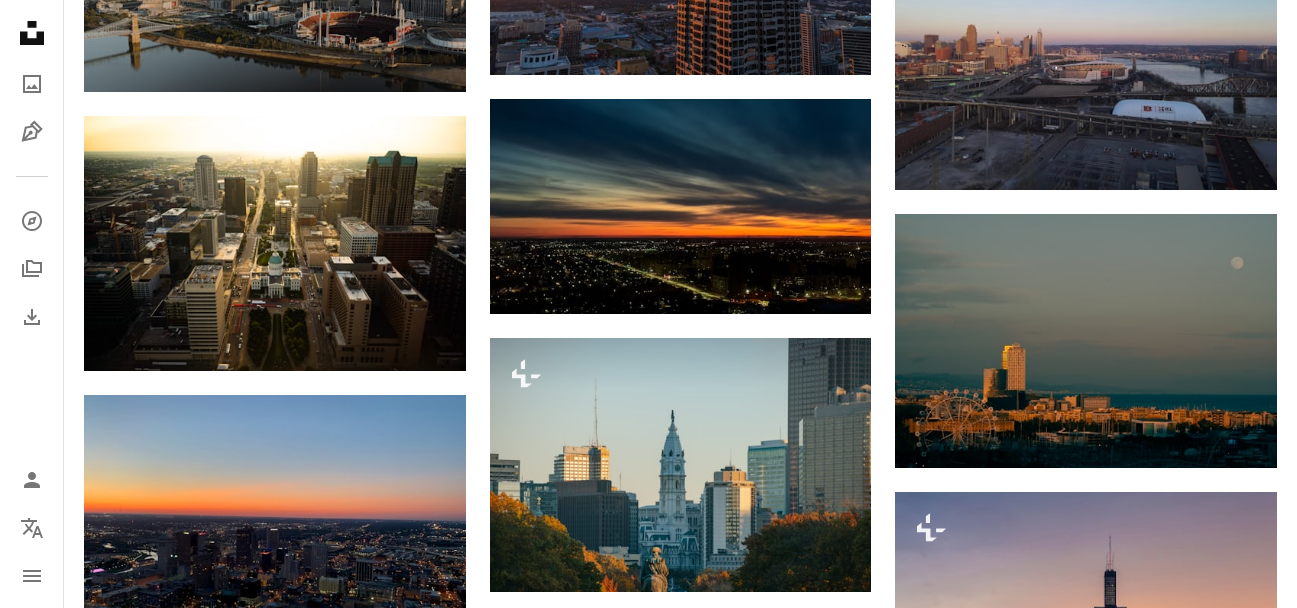scroll, scrollTop: 8267, scrollLeft: 0, axis: vertical 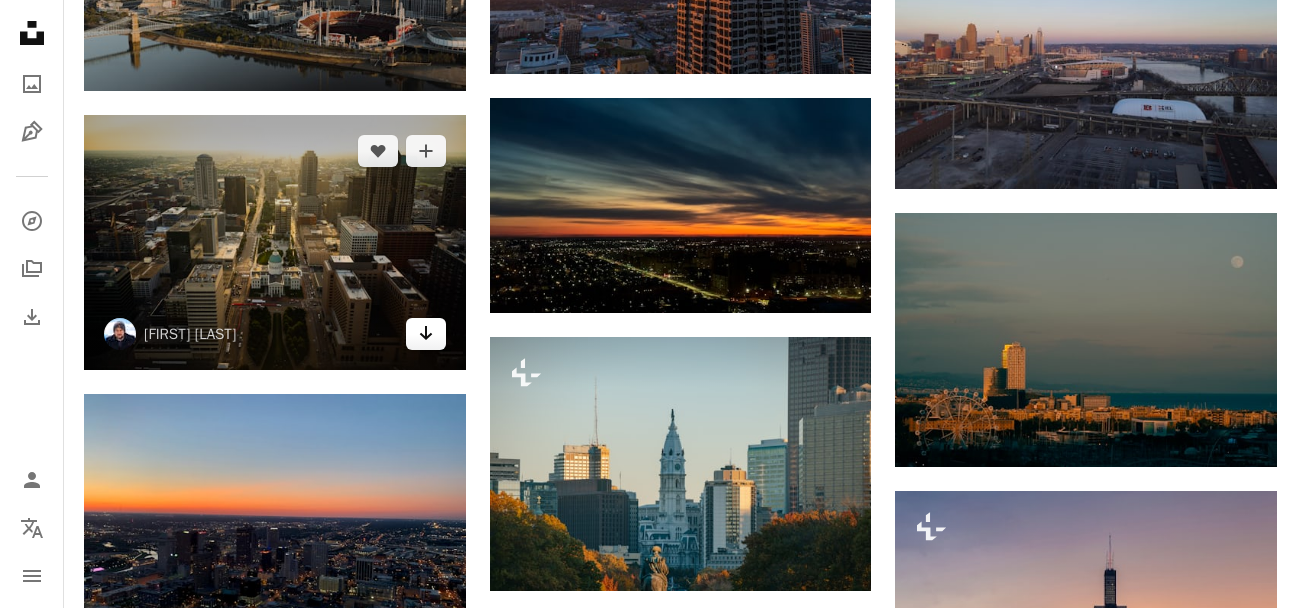 click 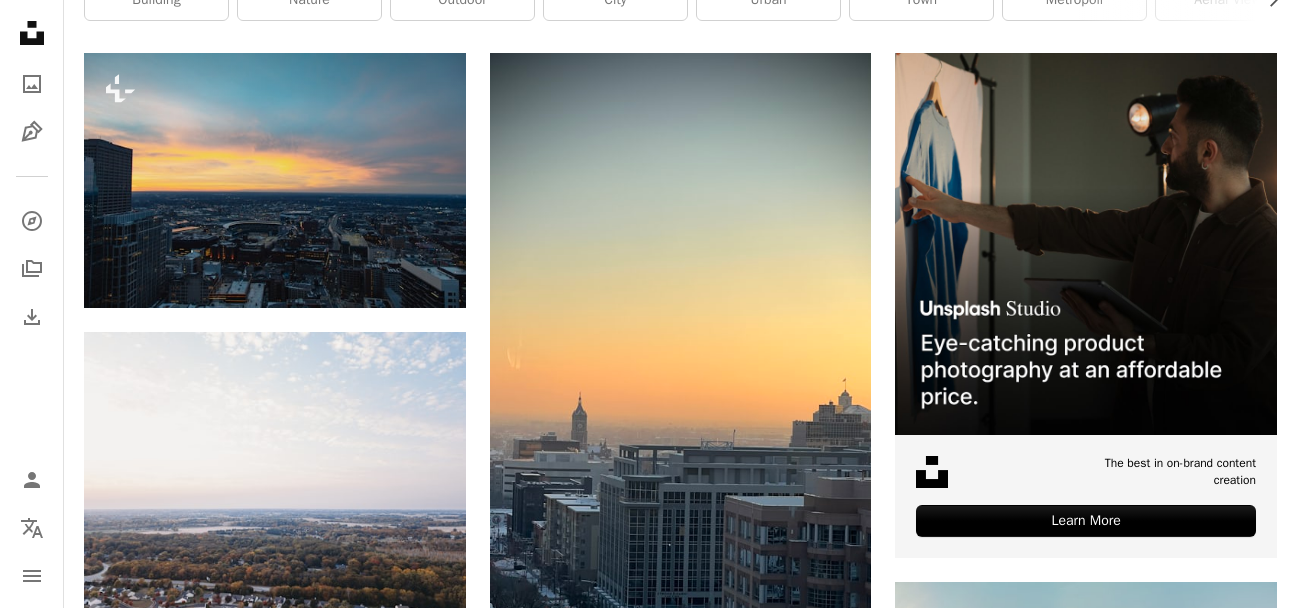 scroll, scrollTop: 0, scrollLeft: 0, axis: both 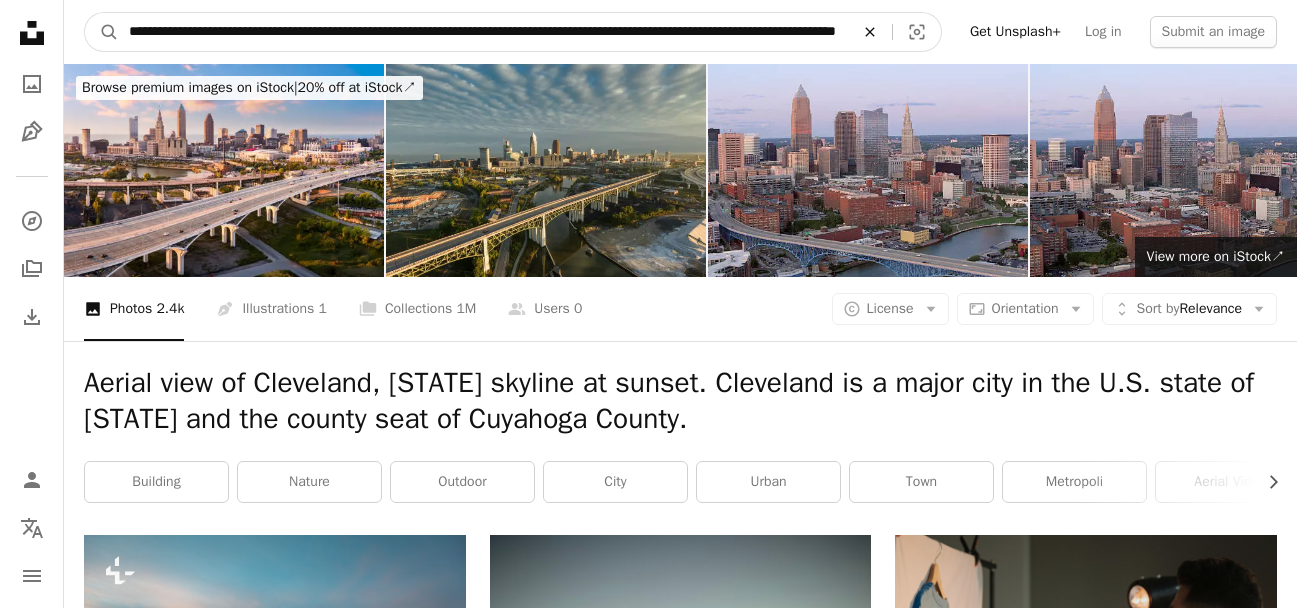 click on "An X shape" at bounding box center (870, 32) 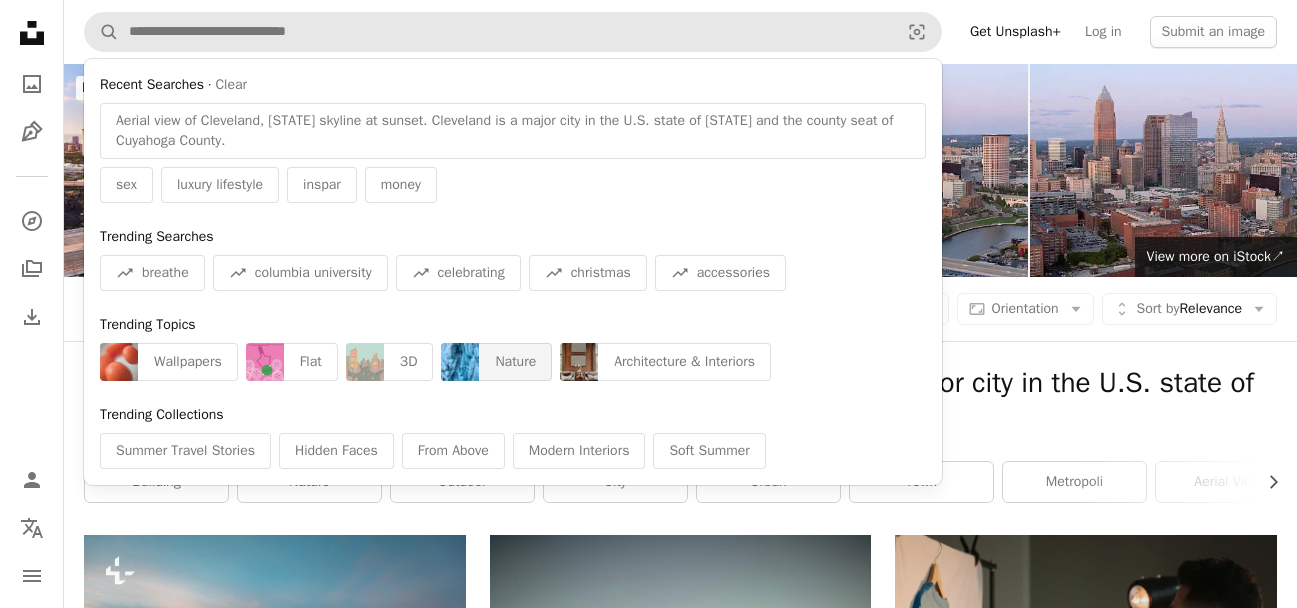 click on "Nature" at bounding box center (515, 362) 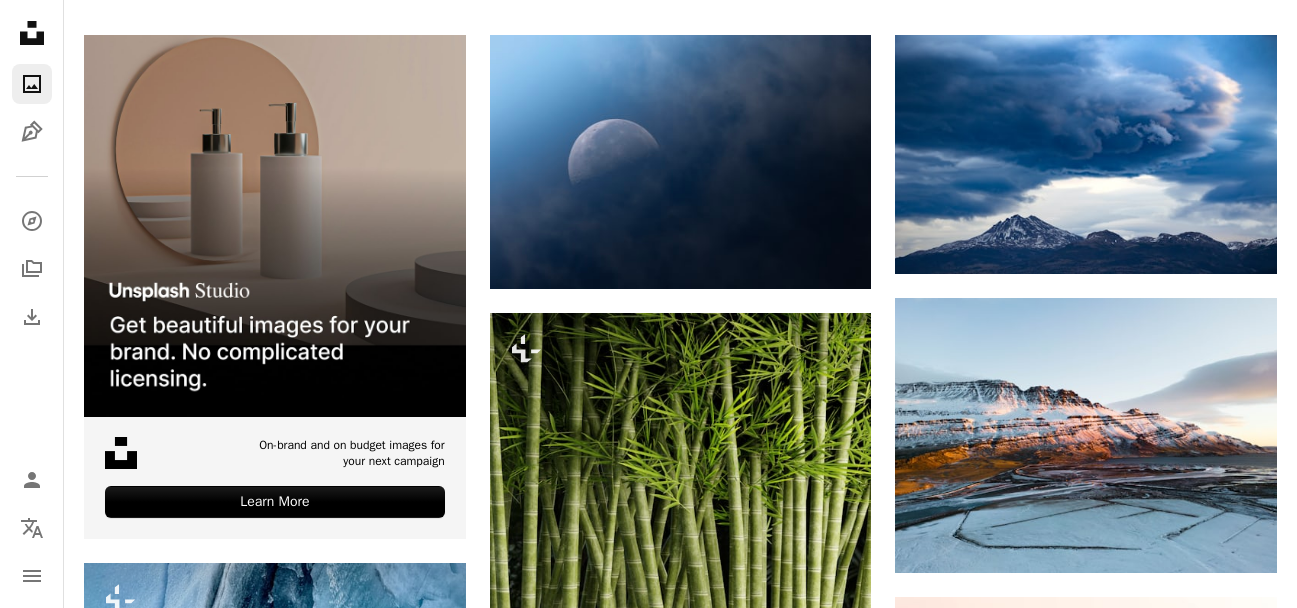 scroll, scrollTop: 0, scrollLeft: 0, axis: both 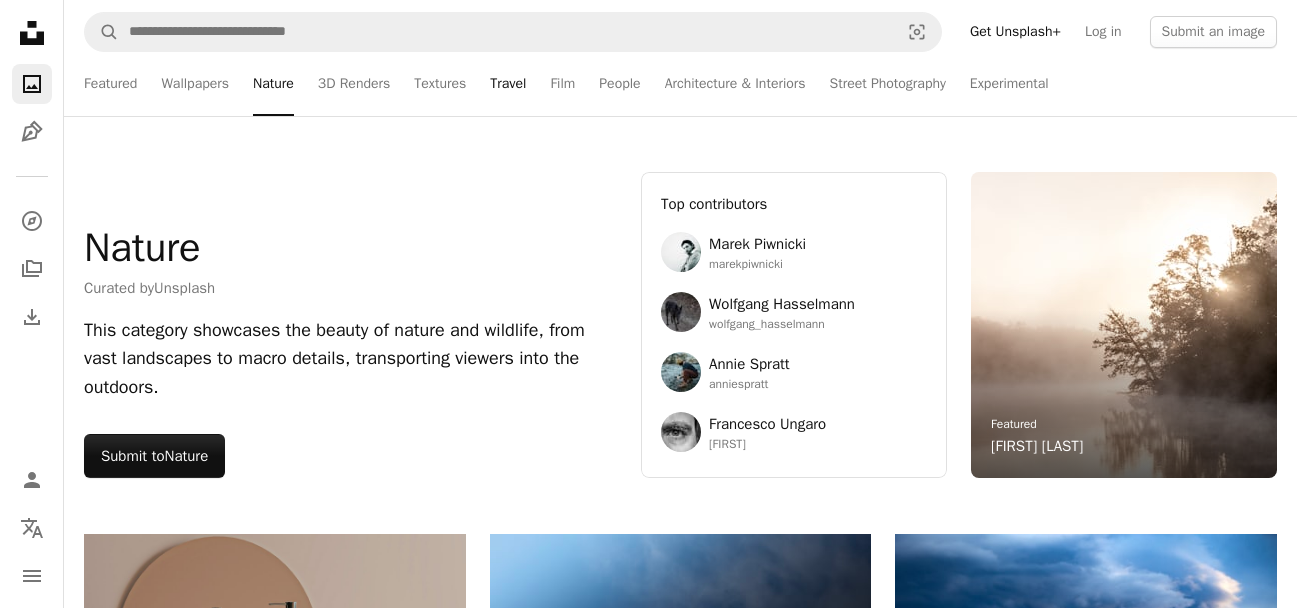 click on "Travel" at bounding box center [508, 84] 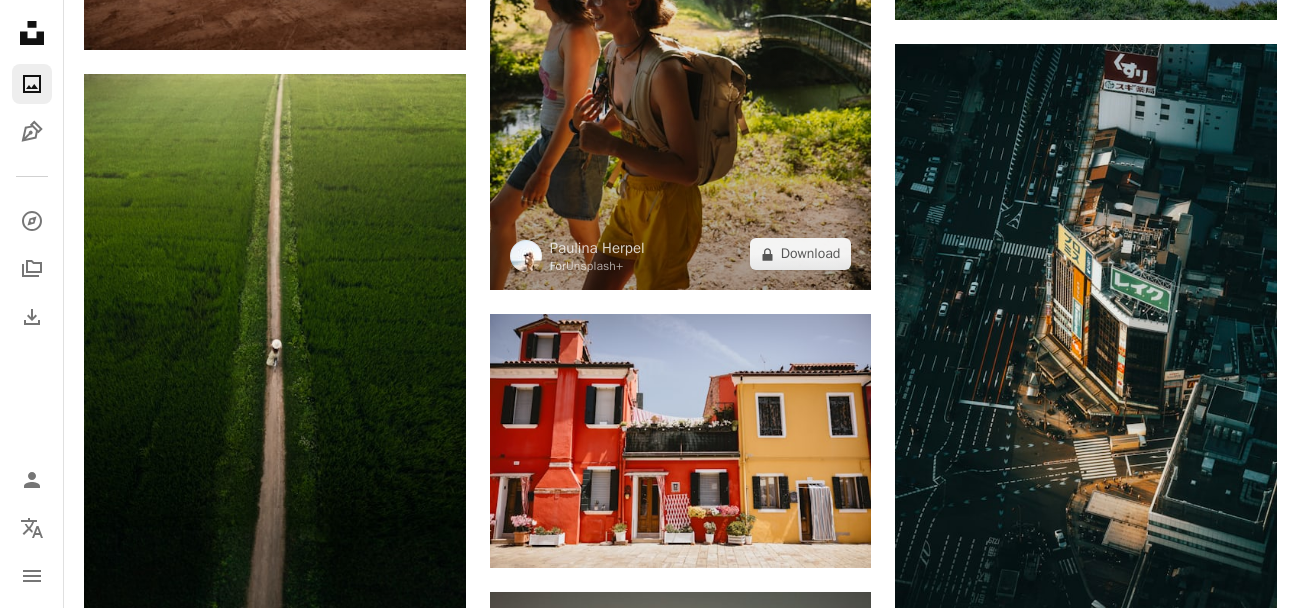 scroll, scrollTop: 5067, scrollLeft: 0, axis: vertical 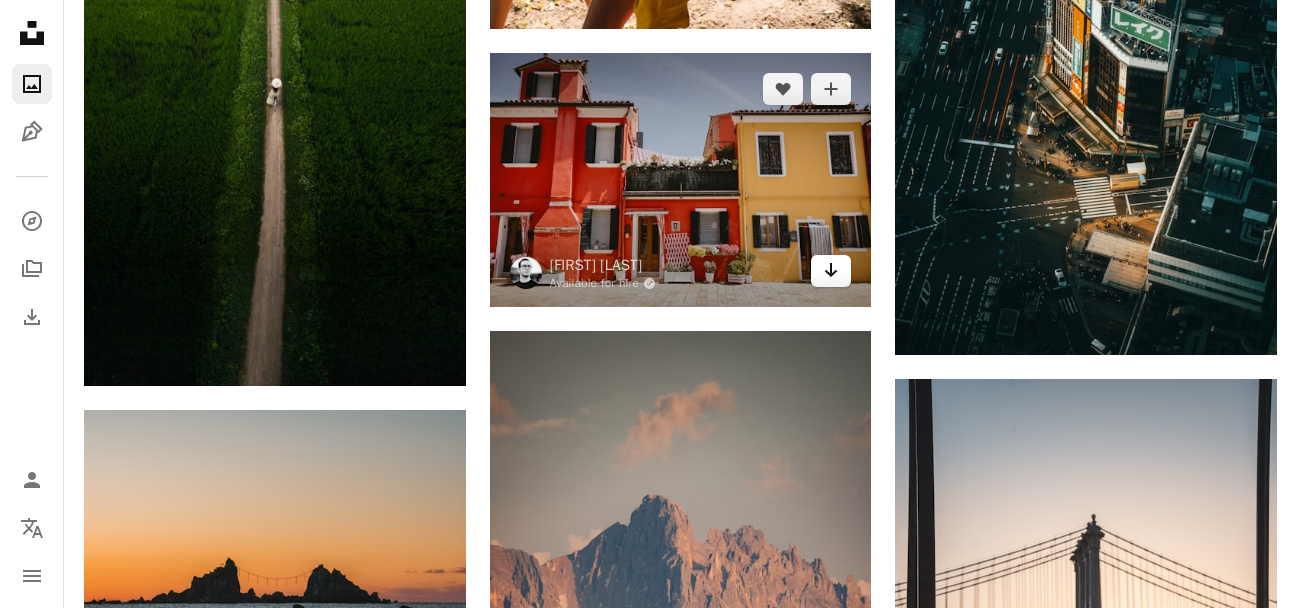 click on "Arrow pointing down" at bounding box center [831, 271] 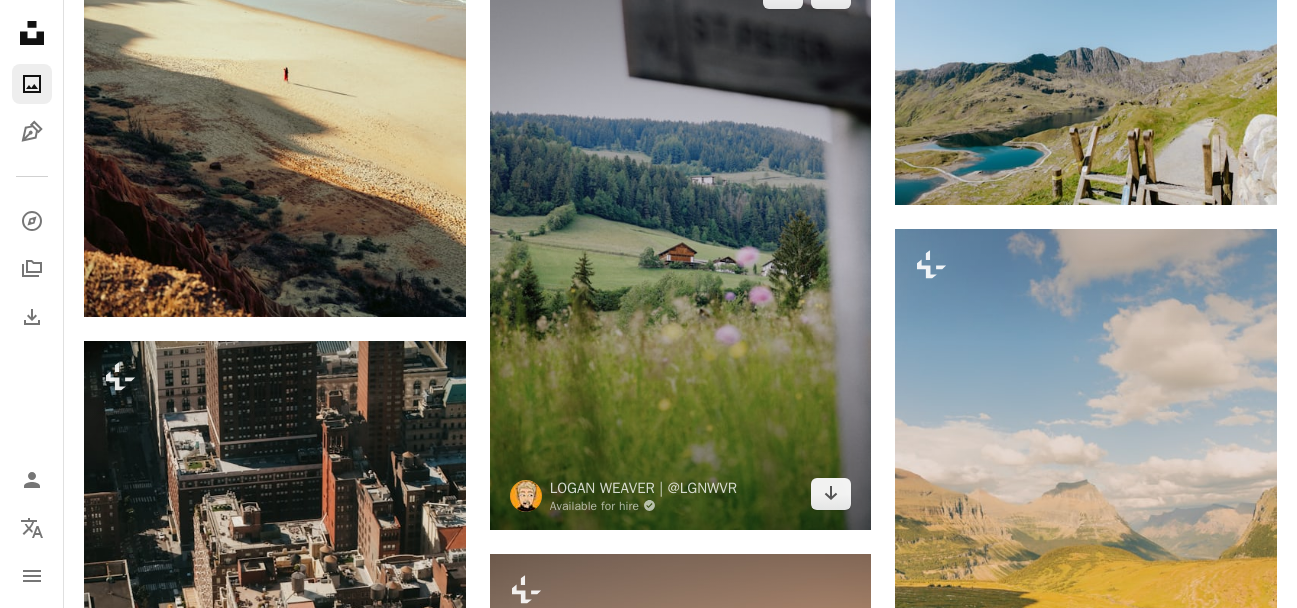scroll, scrollTop: 17313, scrollLeft: 0, axis: vertical 